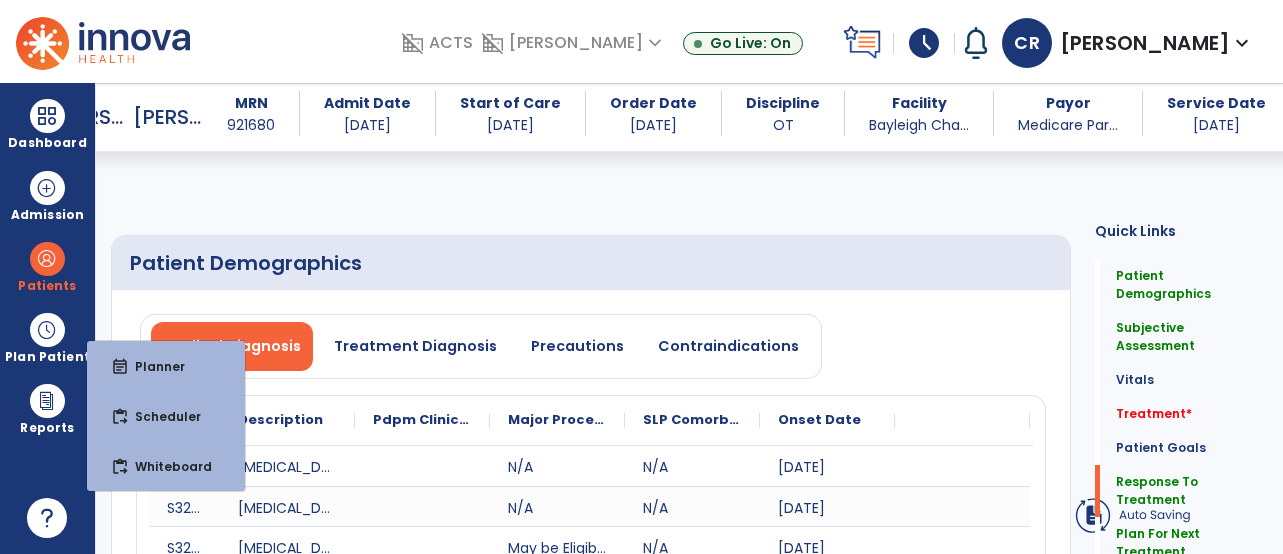 select on "*" 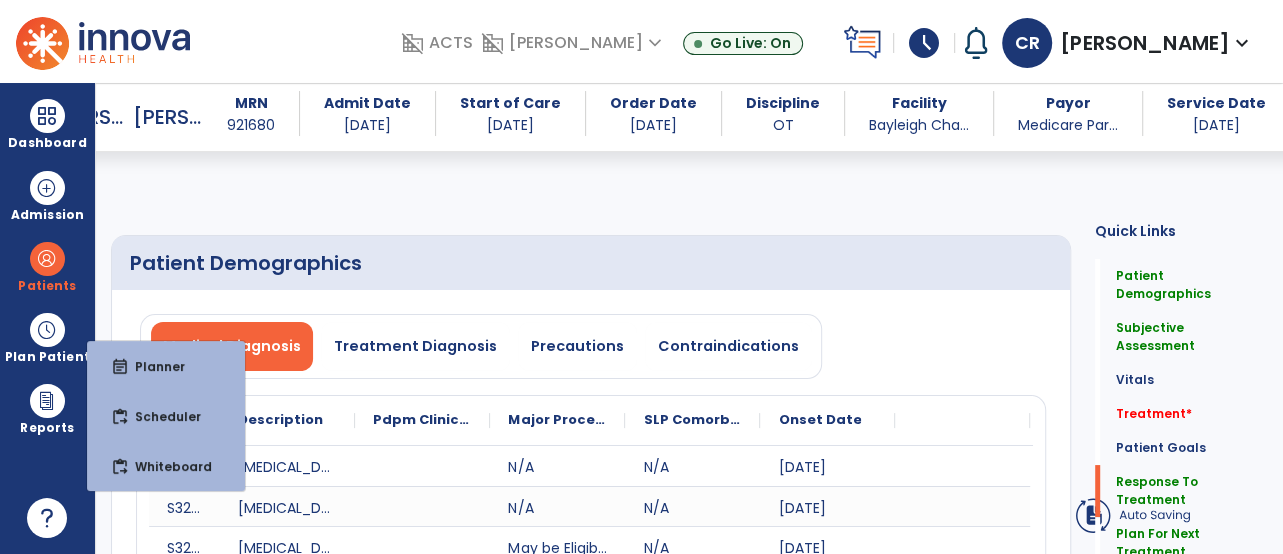 scroll, scrollTop: 3592, scrollLeft: 0, axis: vertical 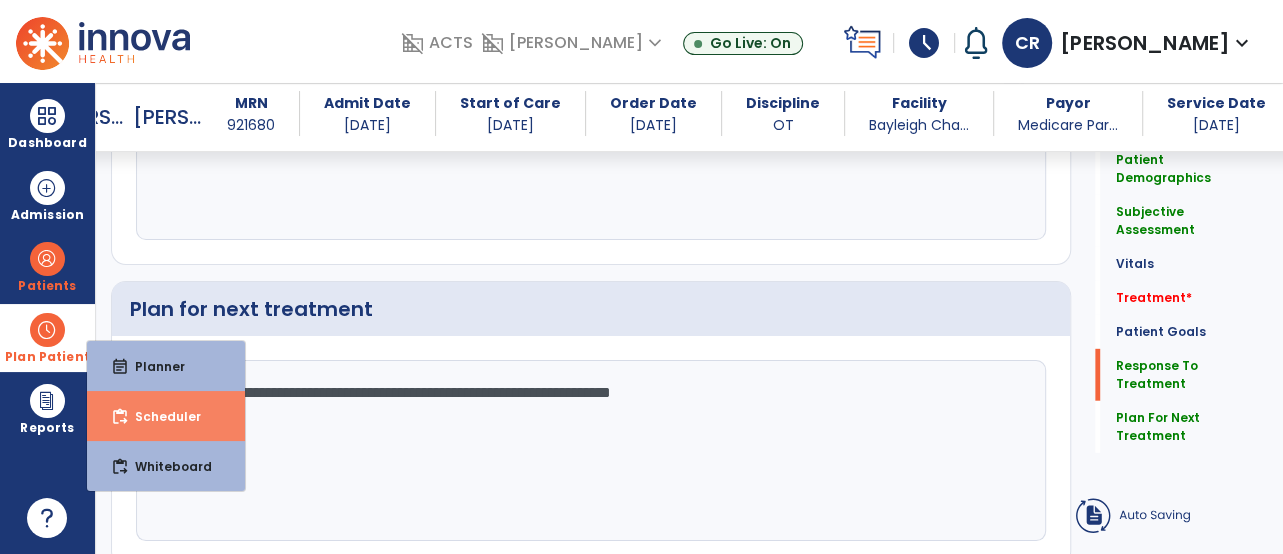 click on "Scheduler" at bounding box center (160, 416) 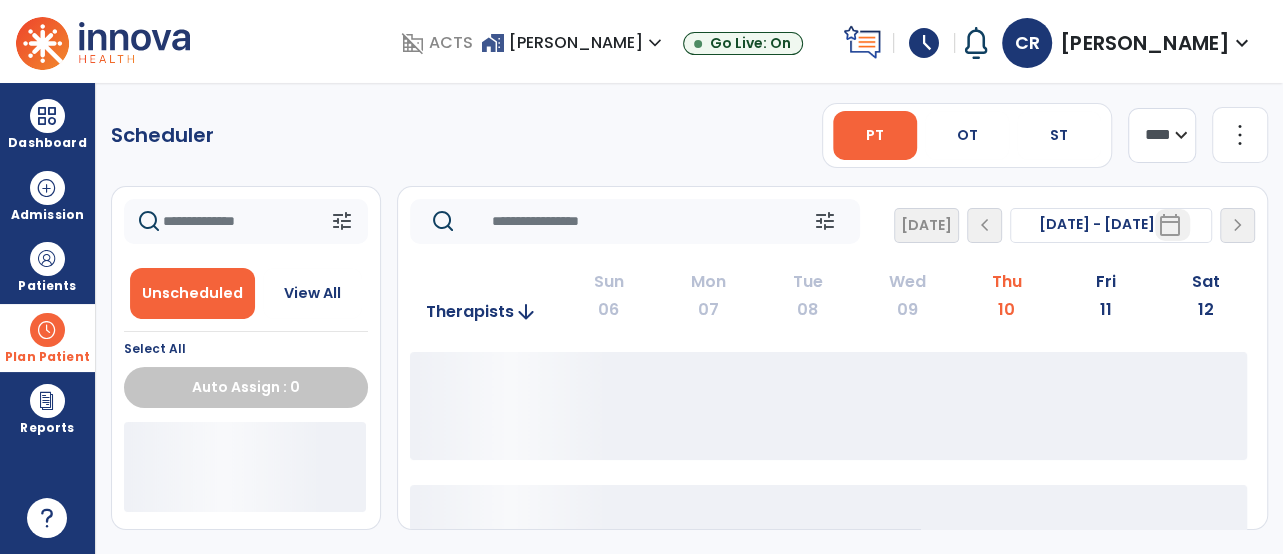 scroll, scrollTop: 0, scrollLeft: 0, axis: both 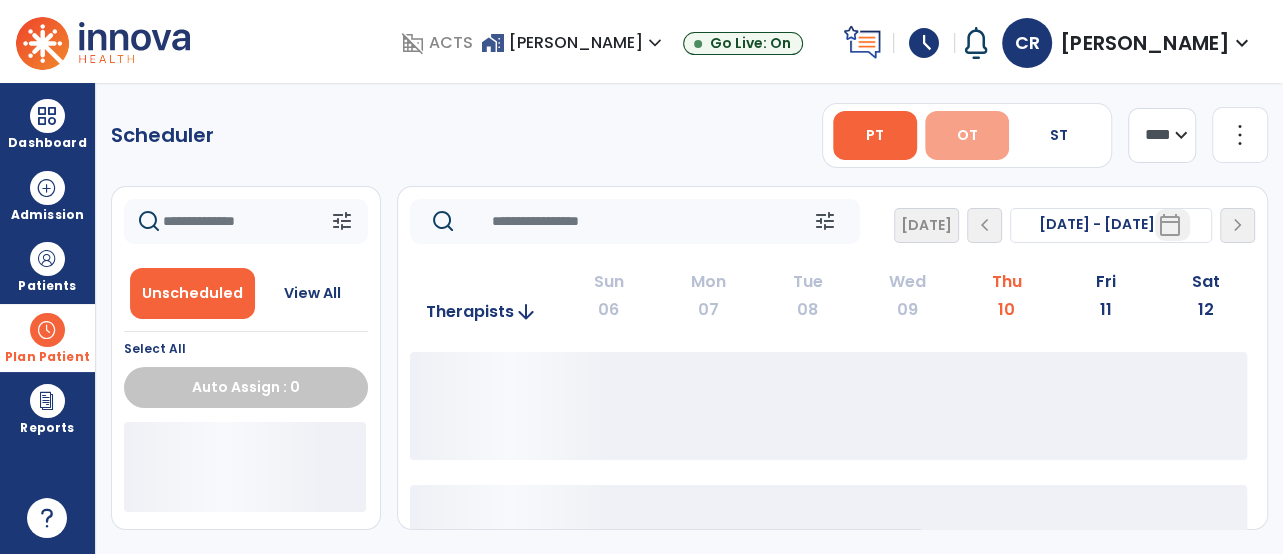click on "OT" at bounding box center [967, 135] 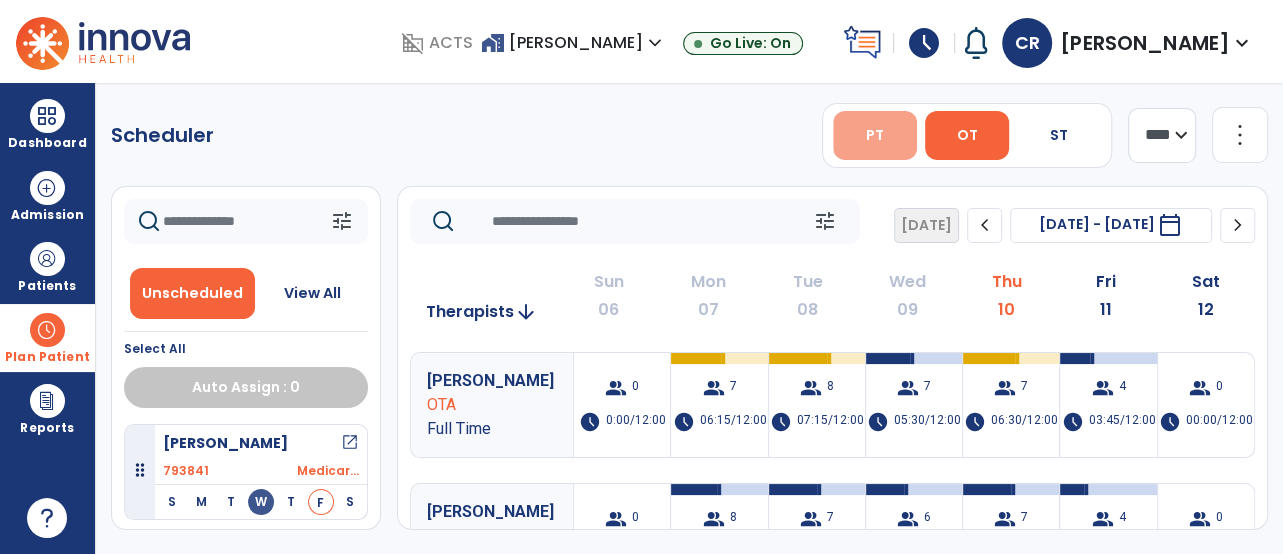 click on "PT" at bounding box center (875, 135) 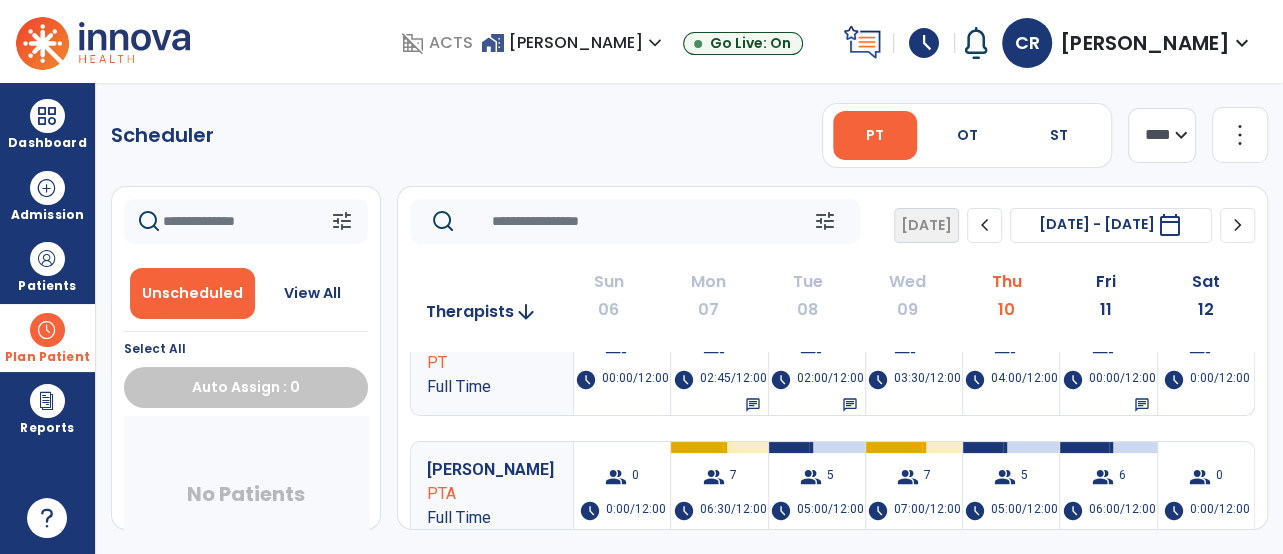 scroll, scrollTop: 65, scrollLeft: 0, axis: vertical 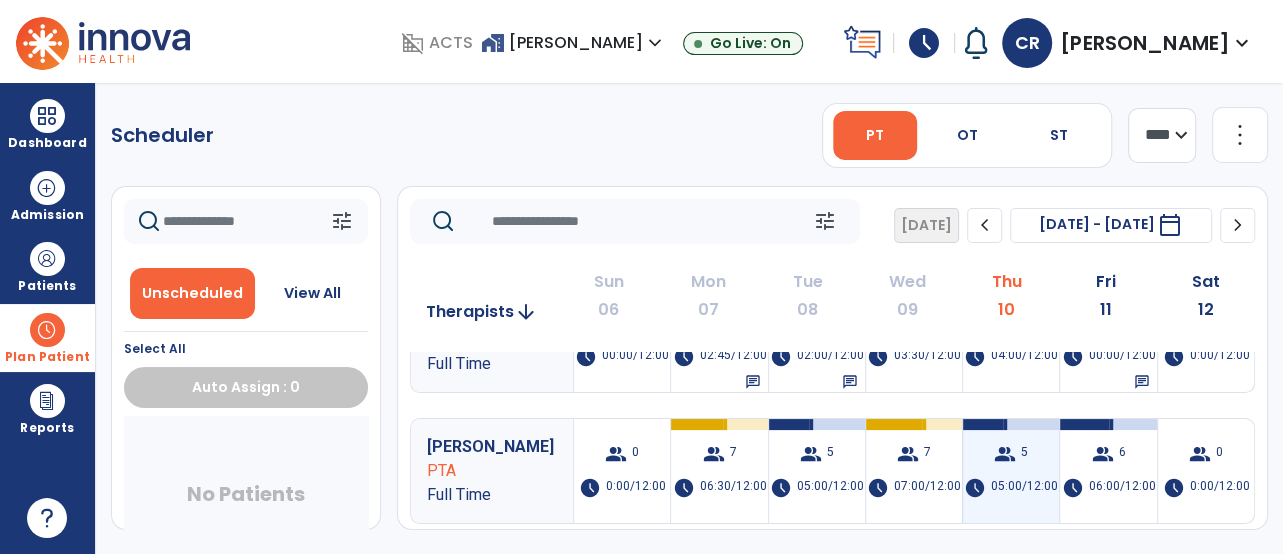 click on "group  5  schedule  05:00/12:00" at bounding box center (1011, 471) 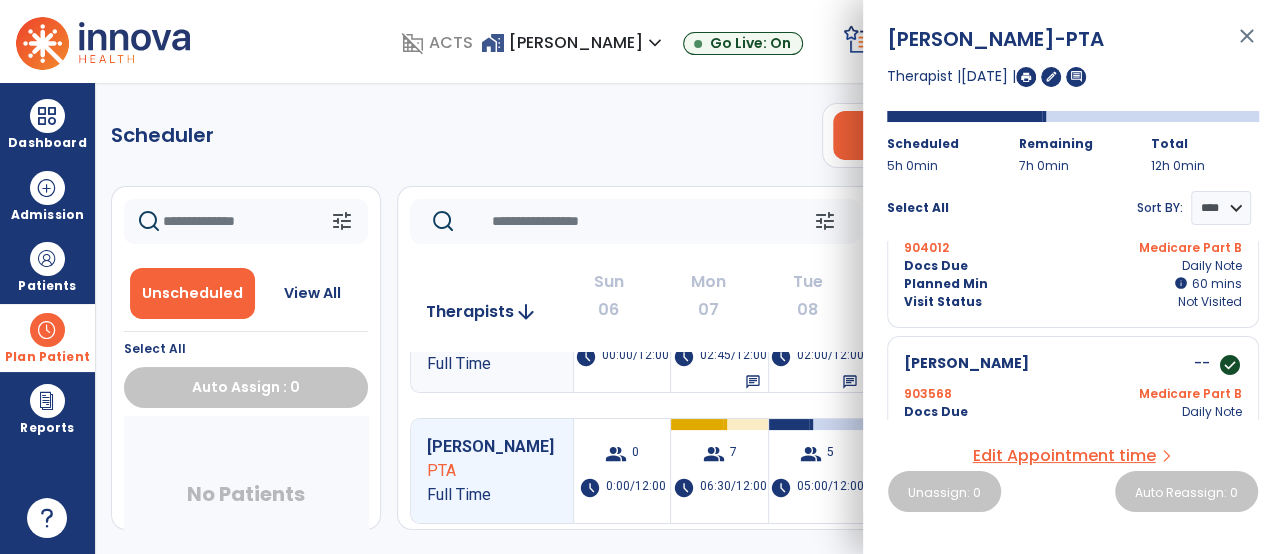 scroll, scrollTop: 0, scrollLeft: 0, axis: both 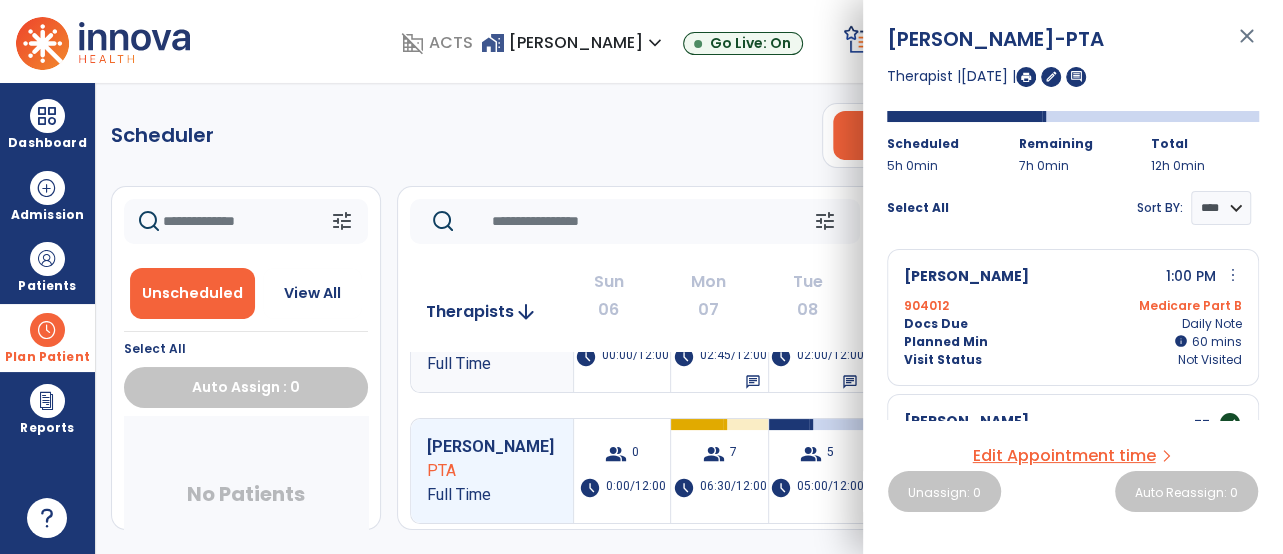 click on "Scheduler   PT   OT   ST  **** *** more_vert  Manage Labor   View All Therapists   Print" 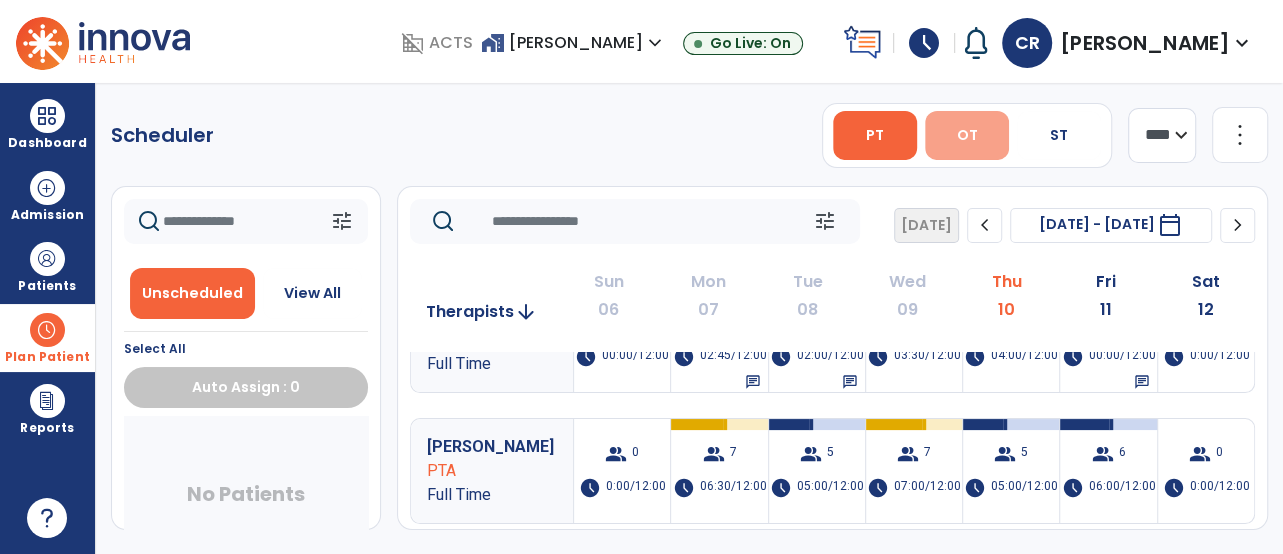 click on "OT" at bounding box center [966, 135] 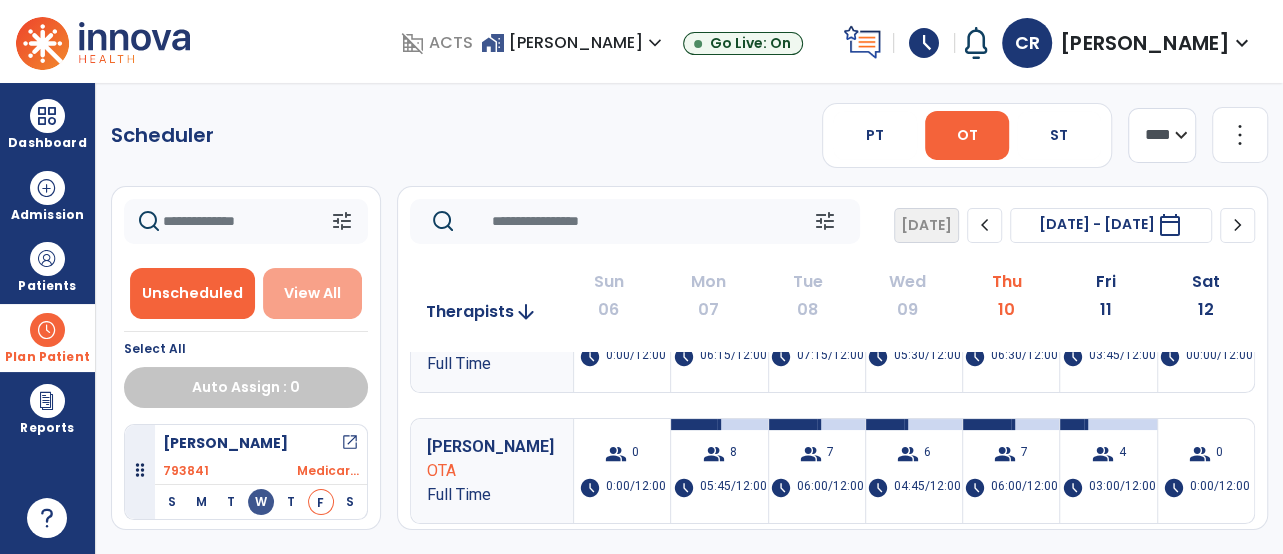 click on "View All" at bounding box center (312, 293) 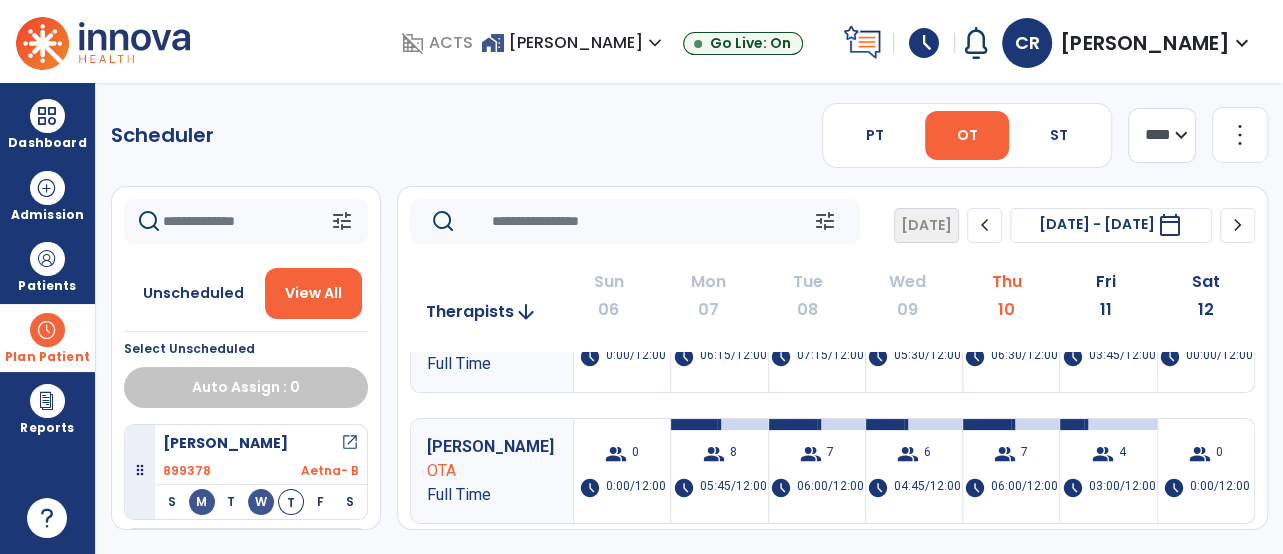 click on "T" at bounding box center (291, 502) 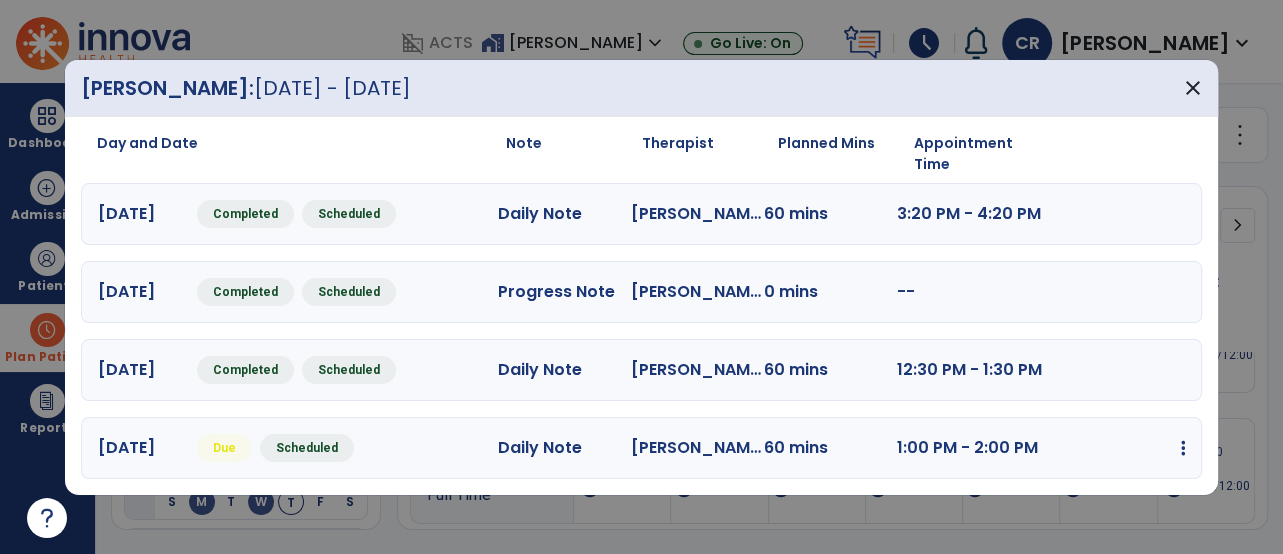 click at bounding box center [1183, 448] 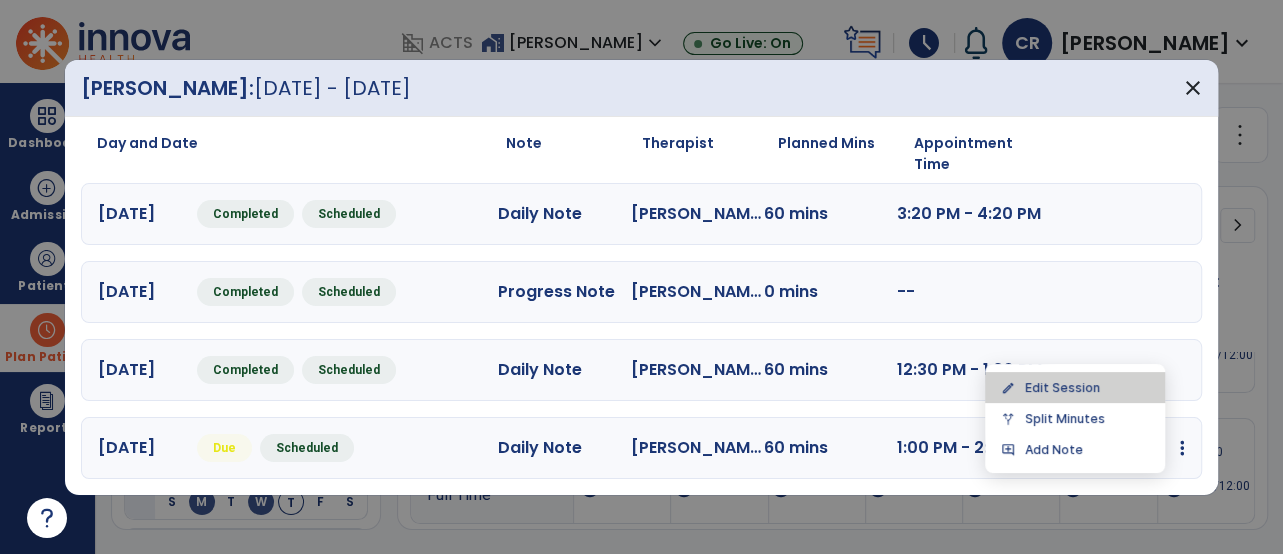 click on "edit   Edit Session" at bounding box center [1075, 387] 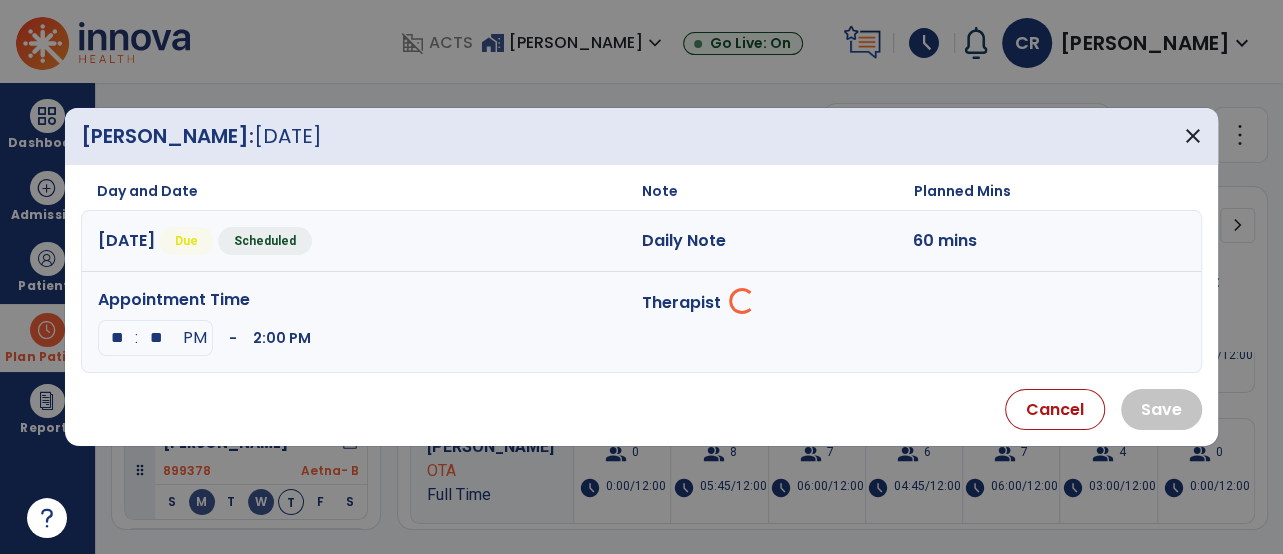 select on "**********" 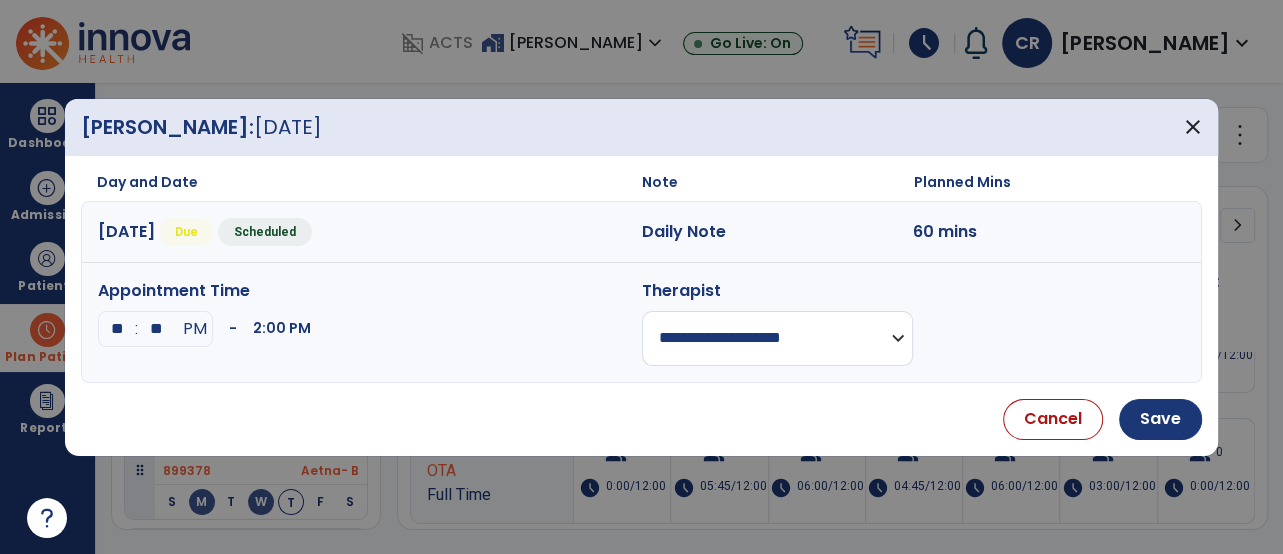 click on "**" at bounding box center [117, 329] 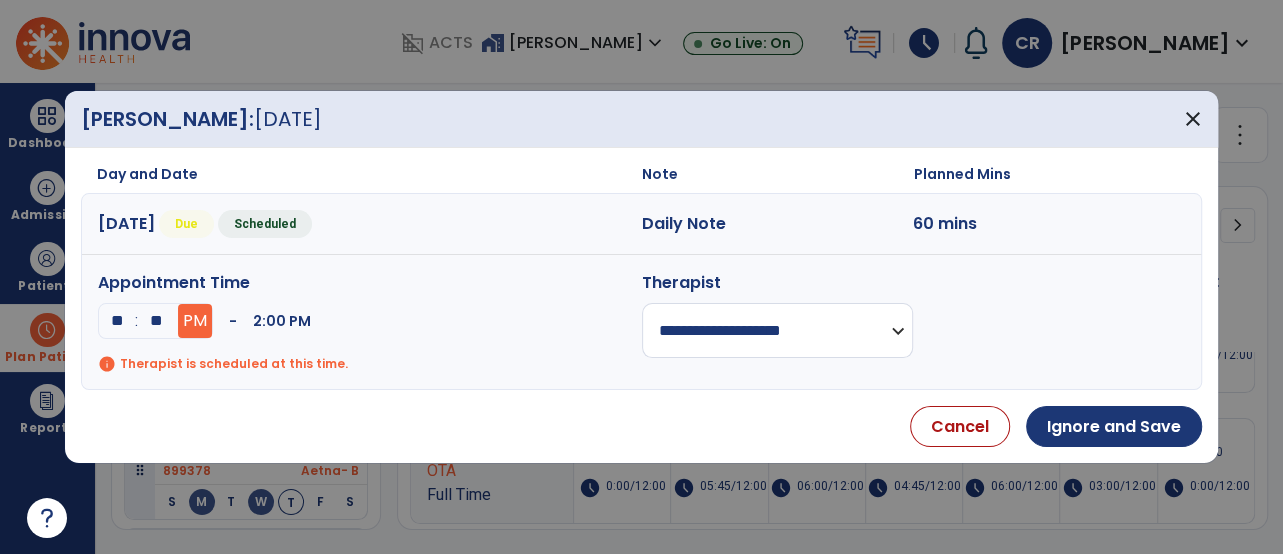 type on "**" 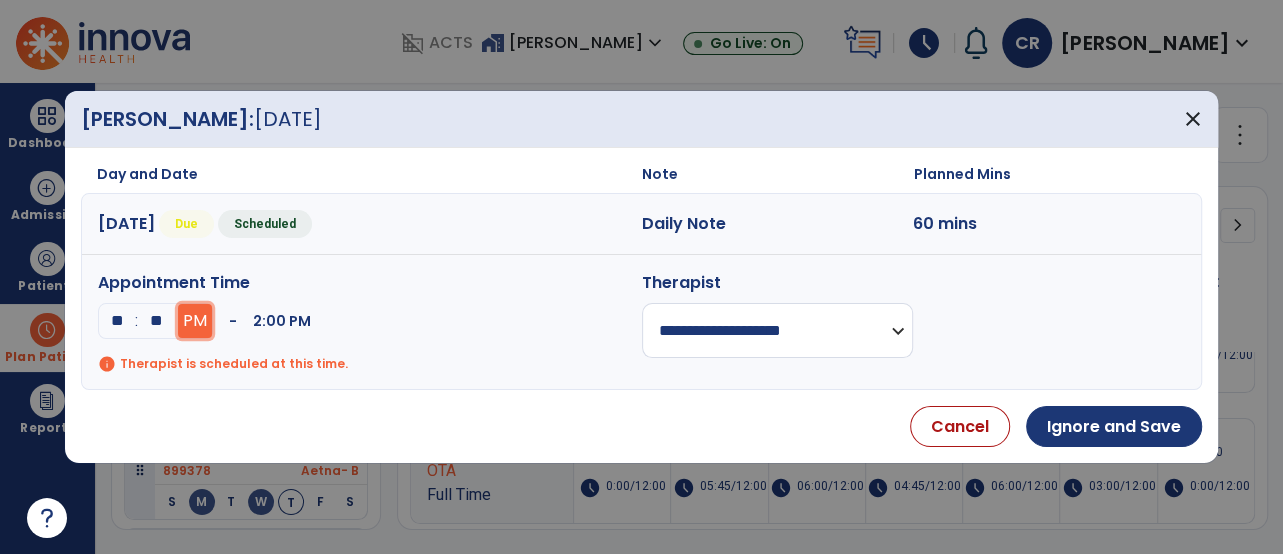 click on "PM" at bounding box center (195, 321) 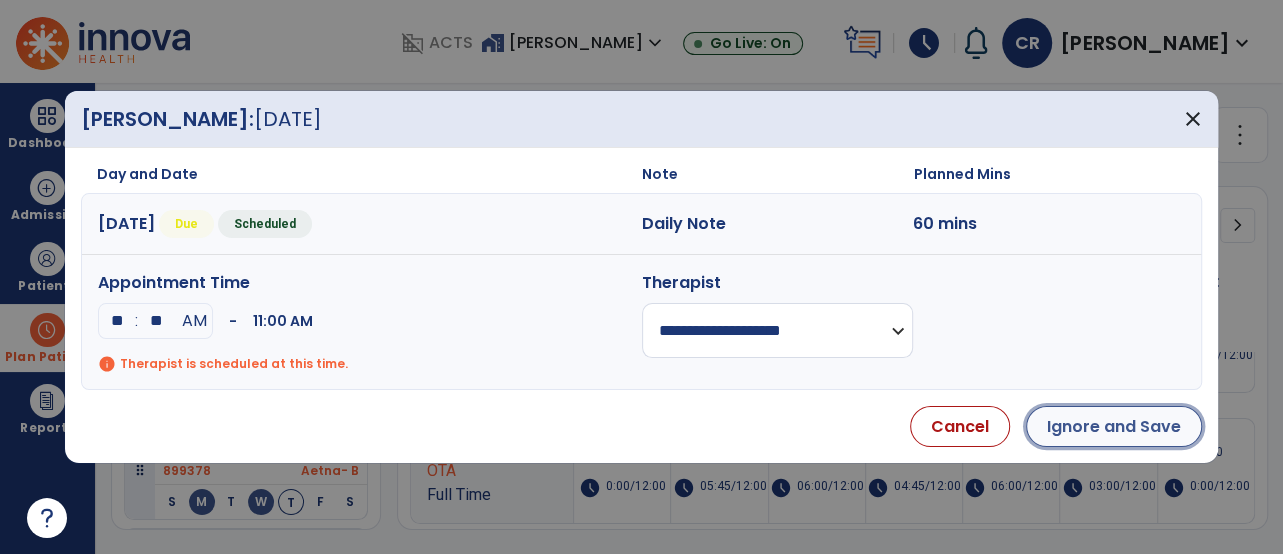 click on "Ignore and Save" at bounding box center (1114, 426) 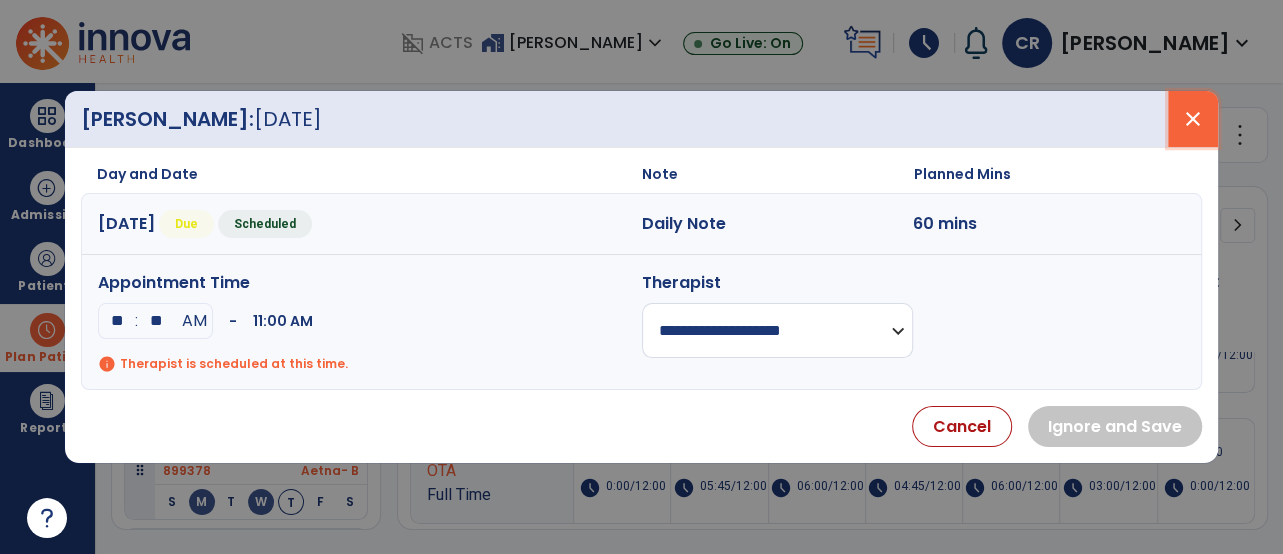 click on "close" at bounding box center (1193, 119) 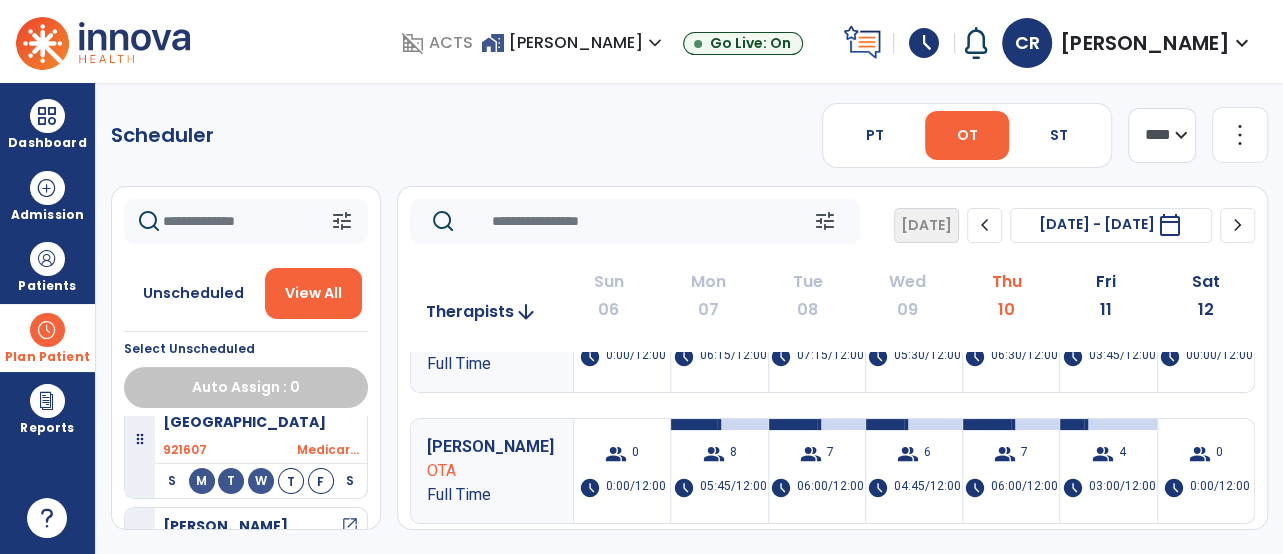 scroll, scrollTop: 250, scrollLeft: 0, axis: vertical 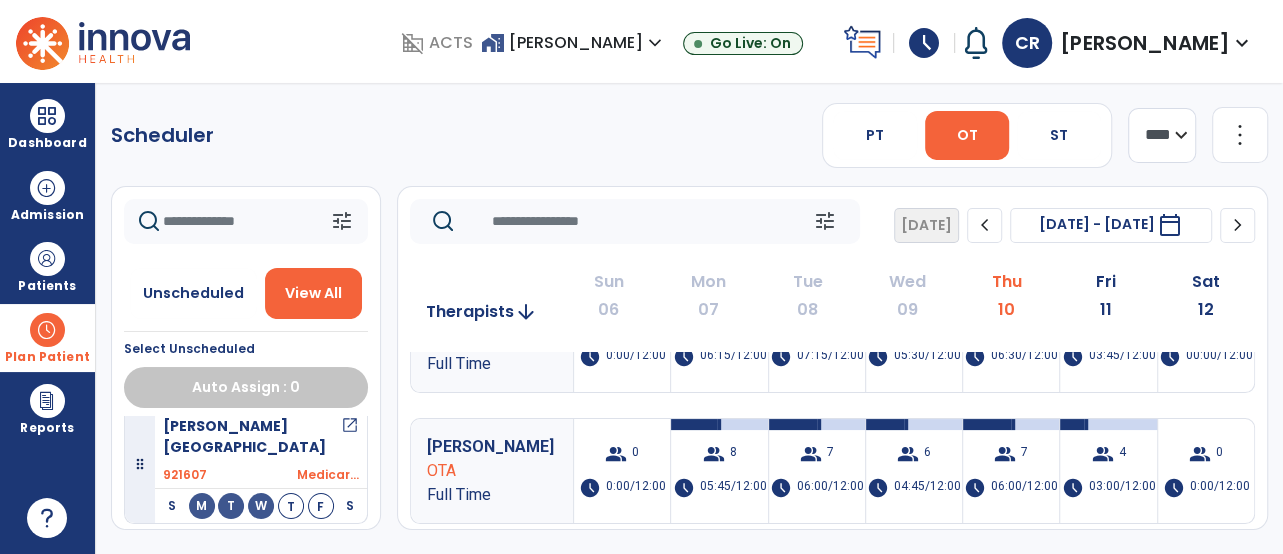 click on "open_in_new" at bounding box center [350, 437] 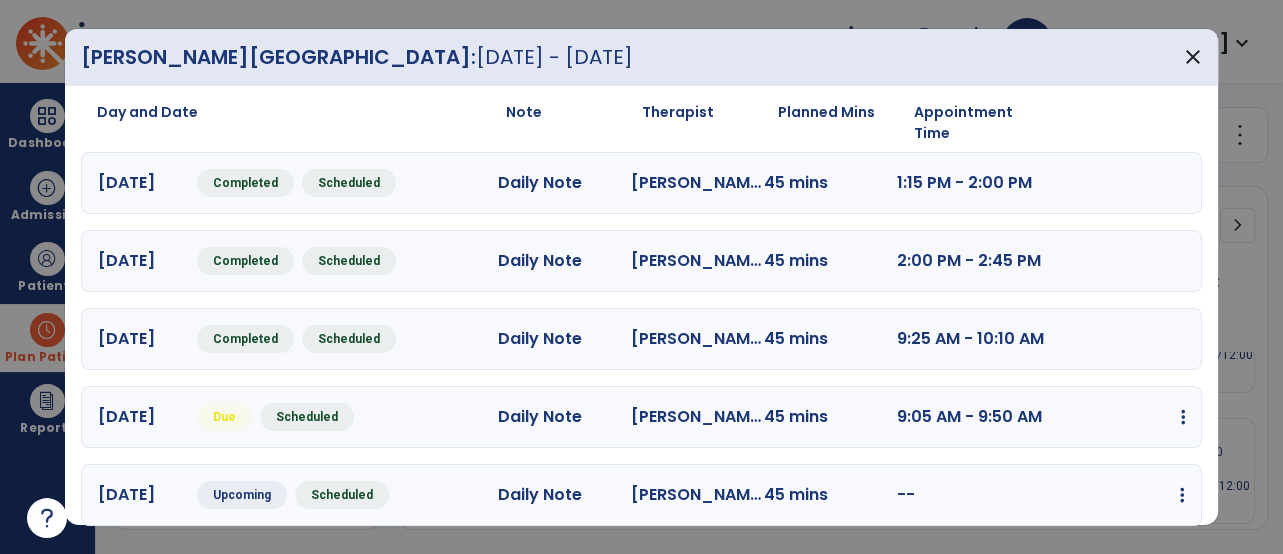 click at bounding box center [1183, 417] 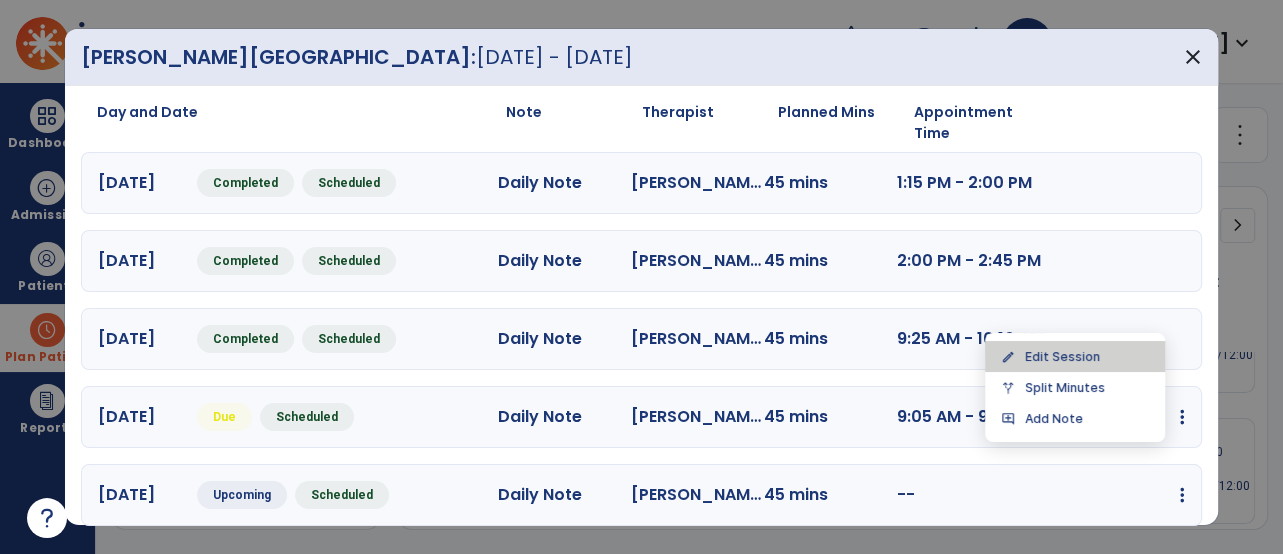 click on "edit   Edit Session" at bounding box center [1075, 356] 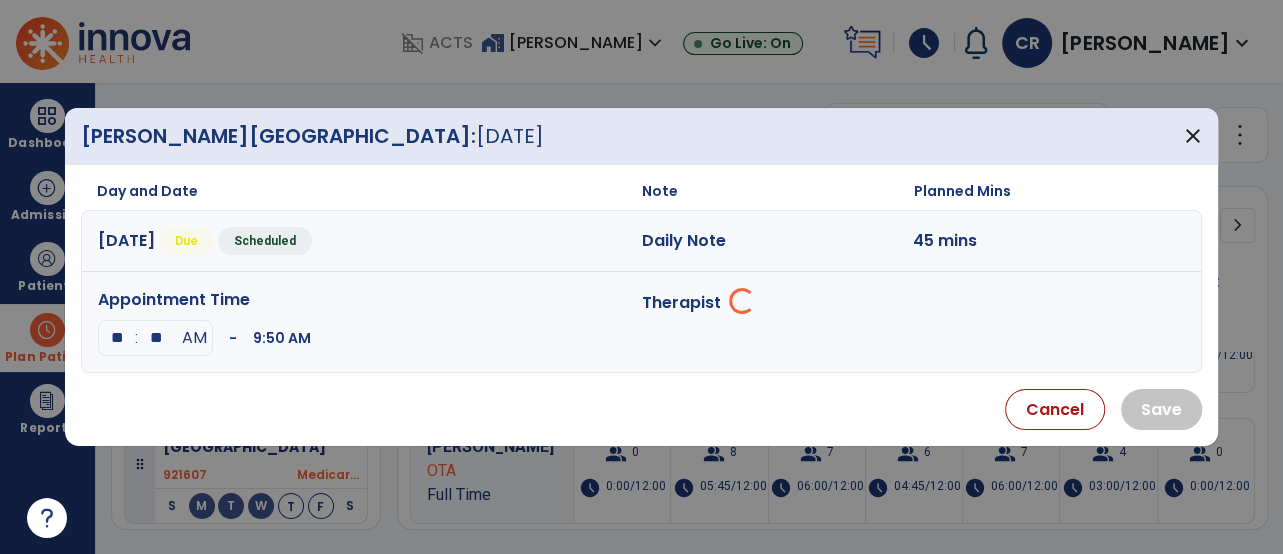 select on "**********" 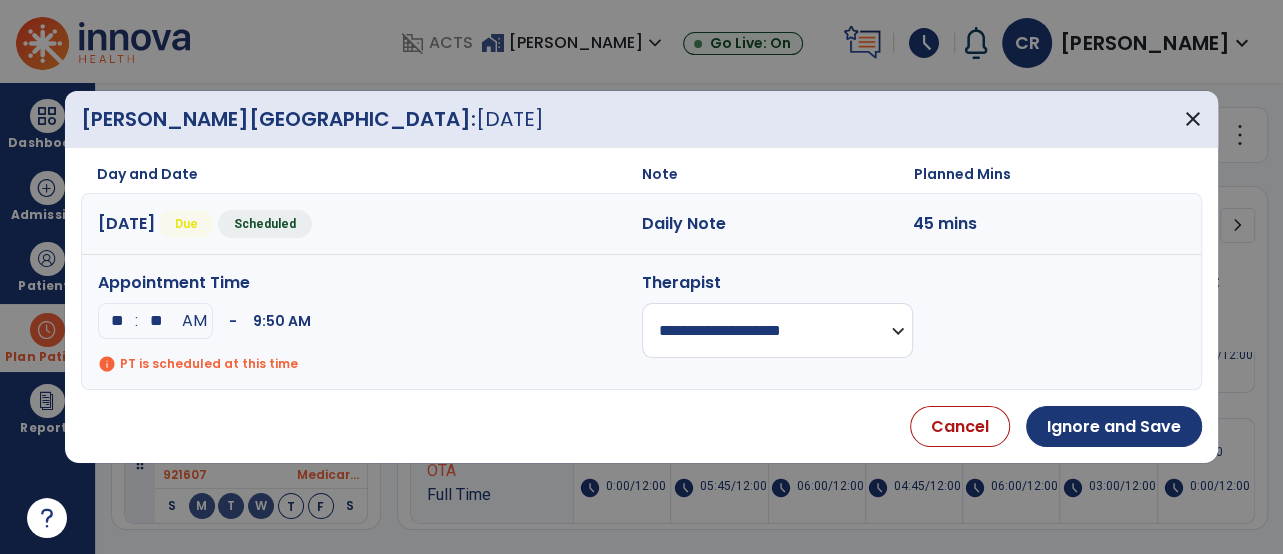 click on "**" at bounding box center [156, 321] 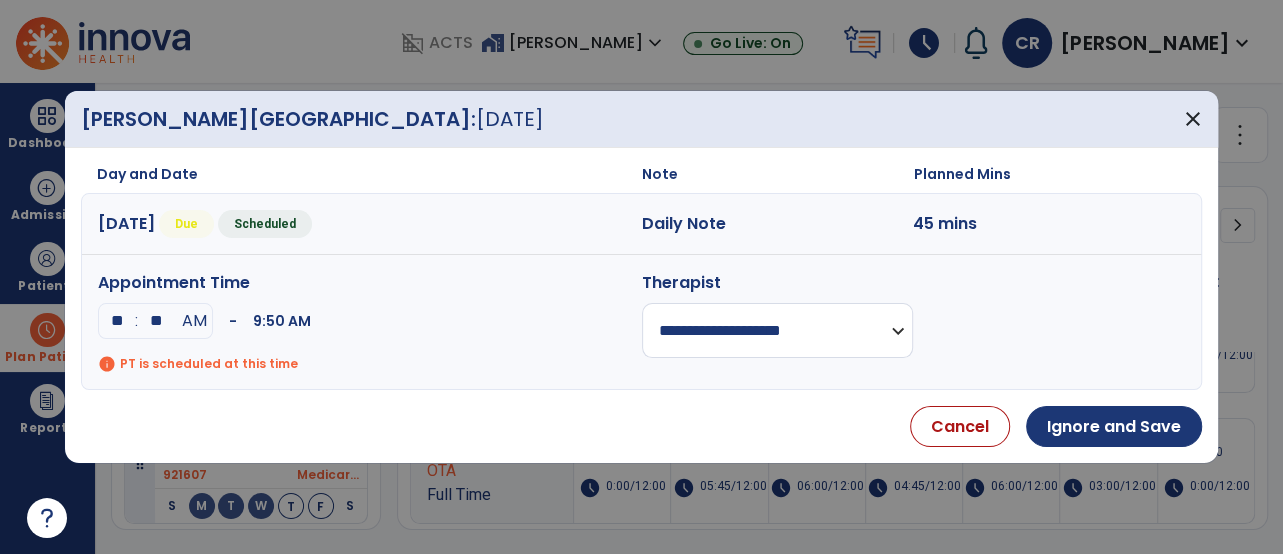 type on "**" 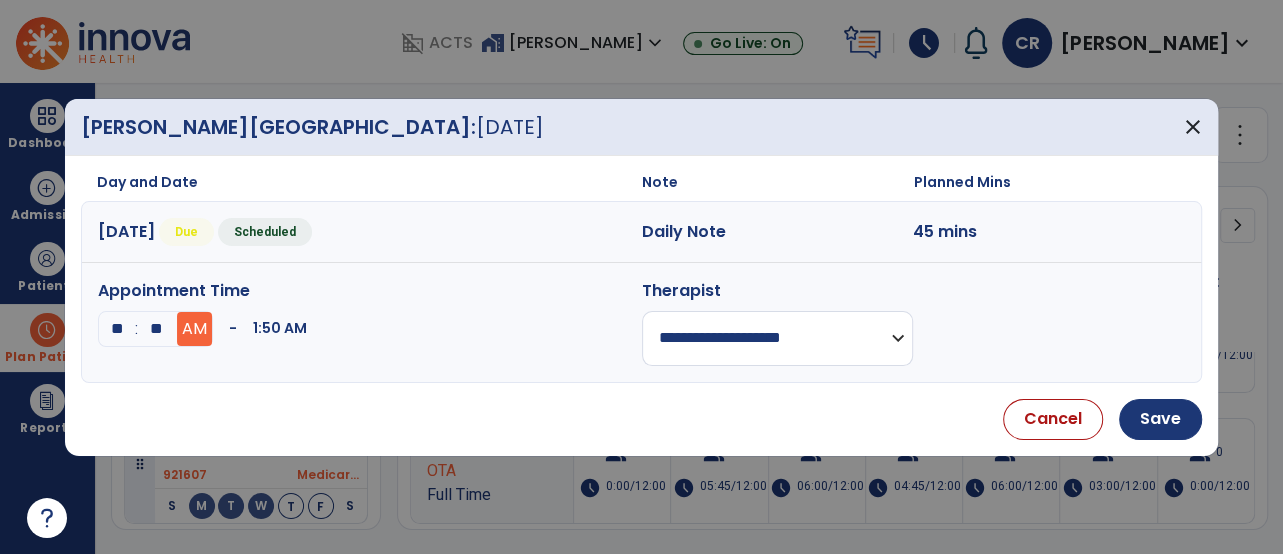 type on "**" 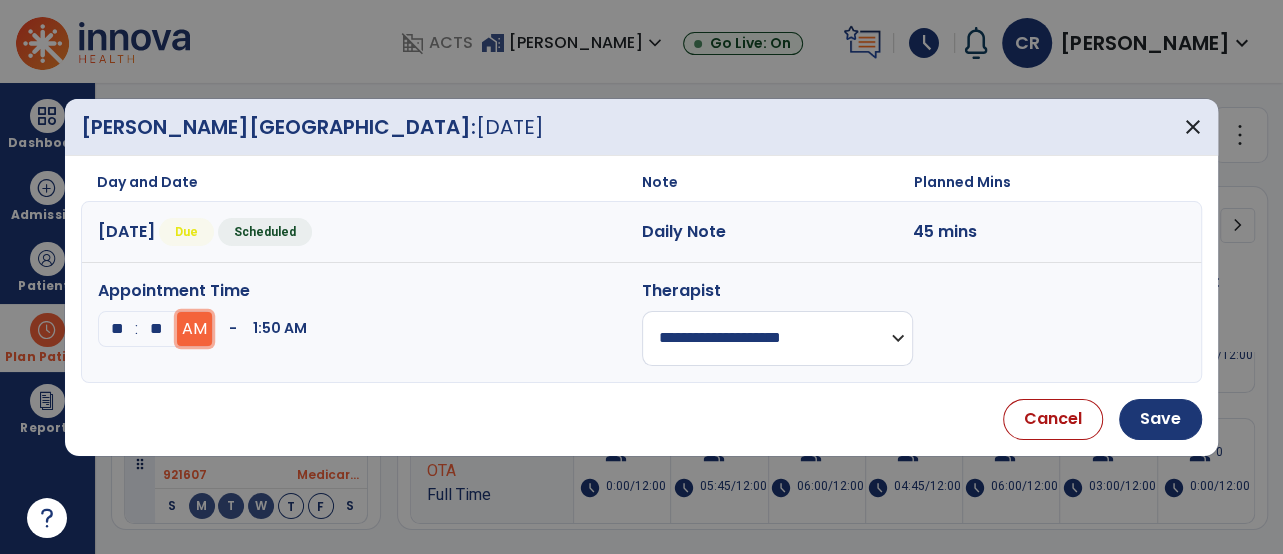 click on "AM" at bounding box center [194, 329] 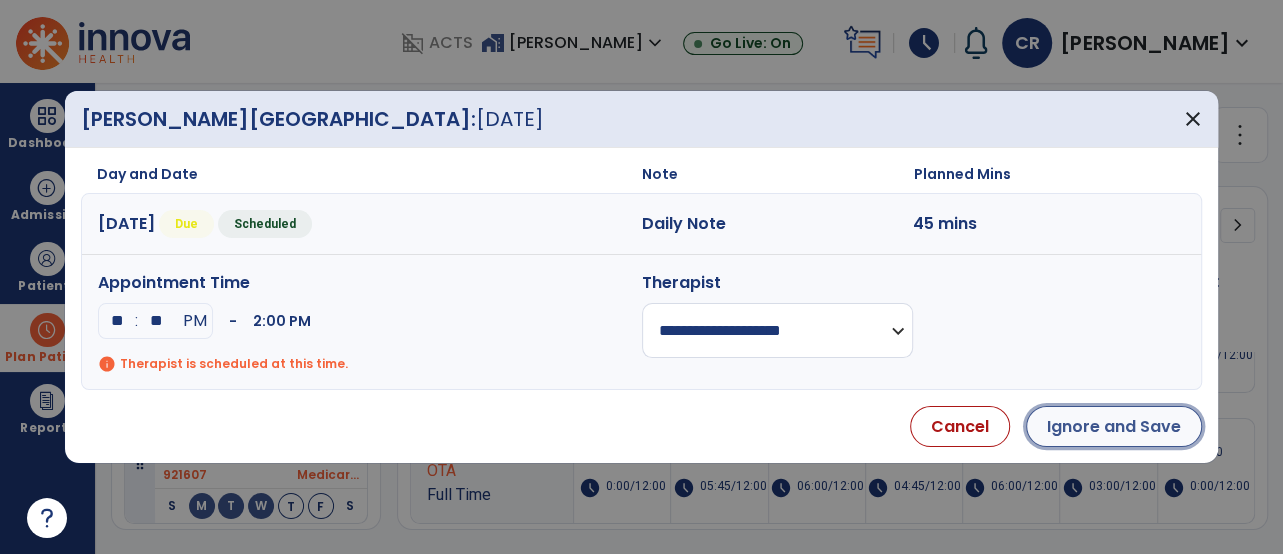 click on "Ignore and Save" at bounding box center (1114, 426) 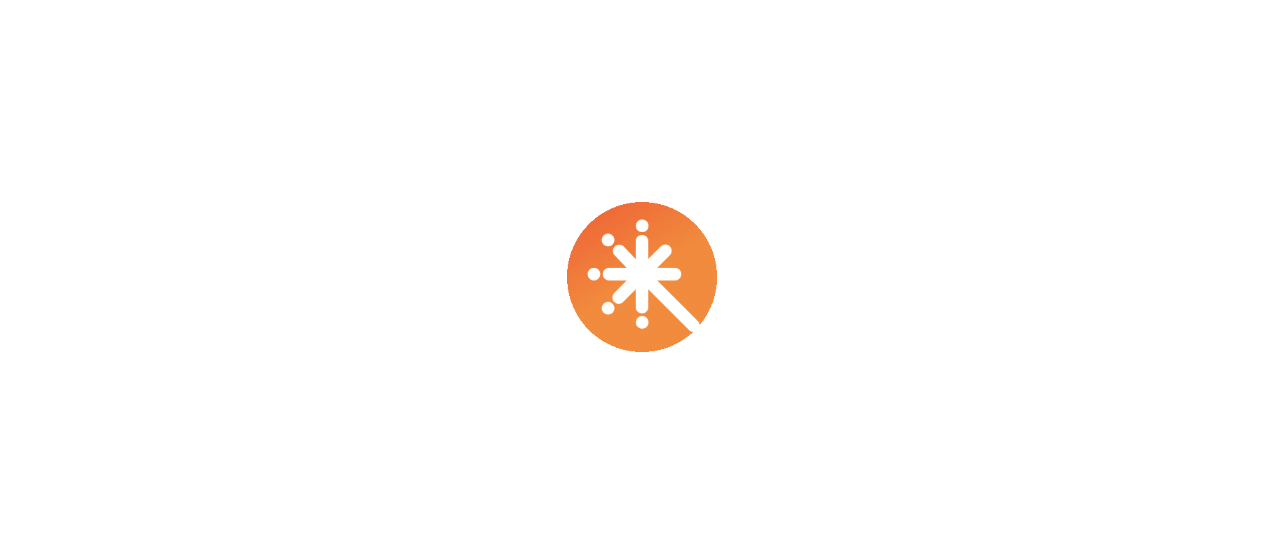 scroll, scrollTop: 0, scrollLeft: 0, axis: both 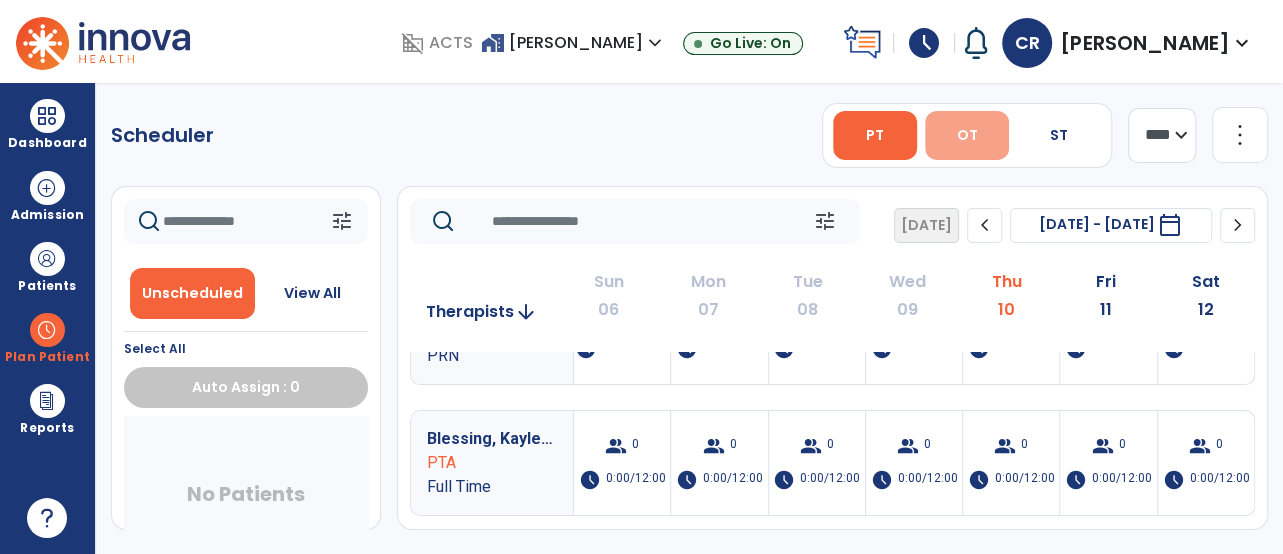 click on "OT" at bounding box center [967, 135] 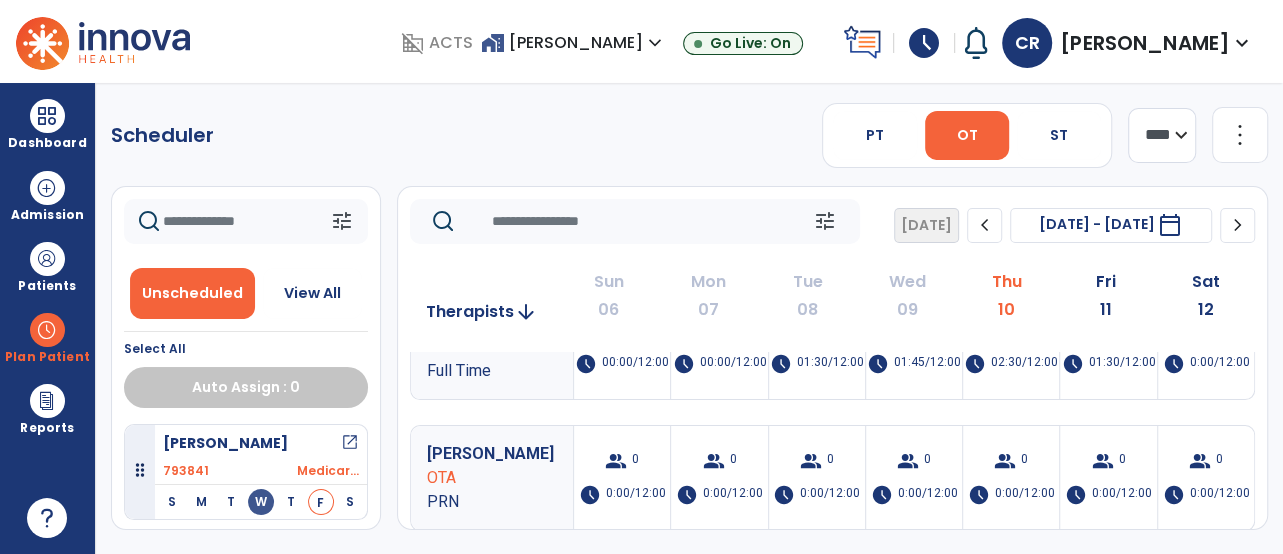 scroll, scrollTop: 320, scrollLeft: 0, axis: vertical 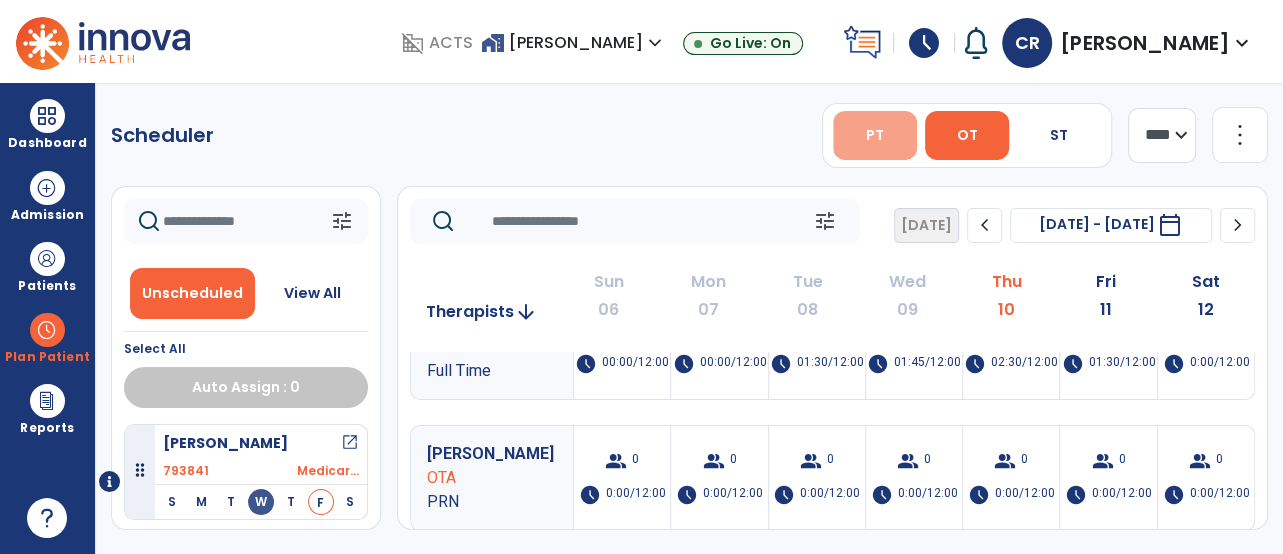 click on "PT" at bounding box center (875, 135) 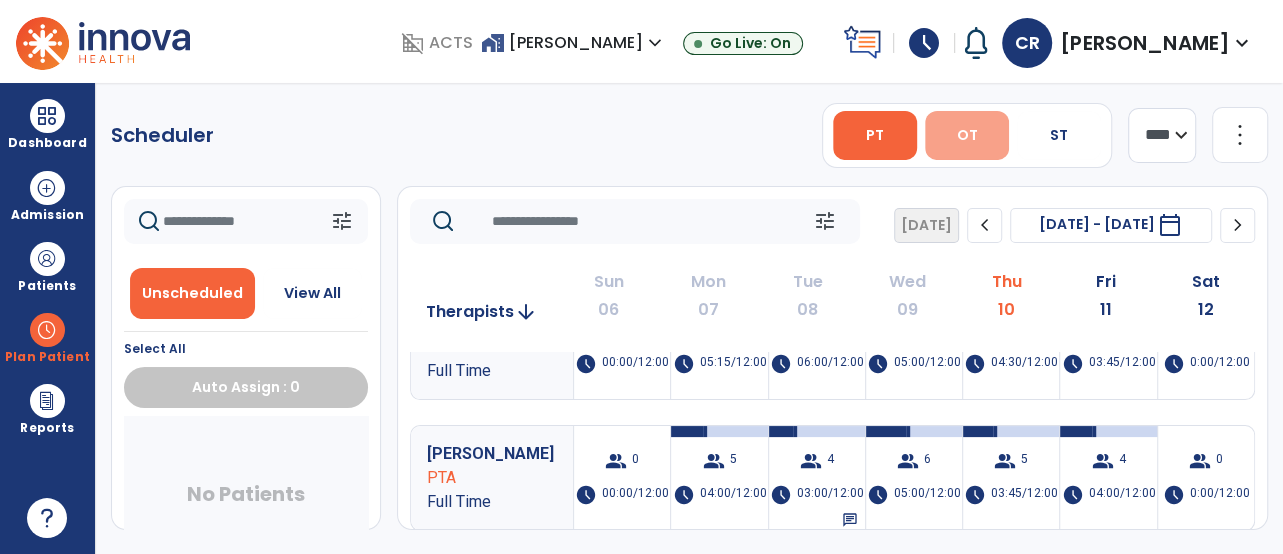 click on "OT" at bounding box center [966, 135] 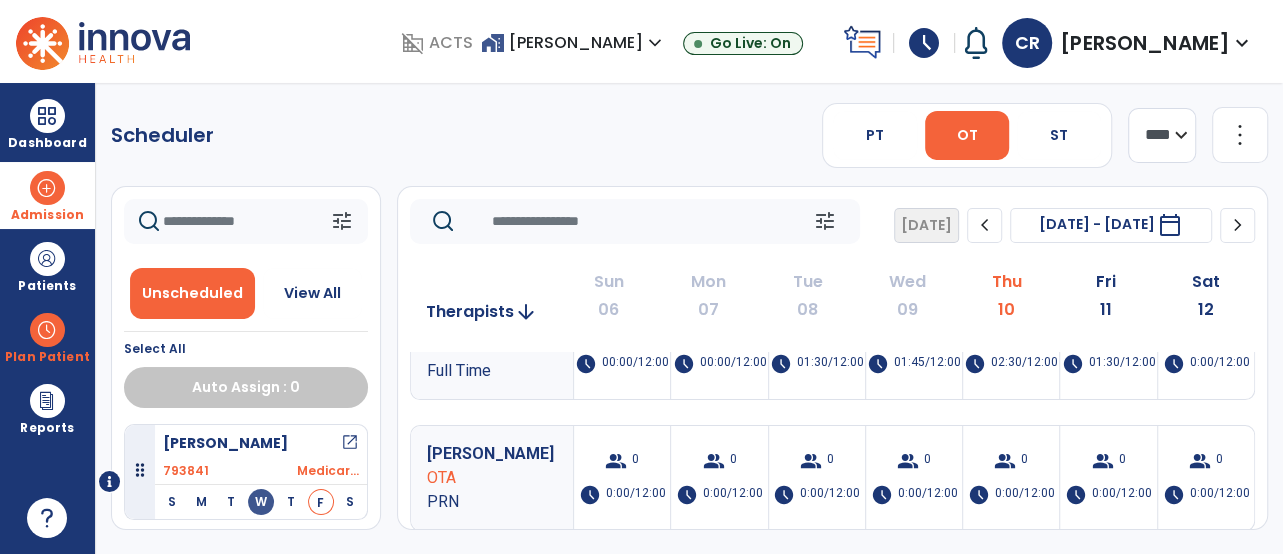 click on "Admission" at bounding box center [47, 215] 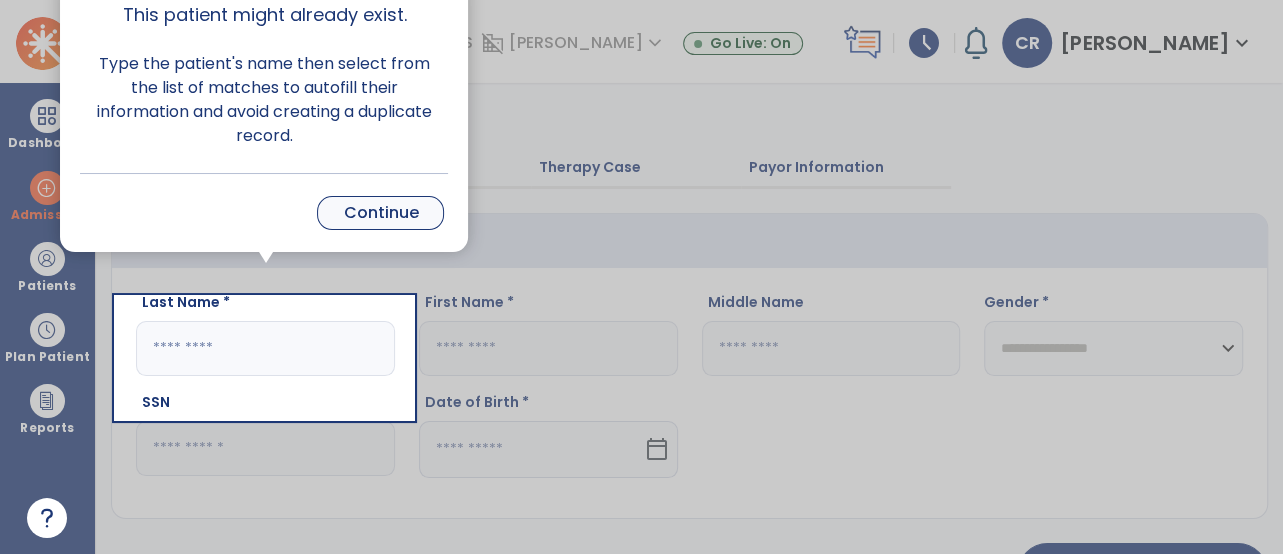 click on "Continue" at bounding box center (380, 213) 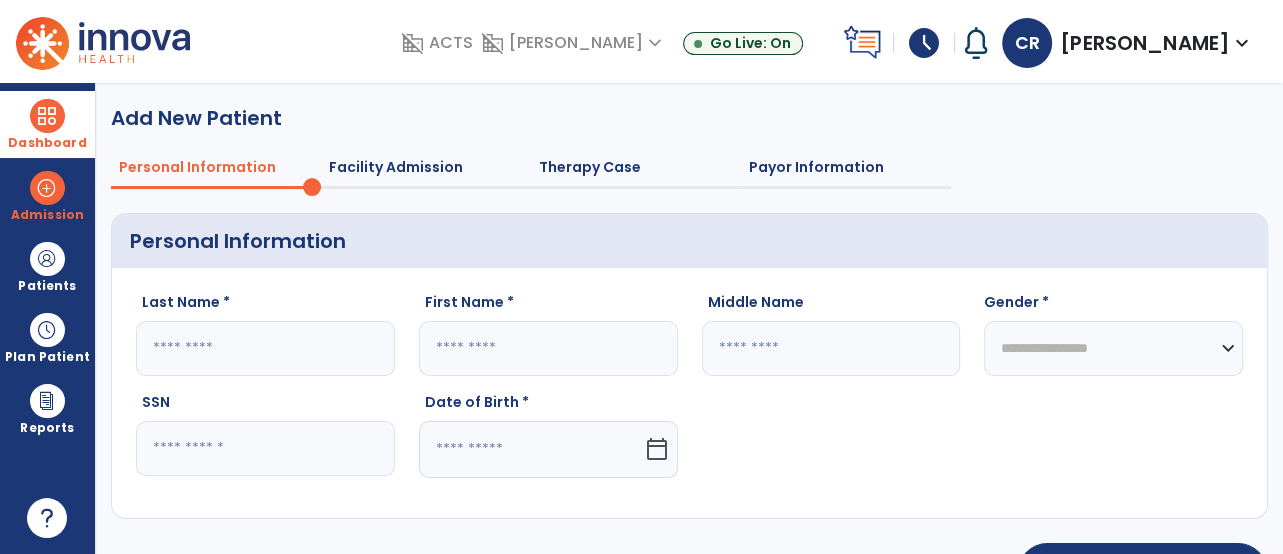 click at bounding box center [47, 116] 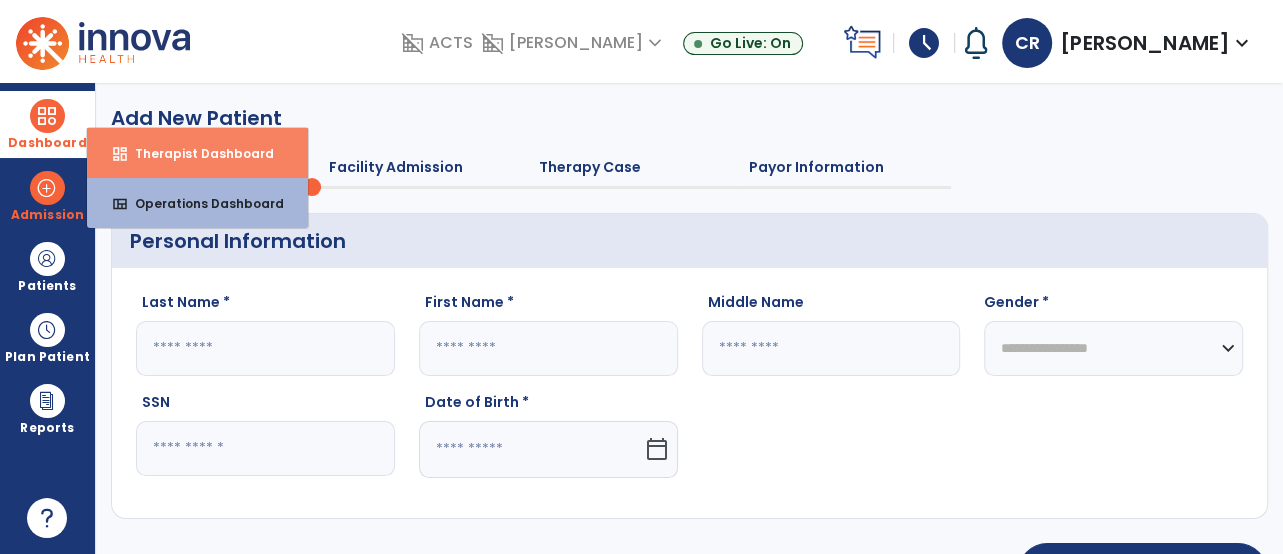 click on "Therapist Dashboard" at bounding box center [196, 153] 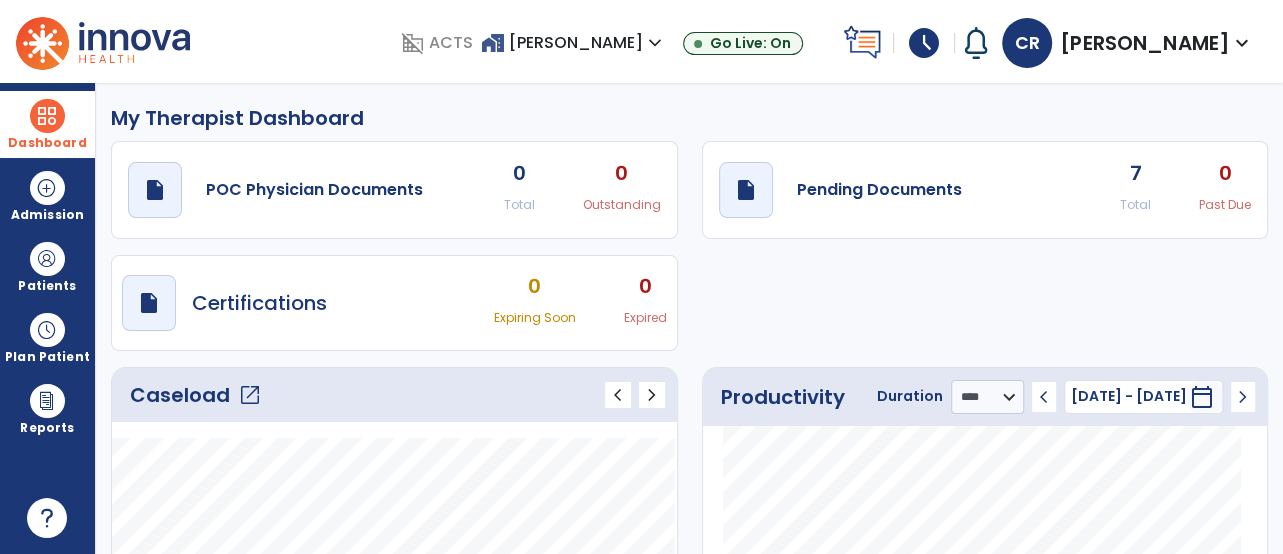 click on "Caseload   open_in_new" 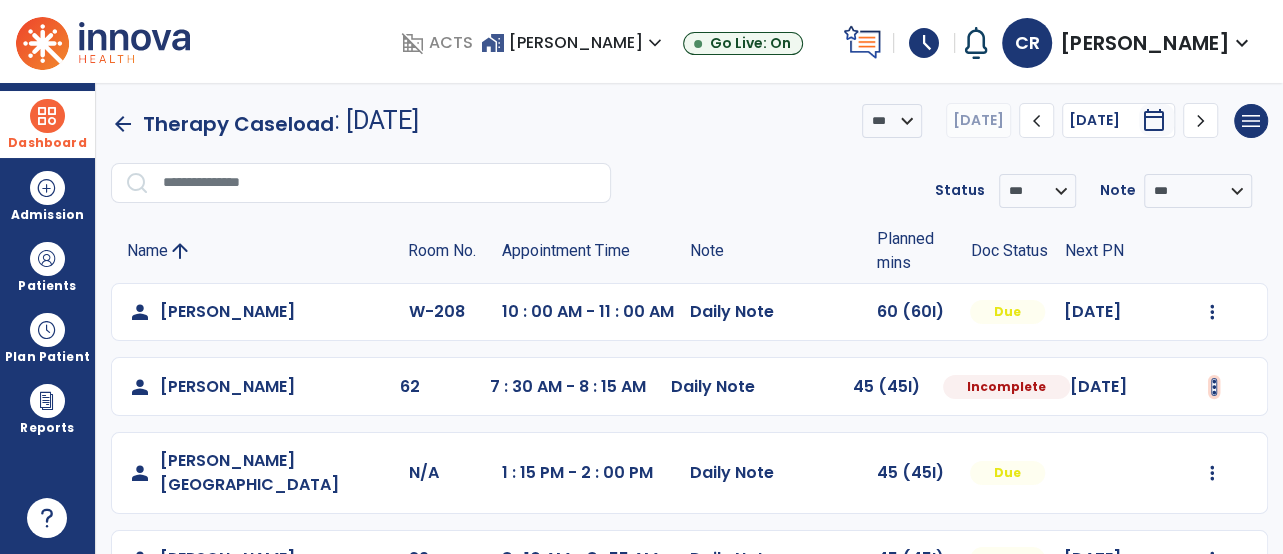 click at bounding box center (1212, 312) 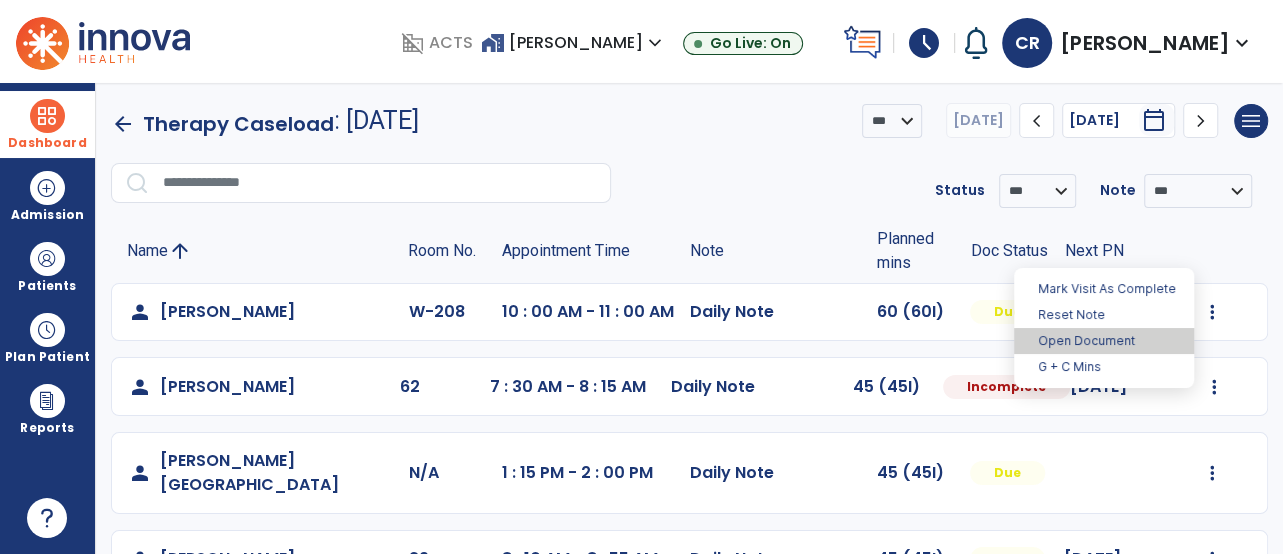 click on "Open Document" at bounding box center [1104, 341] 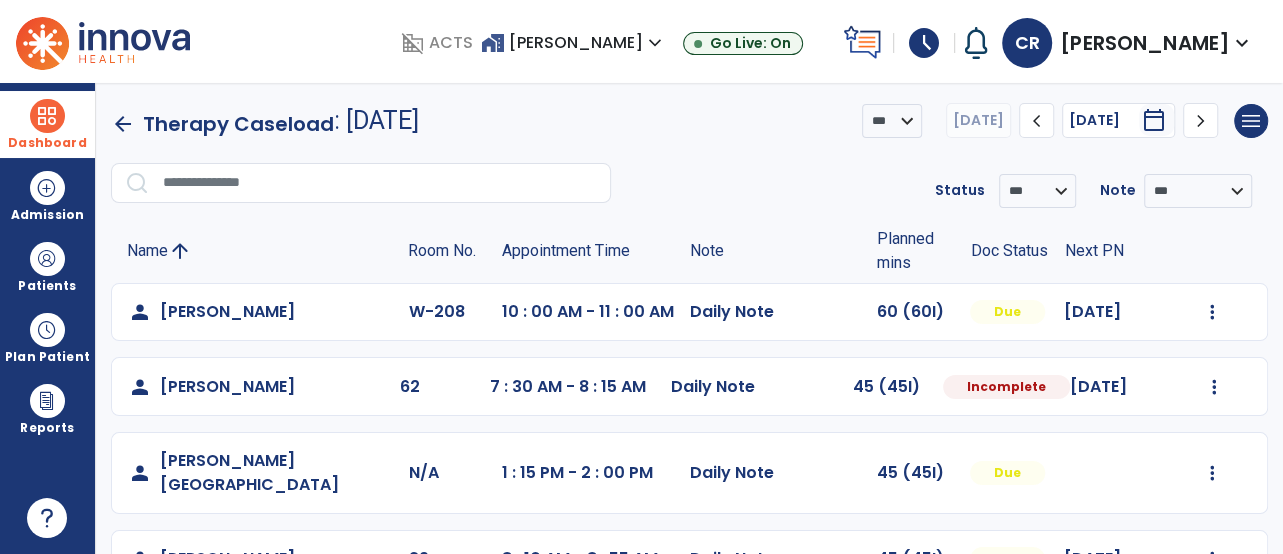 select on "*" 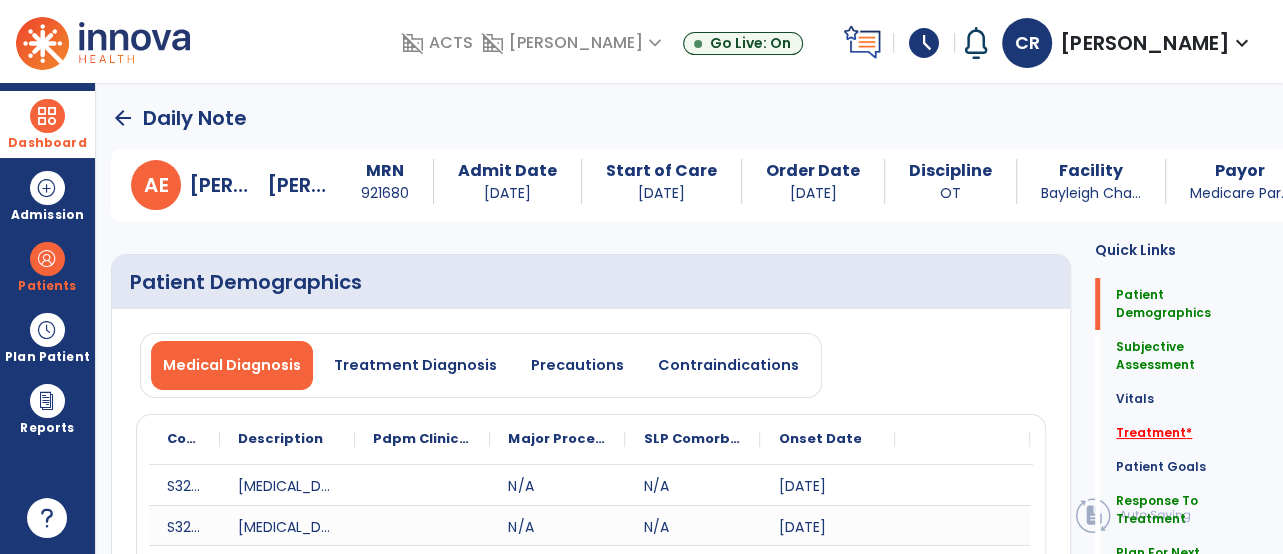 click on "Treatment   *" 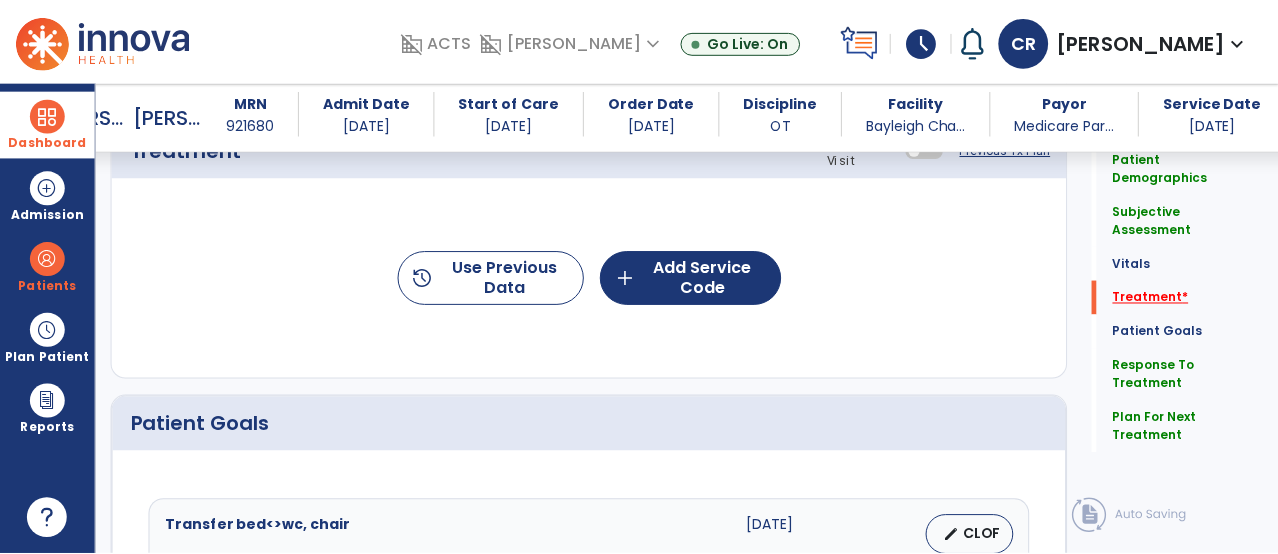 scroll, scrollTop: 1279, scrollLeft: 0, axis: vertical 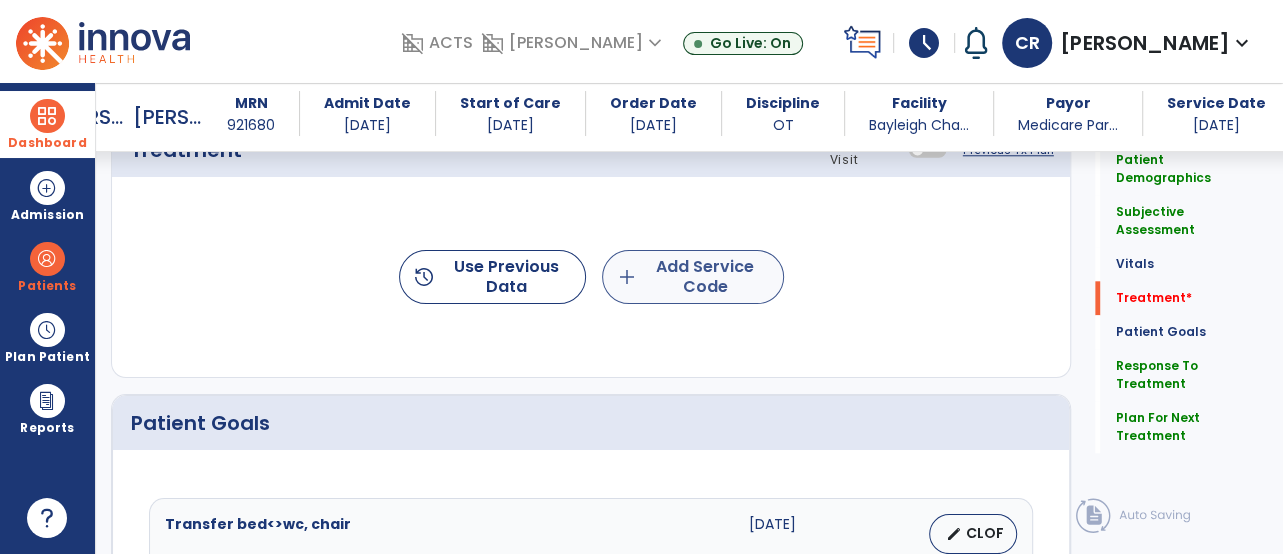 click on "add  Add Service Code" 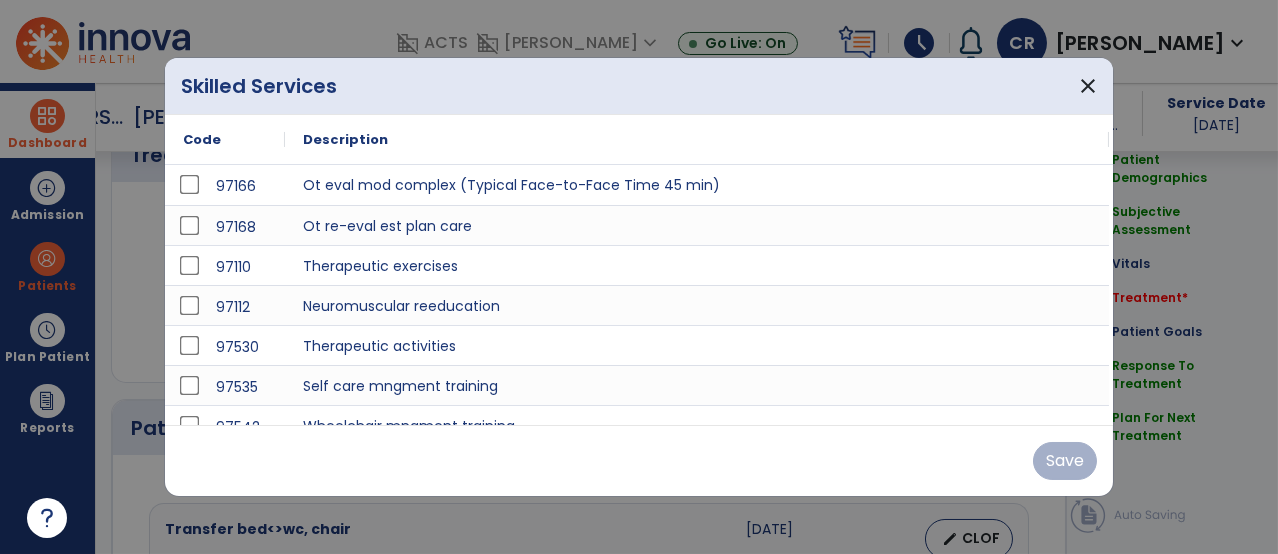scroll, scrollTop: 1279, scrollLeft: 0, axis: vertical 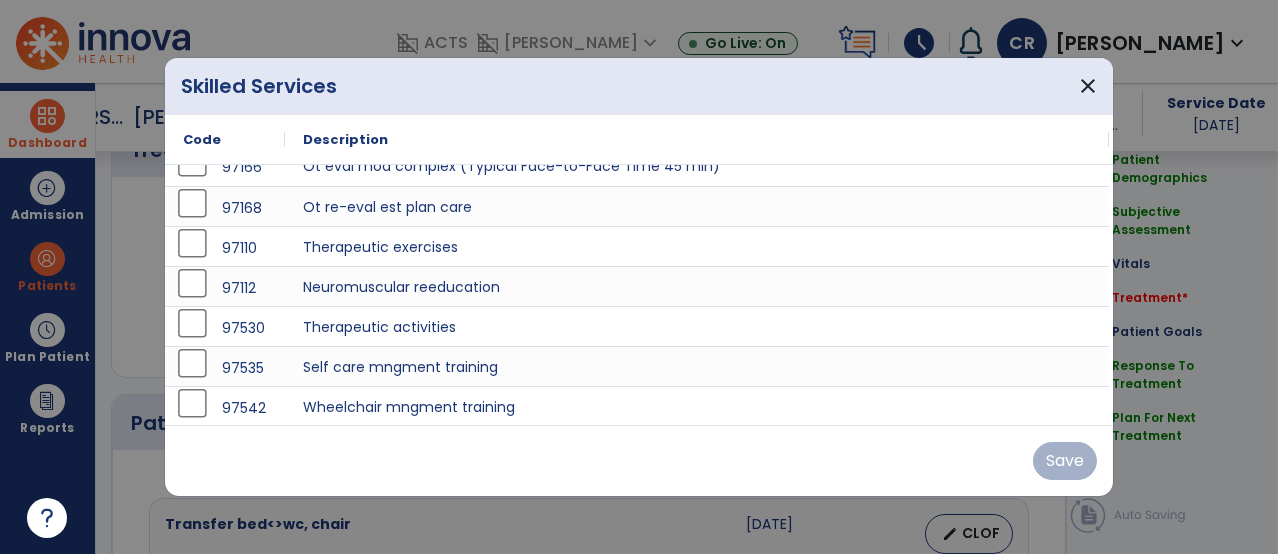 click on "97535" at bounding box center [225, 368] 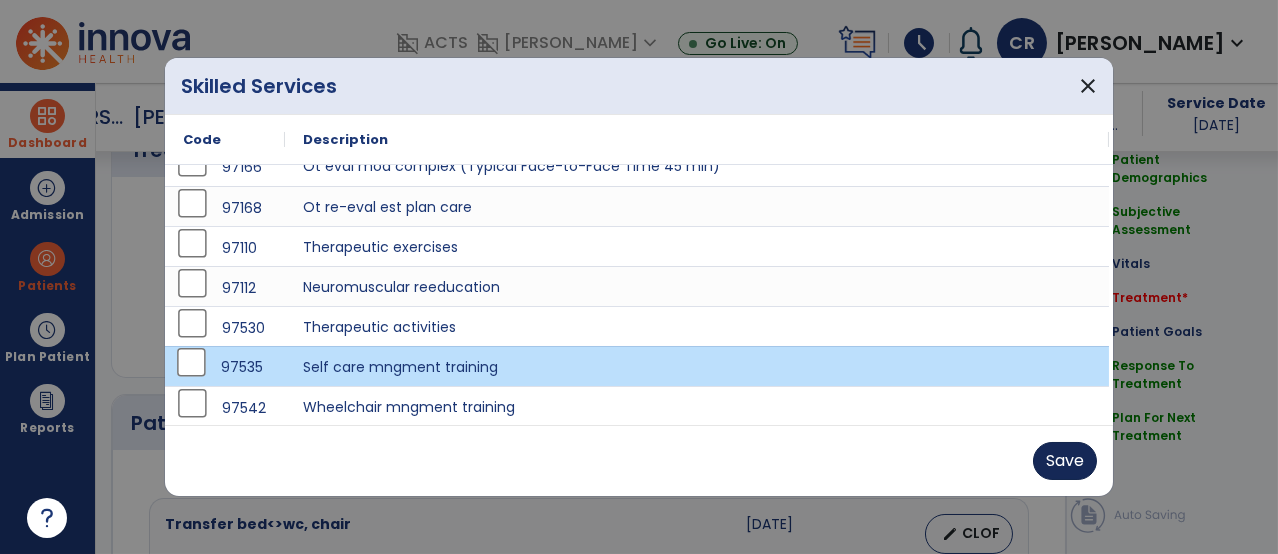 click on "Save" at bounding box center (1065, 461) 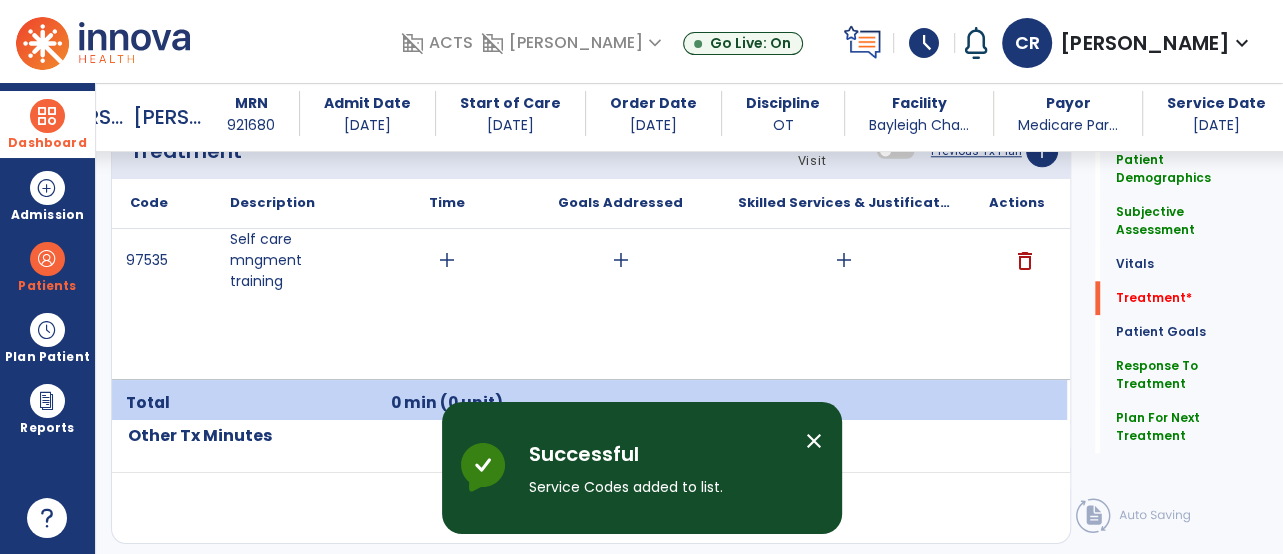 click on "add" at bounding box center (447, 260) 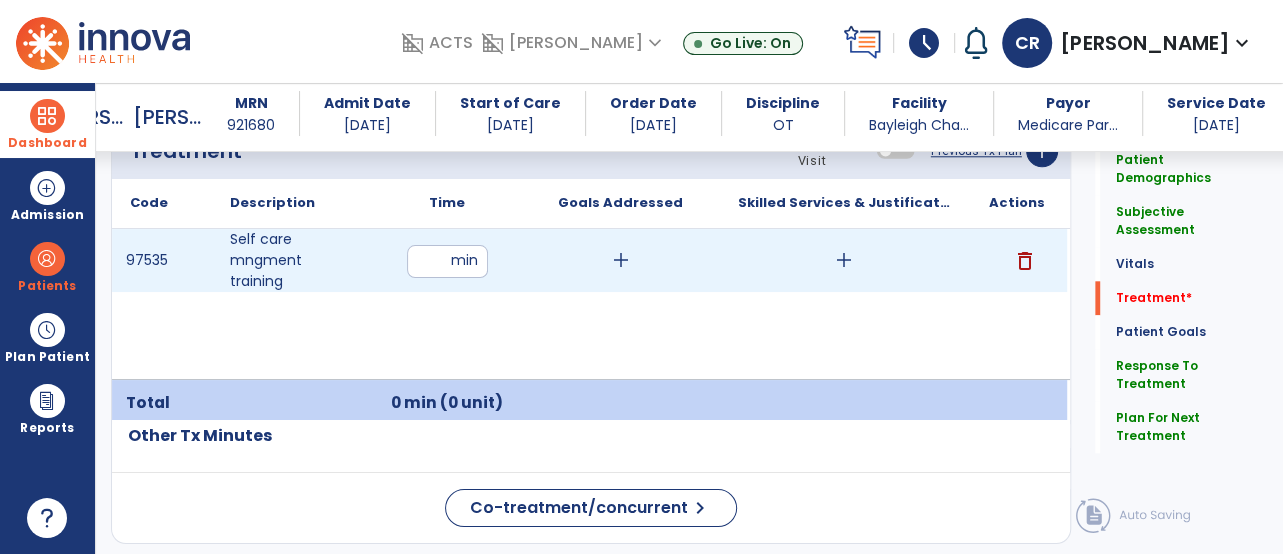 type on "**" 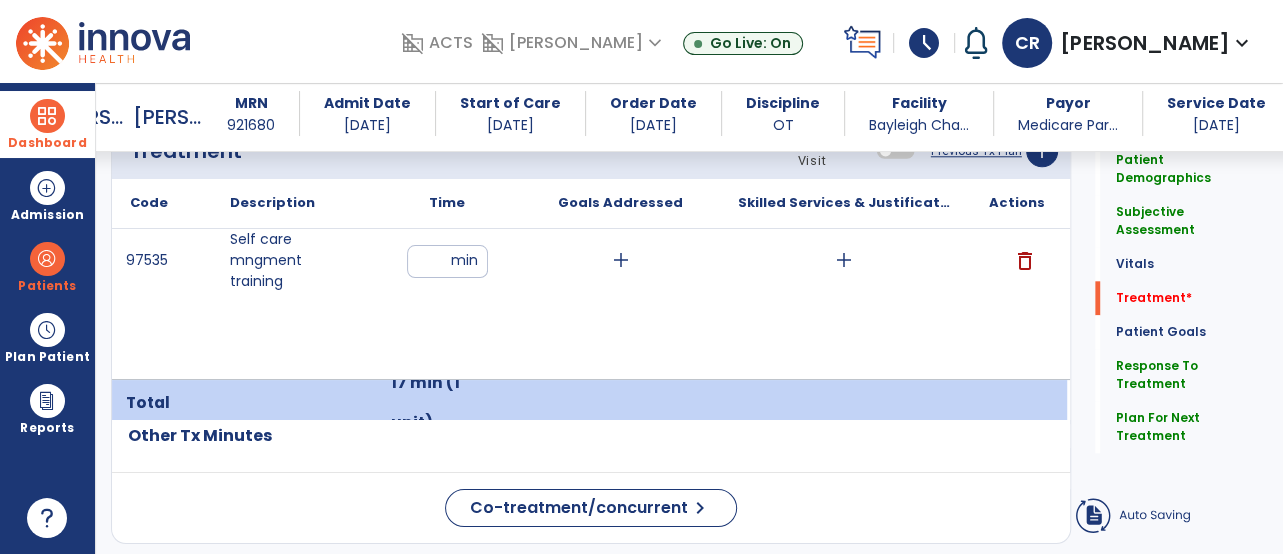 click on "add" at bounding box center (621, 260) 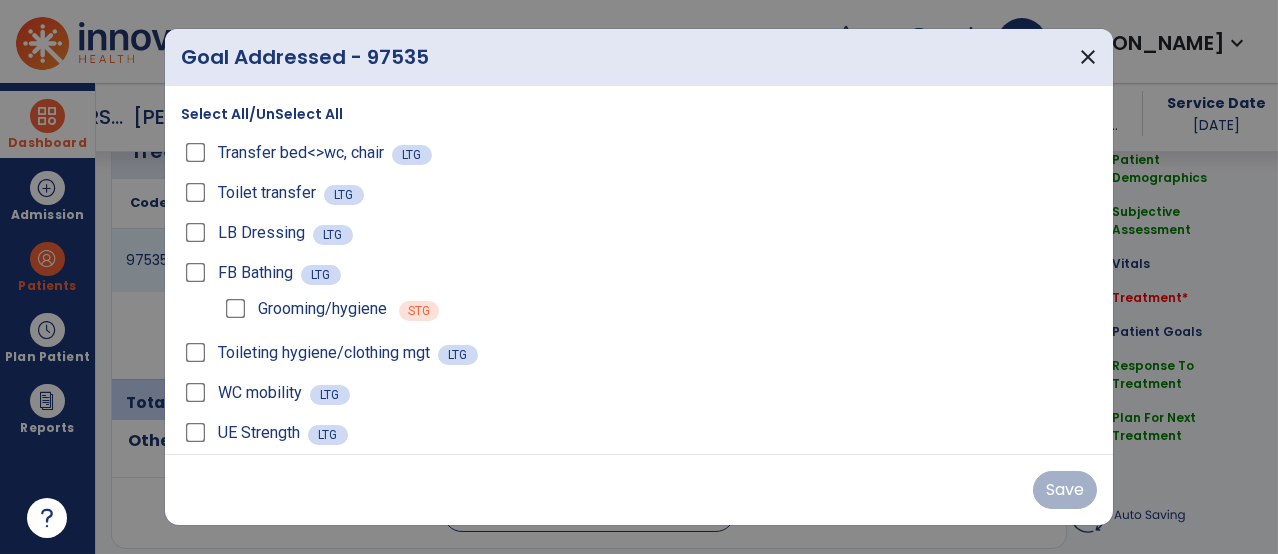 scroll, scrollTop: 1279, scrollLeft: 0, axis: vertical 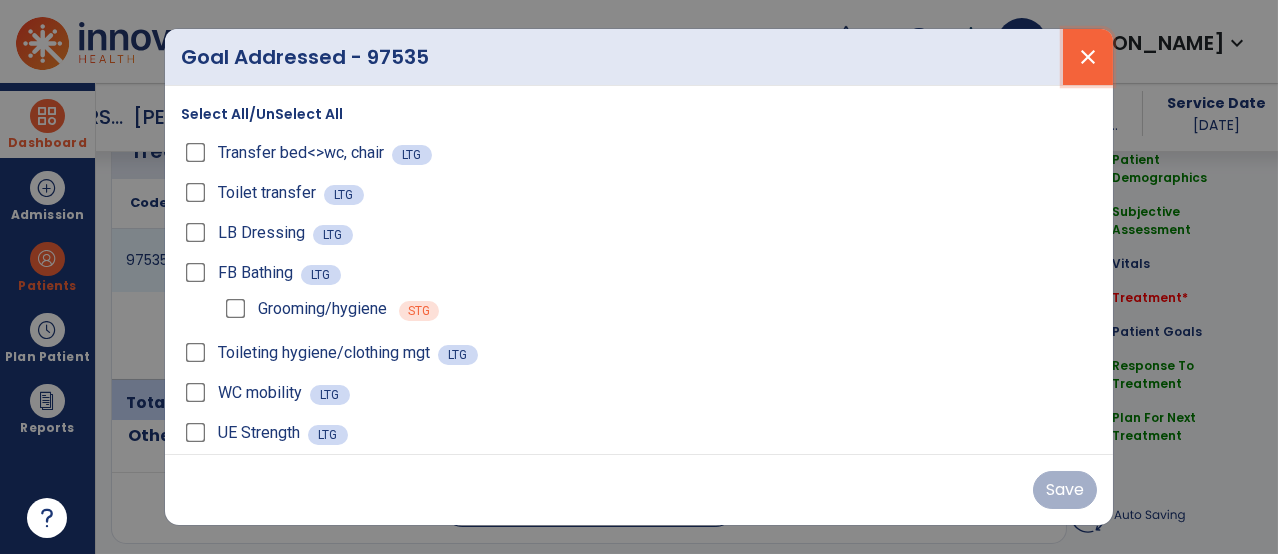 click on "close" at bounding box center [1088, 57] 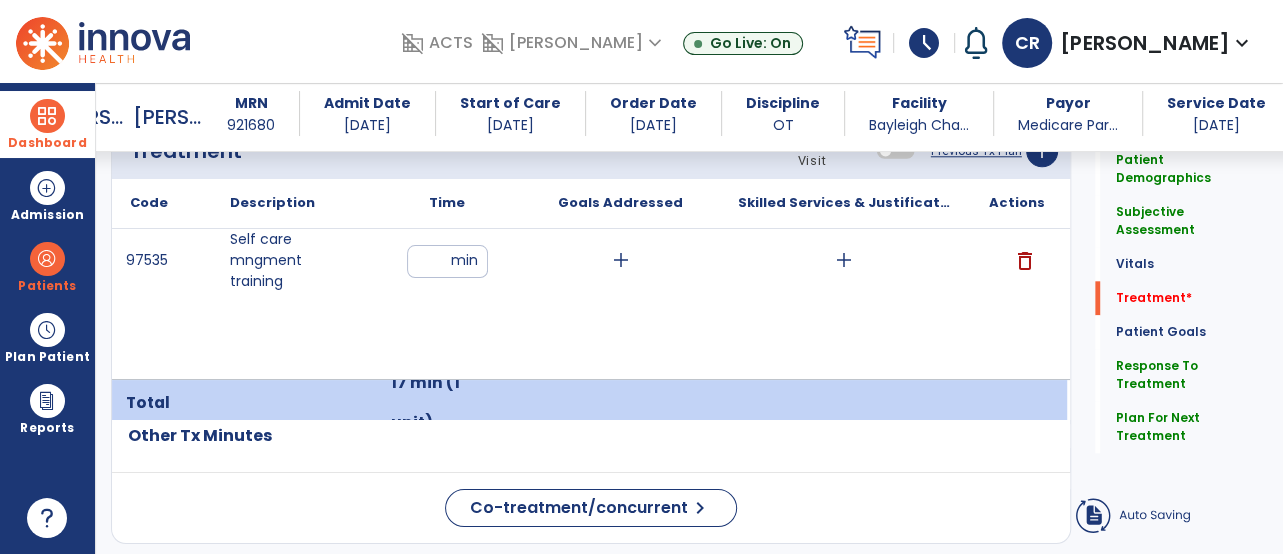 click on "**" at bounding box center [447, 261] 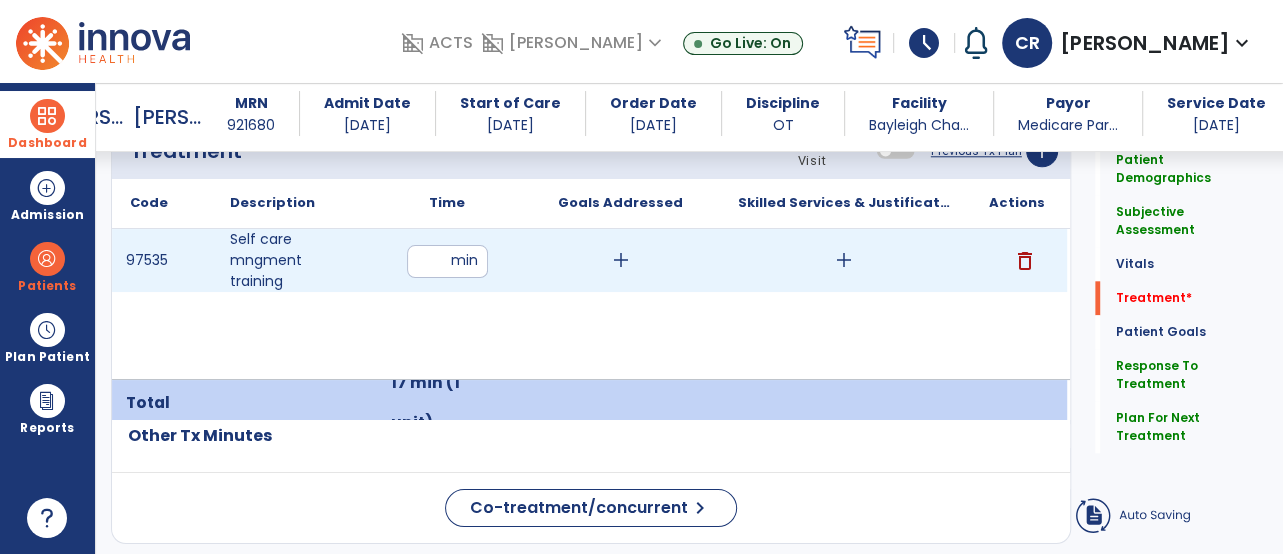 type on "*" 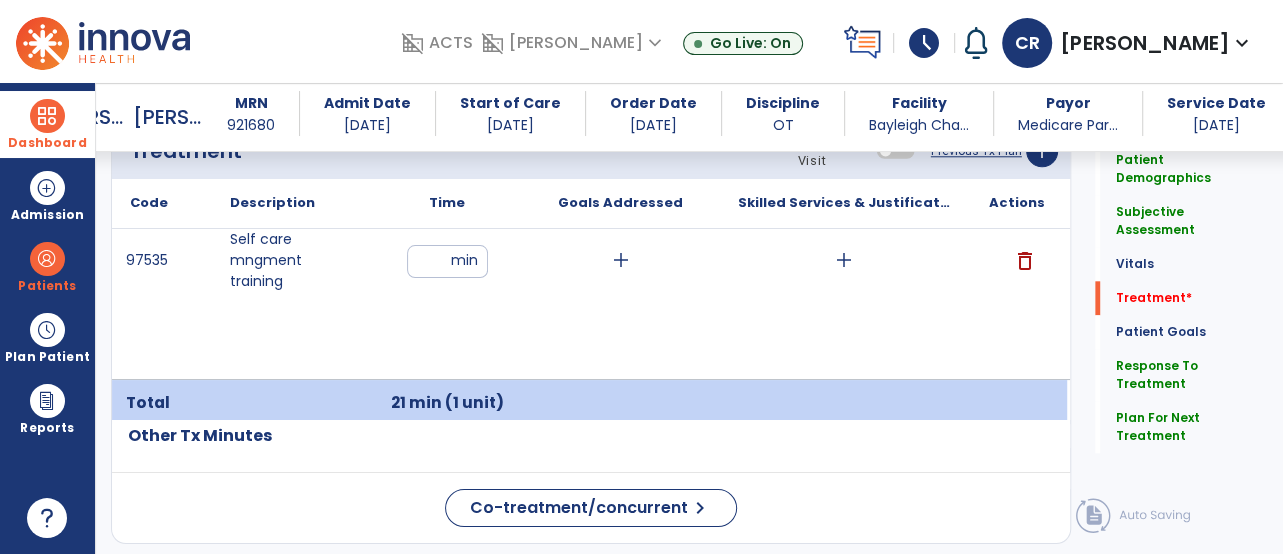 click on "add" at bounding box center [621, 260] 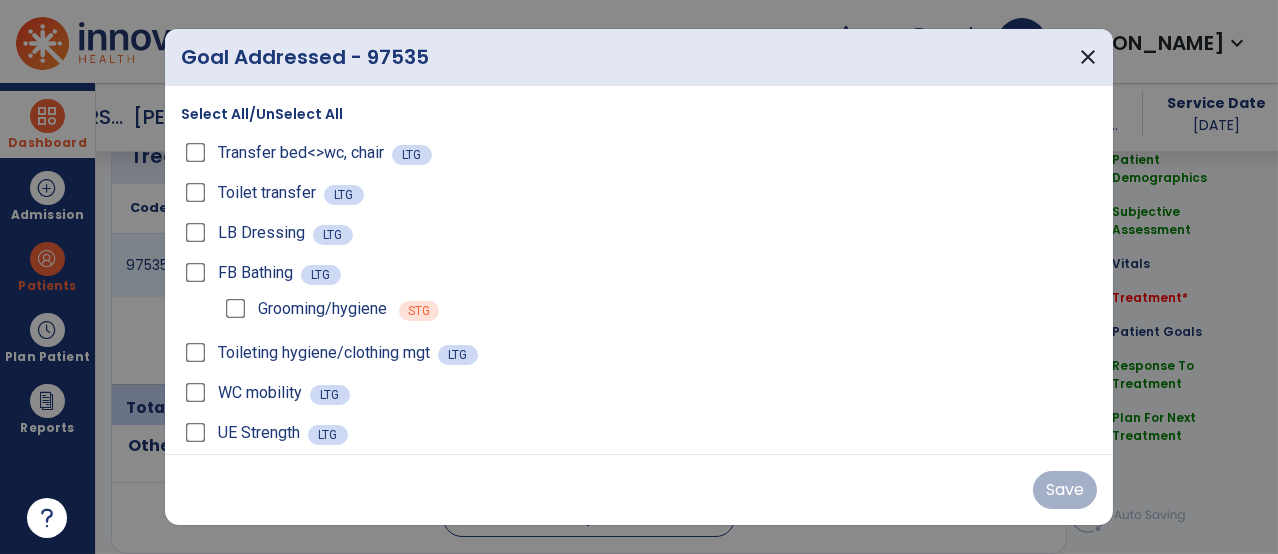 scroll, scrollTop: 1279, scrollLeft: 0, axis: vertical 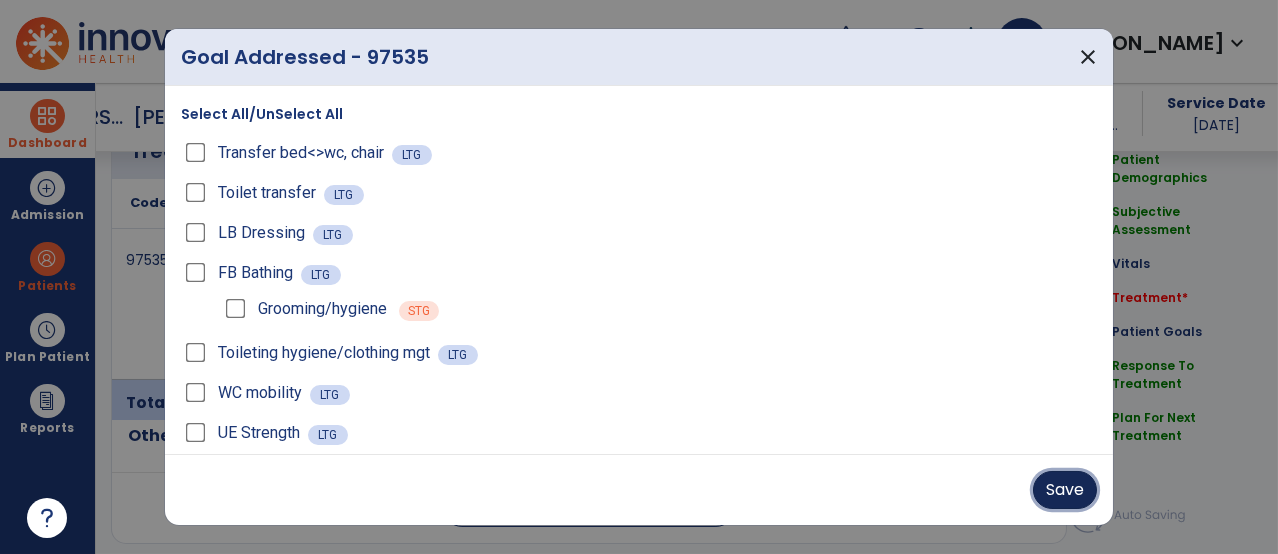 click on "Save" at bounding box center [1065, 490] 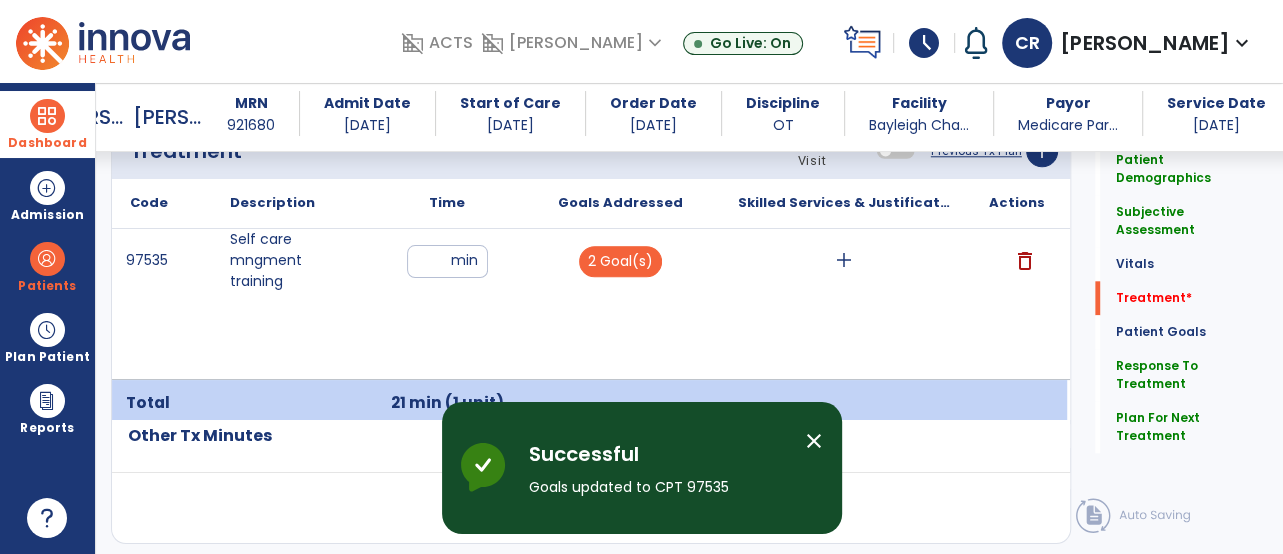 click on "add" at bounding box center [844, 260] 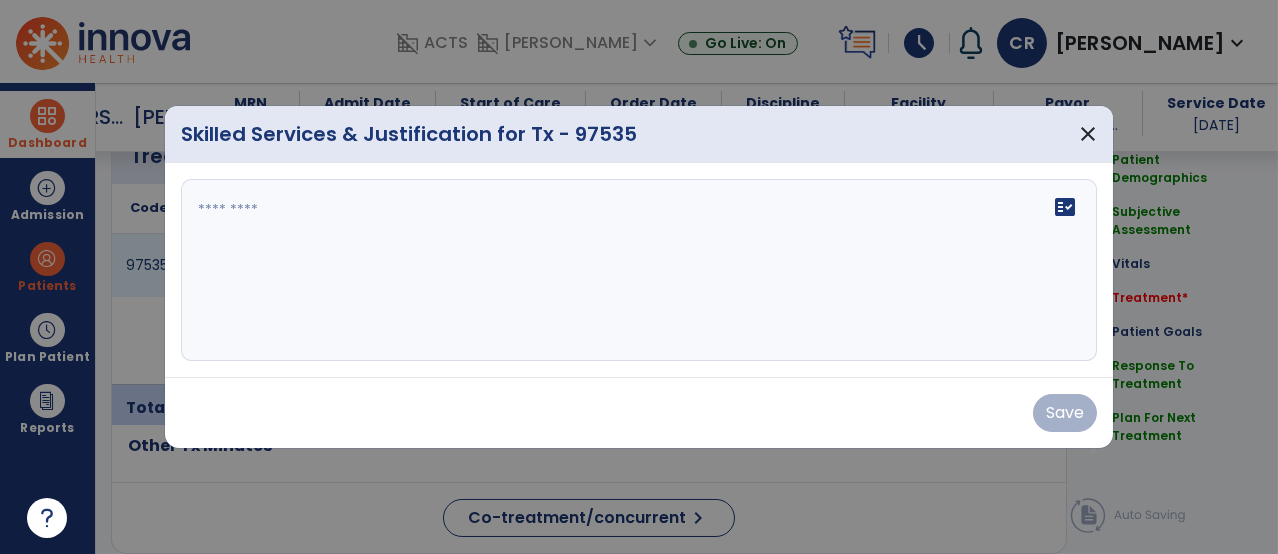 scroll, scrollTop: 1279, scrollLeft: 0, axis: vertical 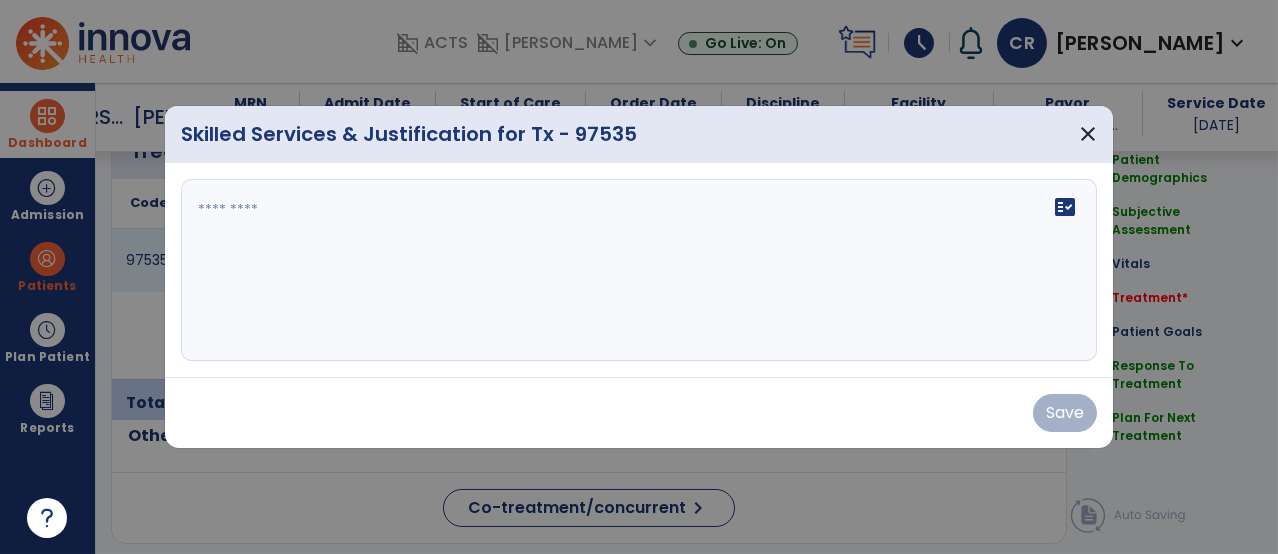 click on "fact_check" at bounding box center (639, 270) 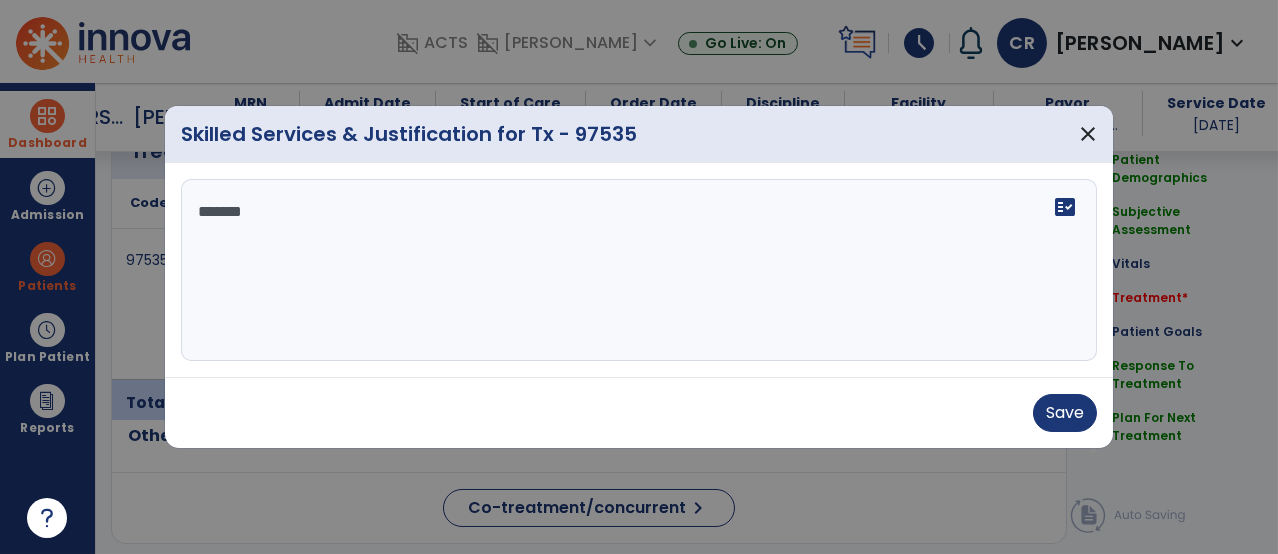 type on "********" 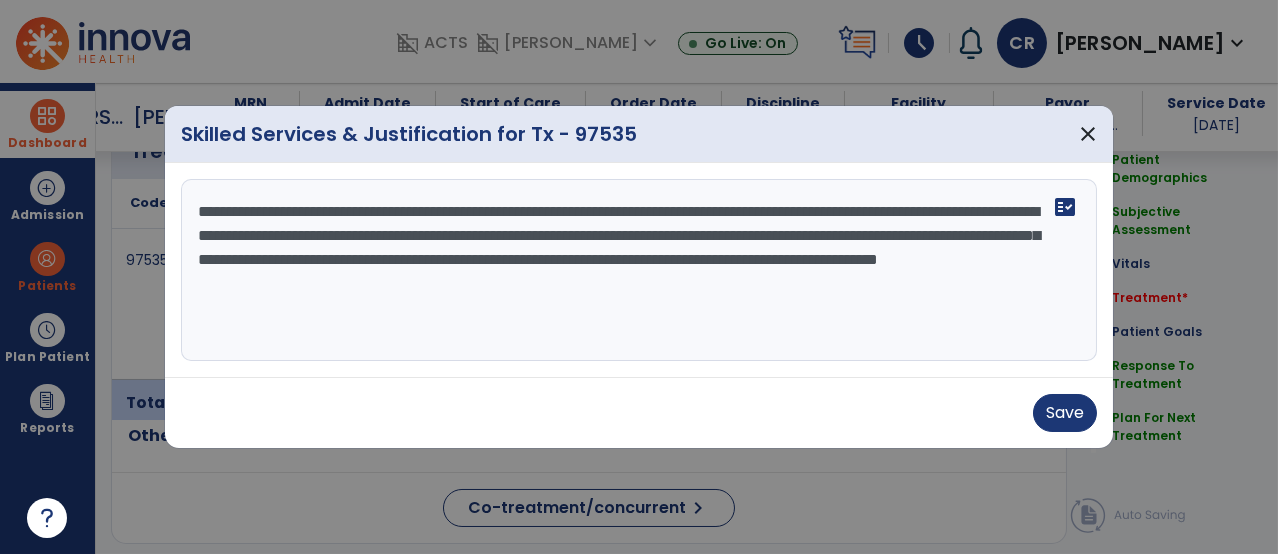 scroll, scrollTop: 18, scrollLeft: 0, axis: vertical 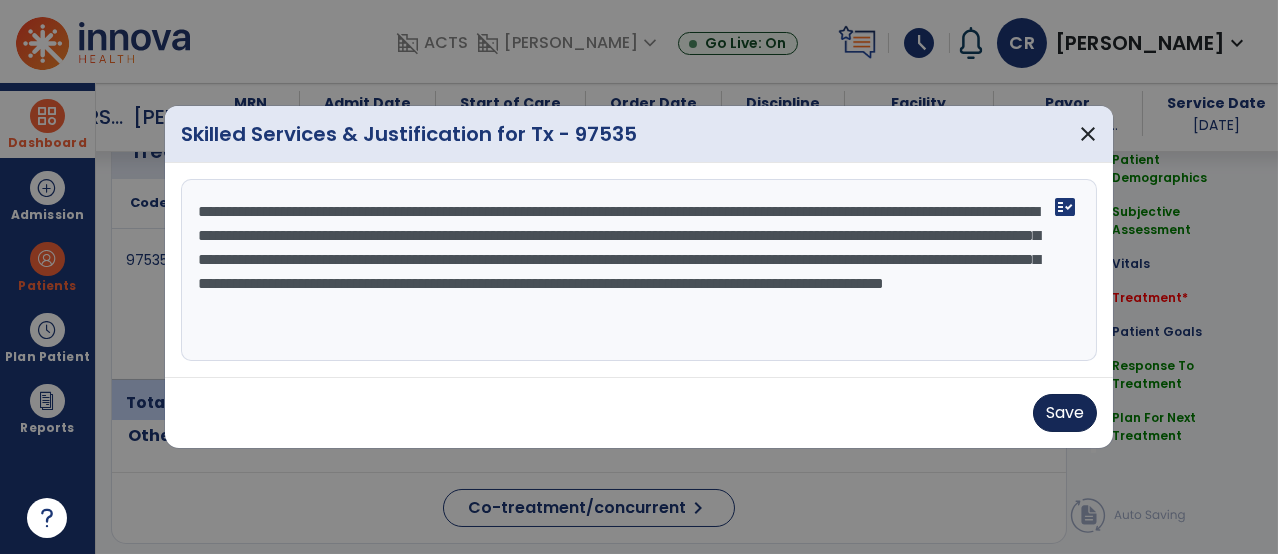 type on "**********" 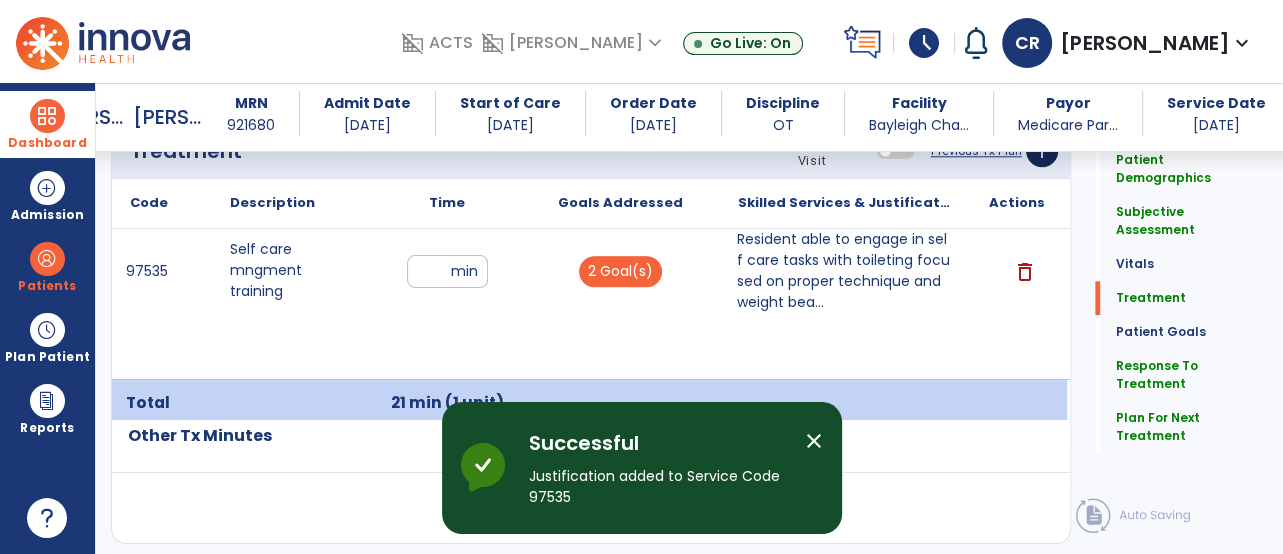 click on "add" 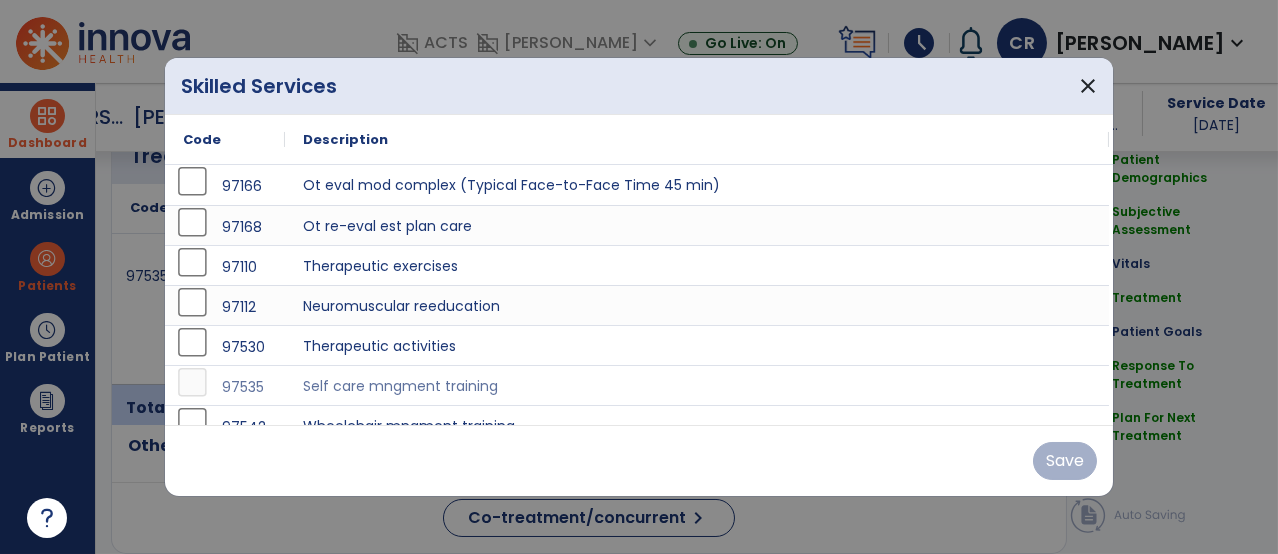 scroll, scrollTop: 1279, scrollLeft: 0, axis: vertical 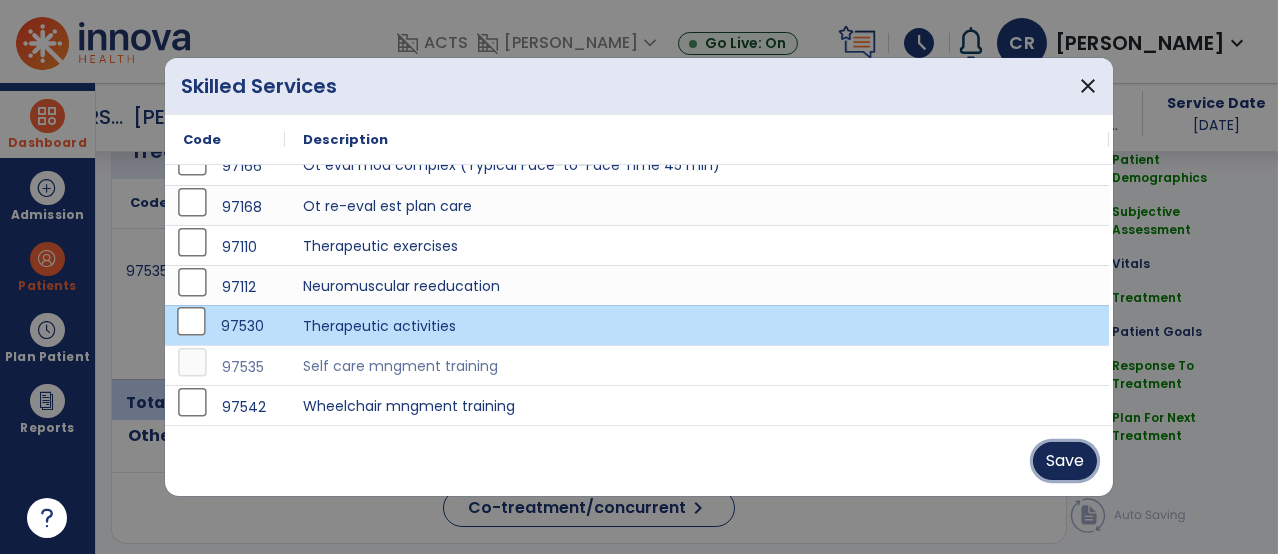 click on "Save" at bounding box center [1065, 461] 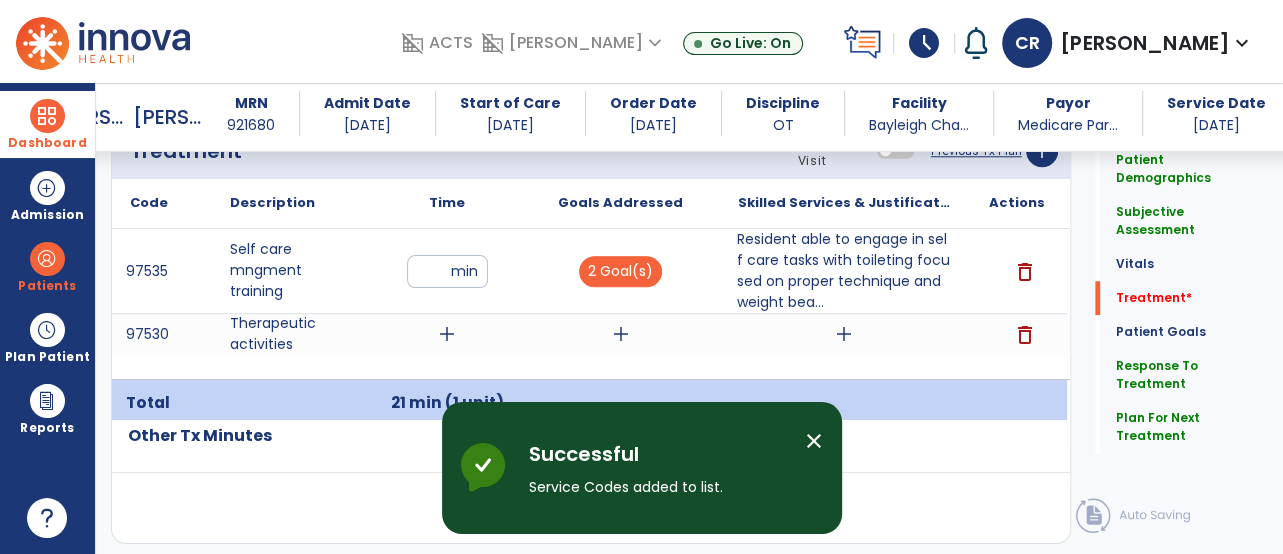 click on "add" at bounding box center (447, 334) 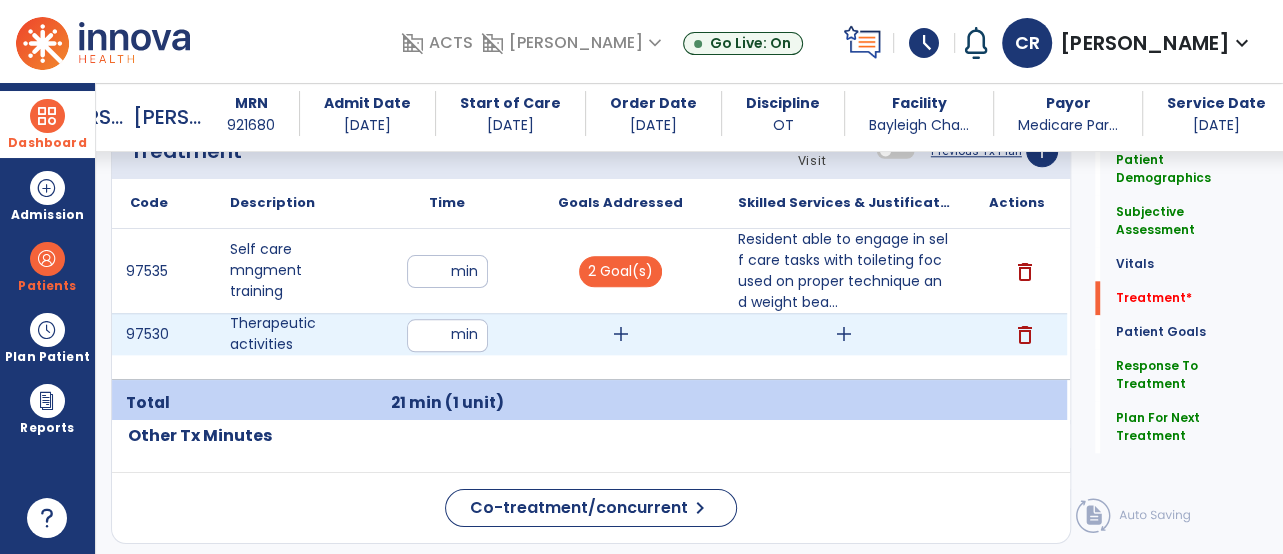 type on "**" 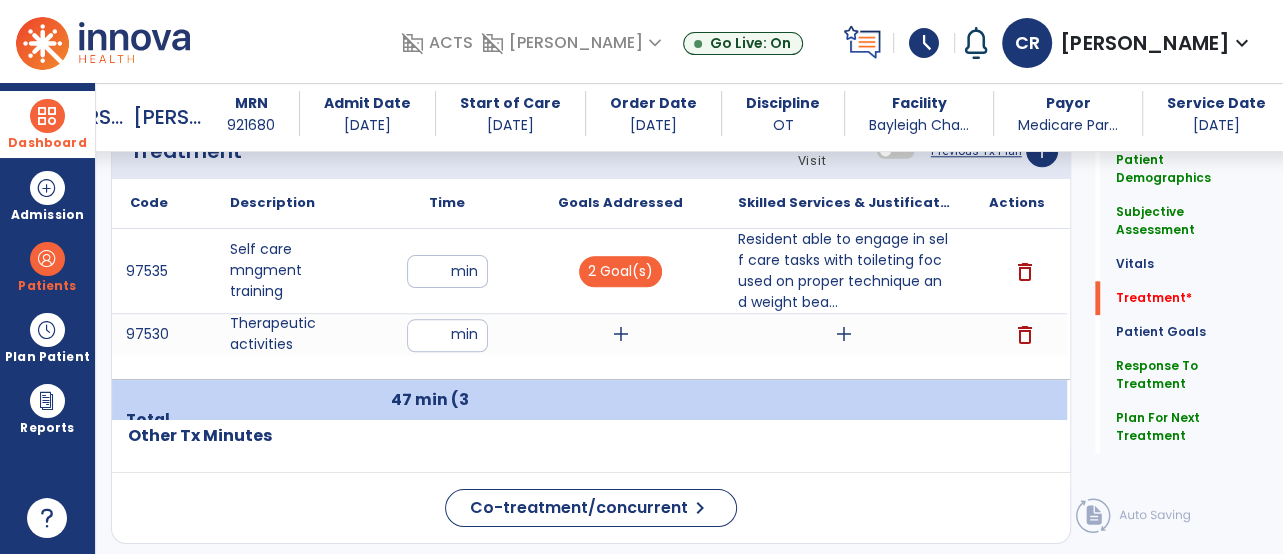 click on "**" at bounding box center [447, 335] 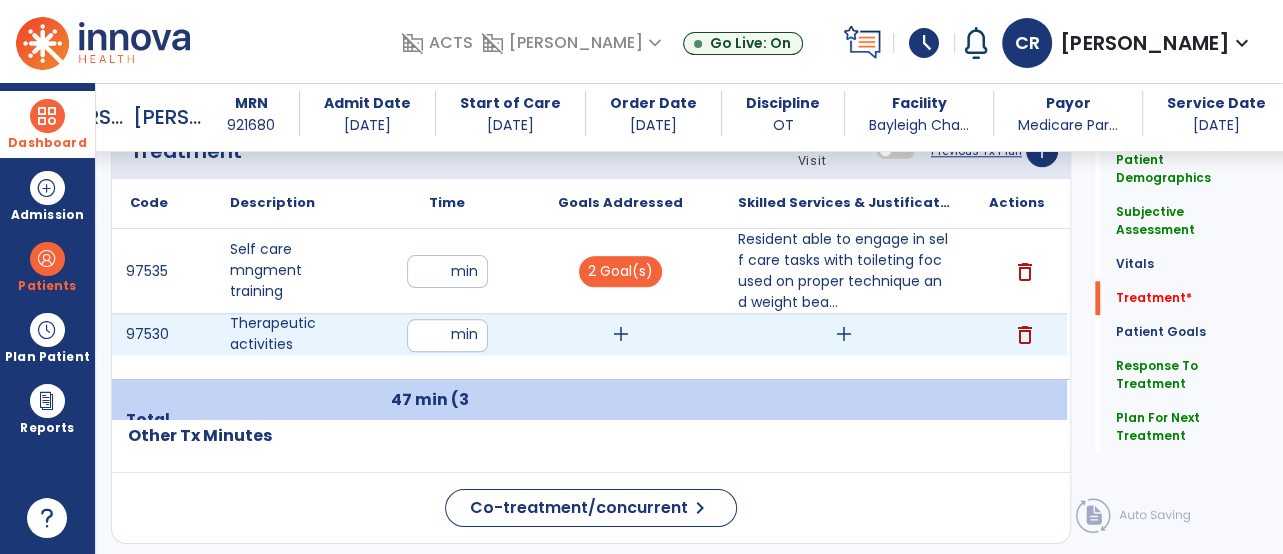 type on "**" 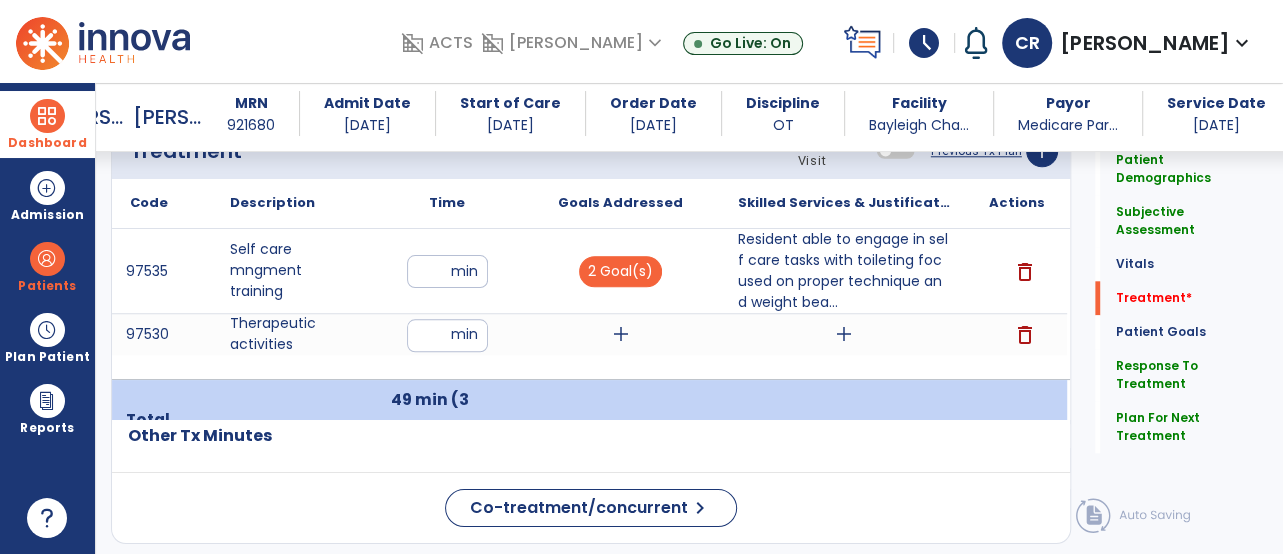 click on "add" at bounding box center (621, 334) 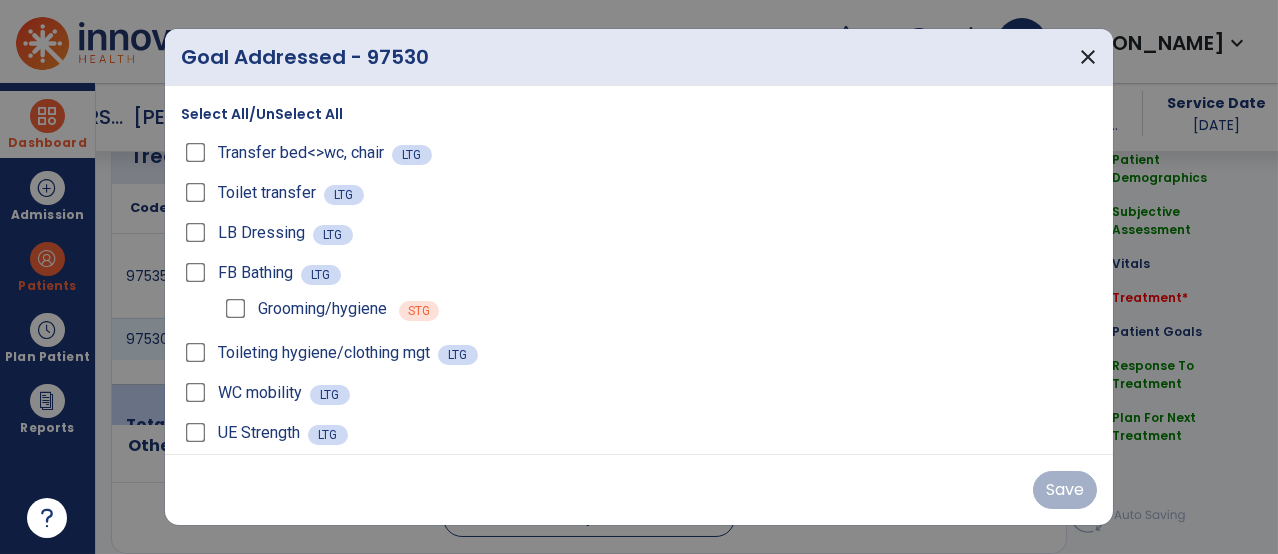 scroll, scrollTop: 1279, scrollLeft: 0, axis: vertical 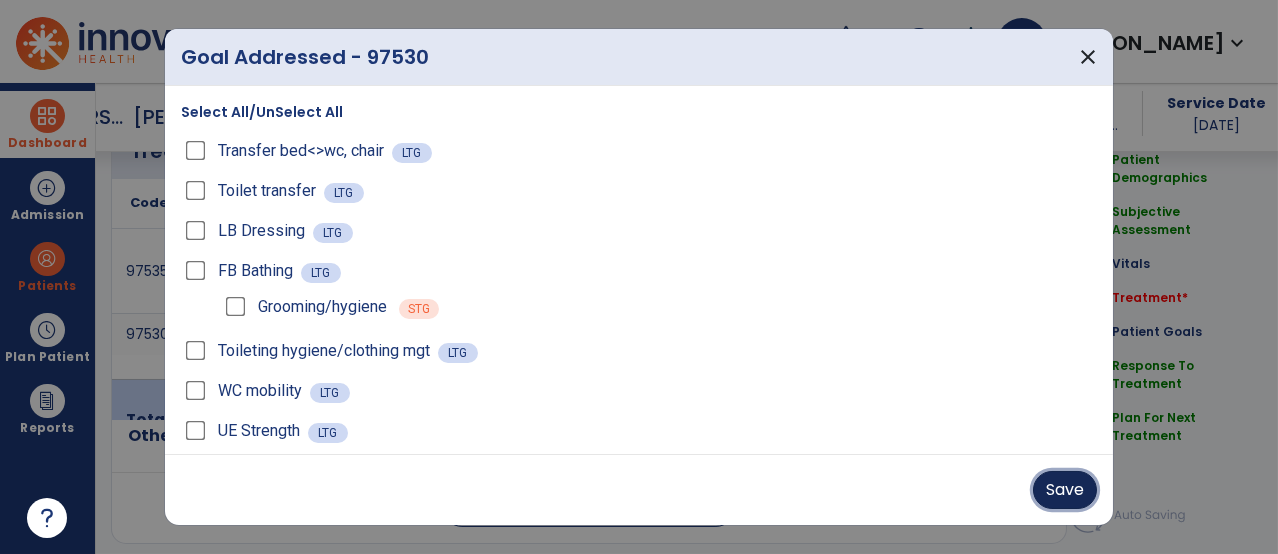 click on "Save" at bounding box center (1065, 490) 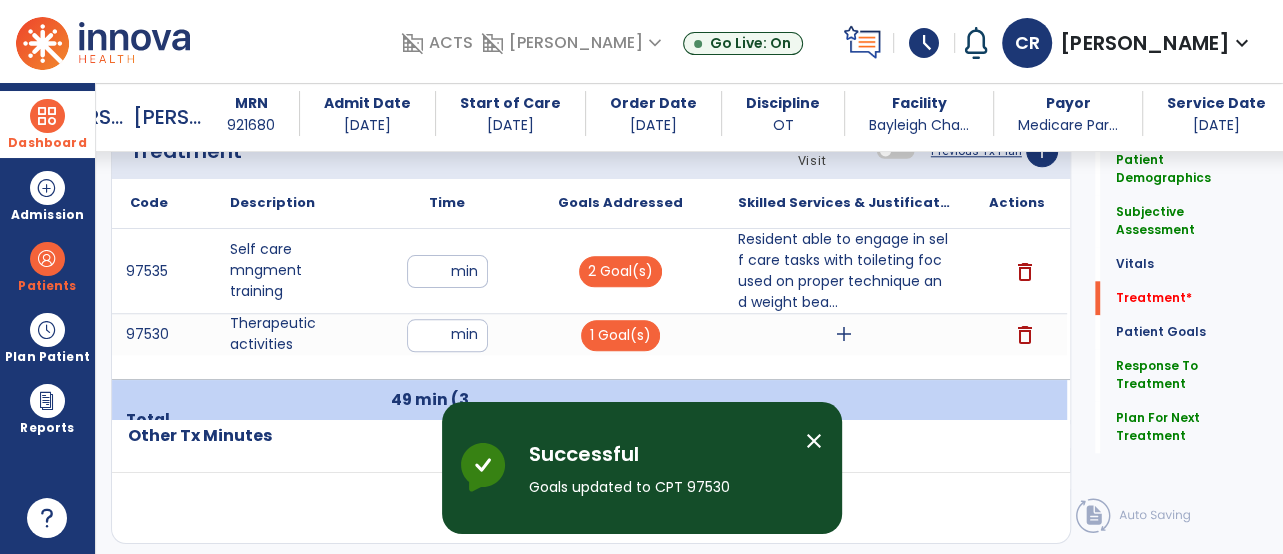 click on "add" at bounding box center (844, 334) 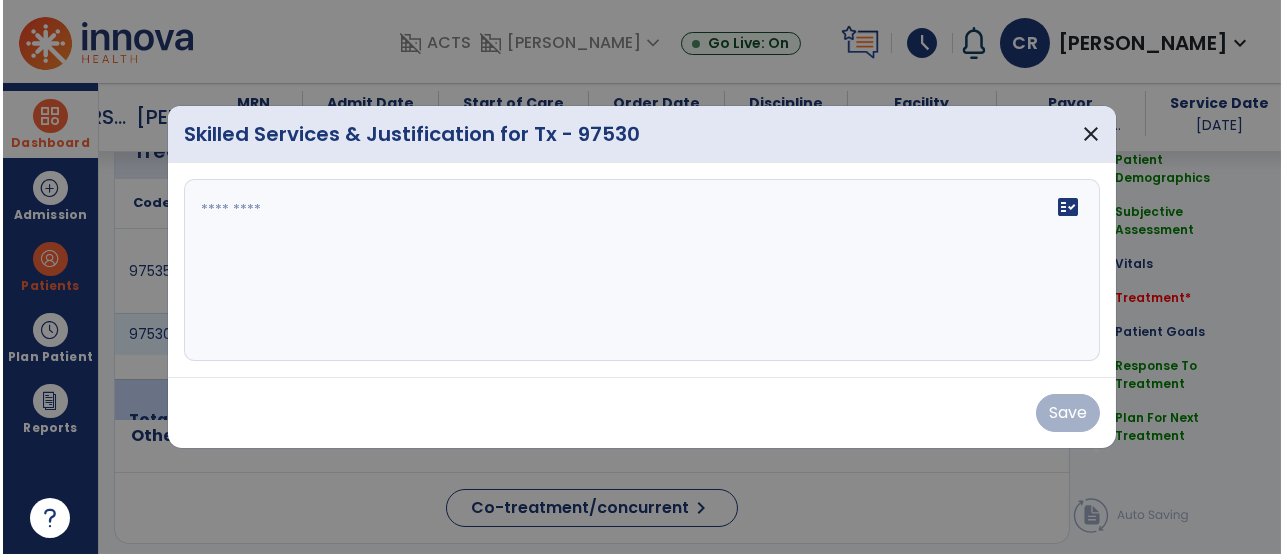 scroll, scrollTop: 1279, scrollLeft: 0, axis: vertical 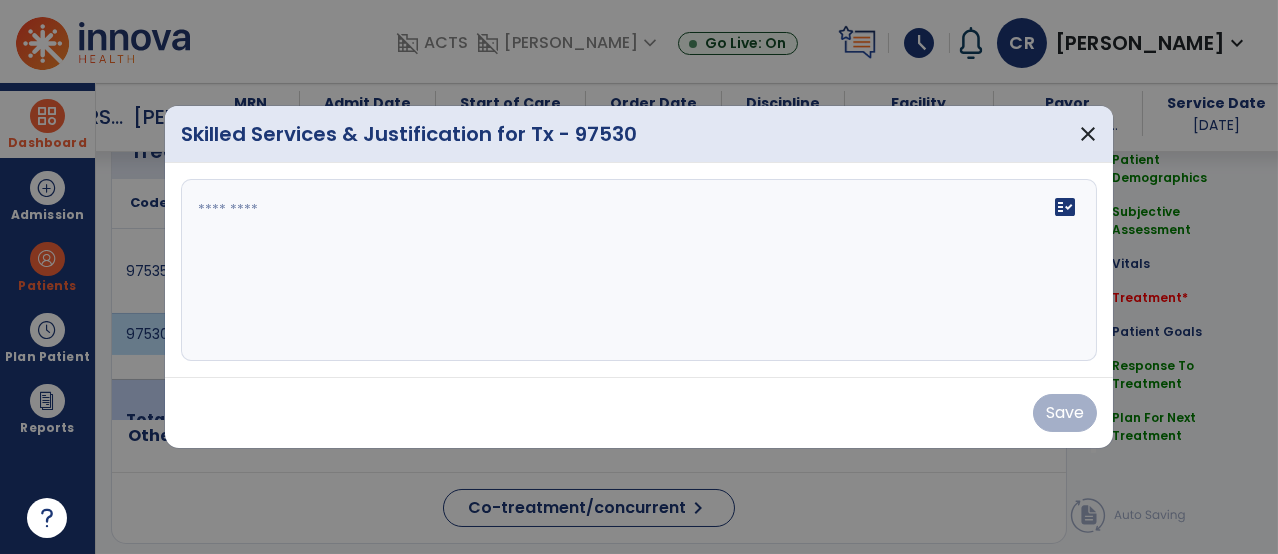 click on "fact_check" at bounding box center [639, 270] 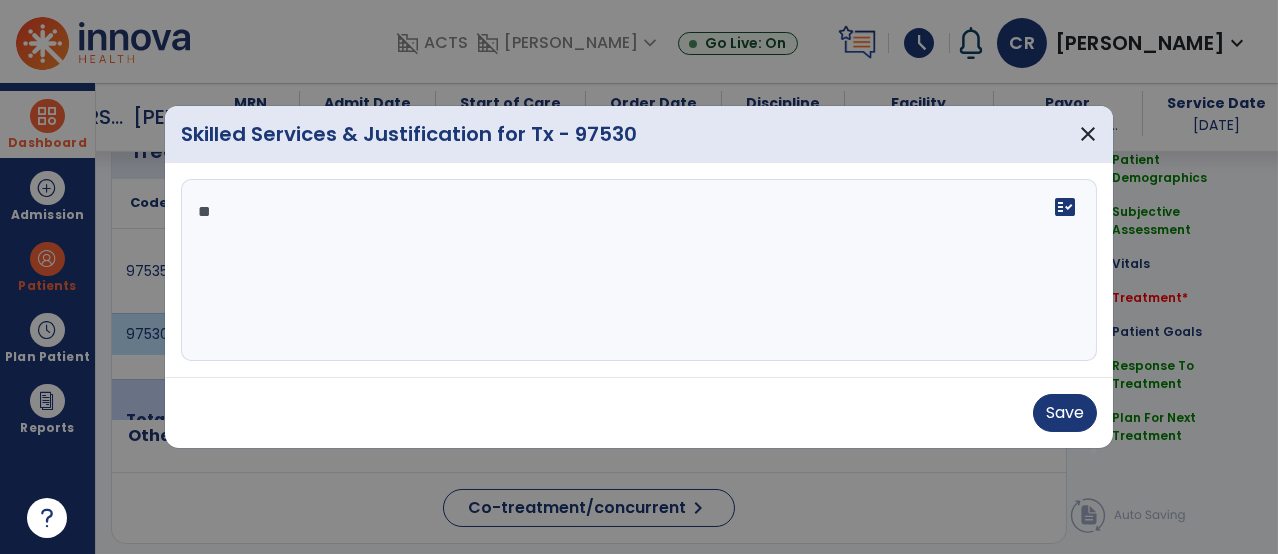 type on "*" 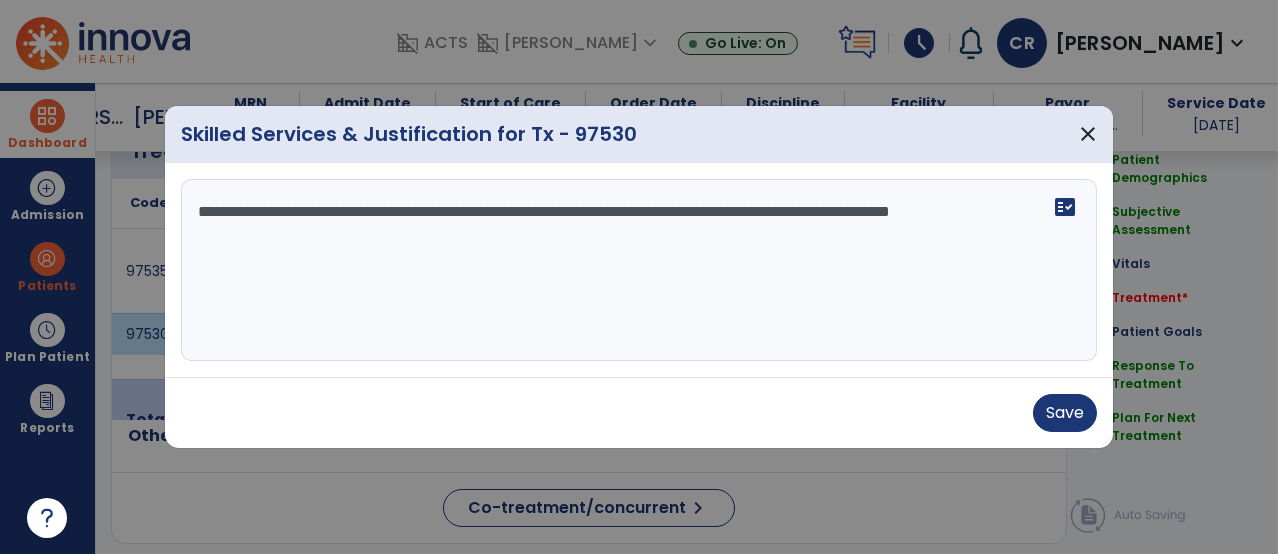 click on "**********" at bounding box center (635, 270) 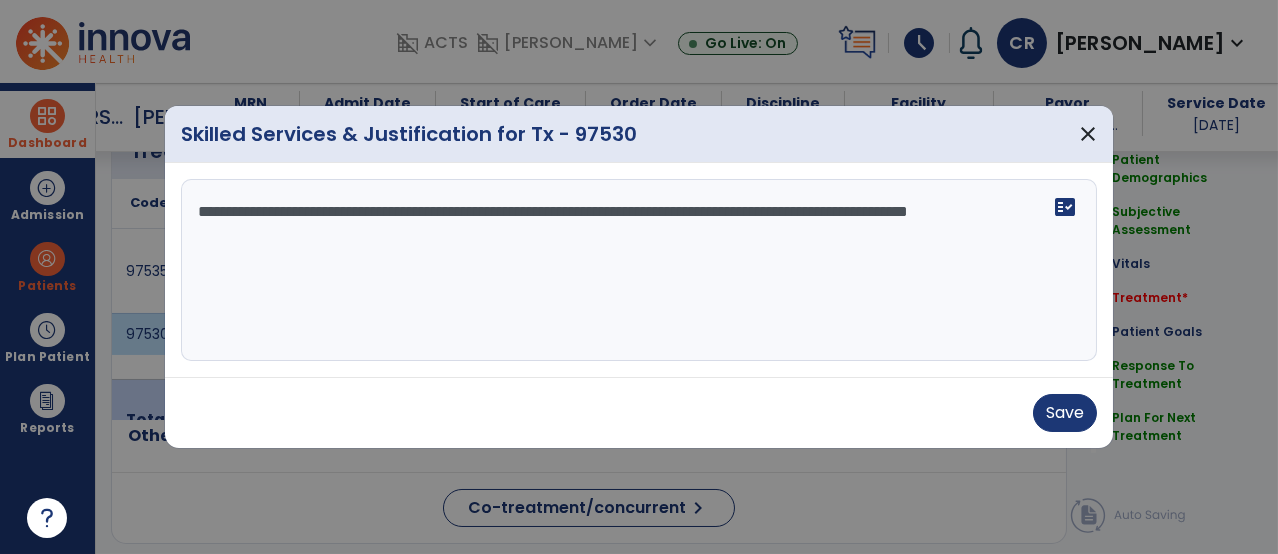 click on "**********" at bounding box center [635, 270] 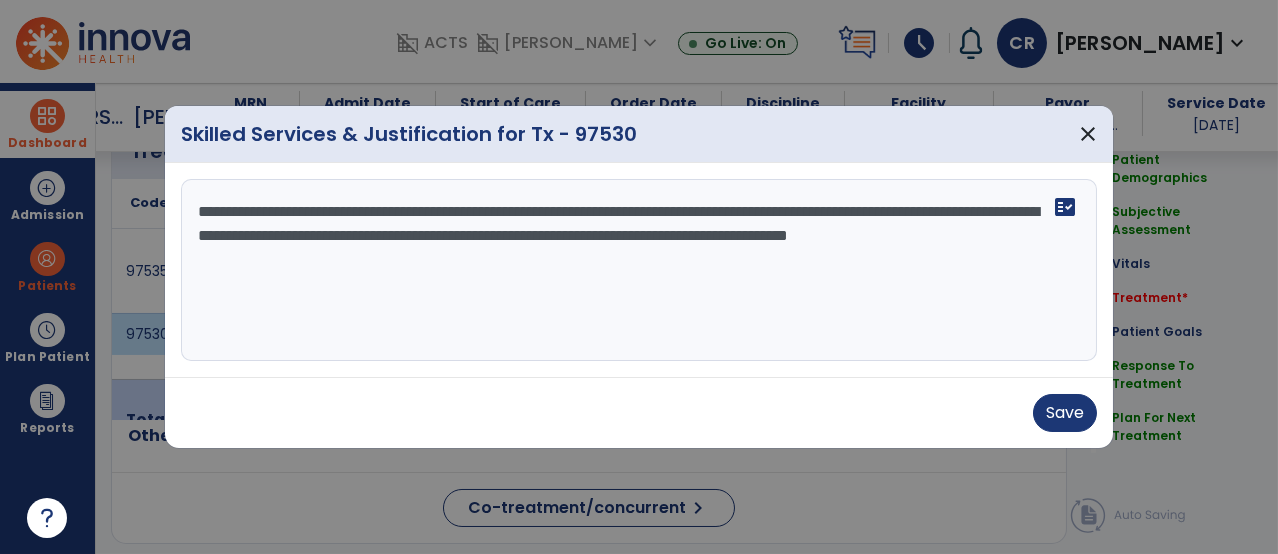 click on "**********" at bounding box center (635, 270) 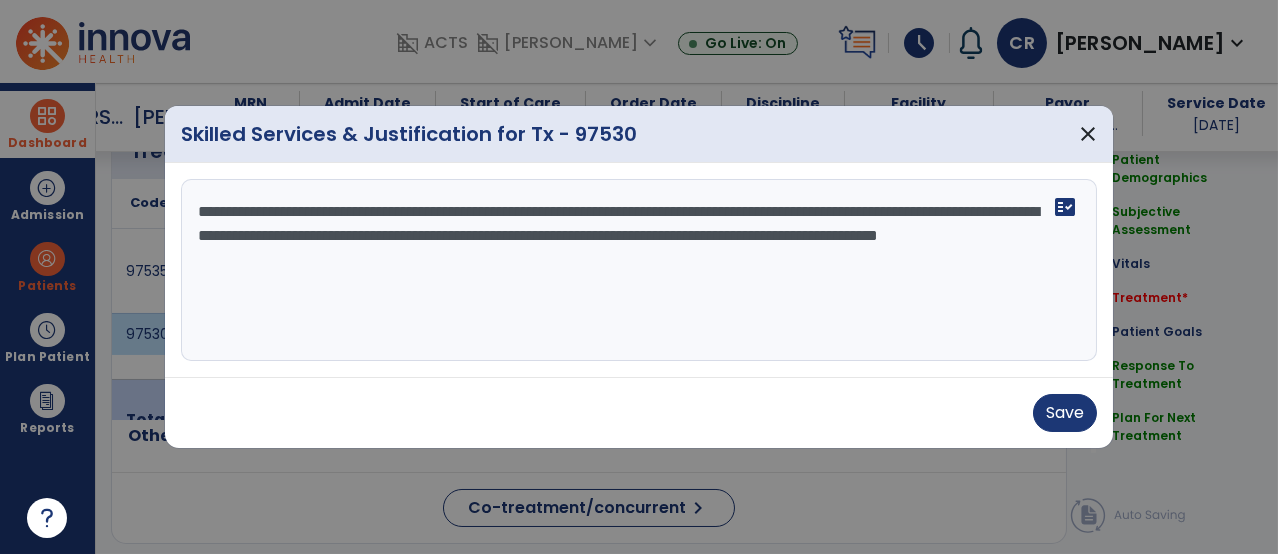 click on "**********" at bounding box center (635, 270) 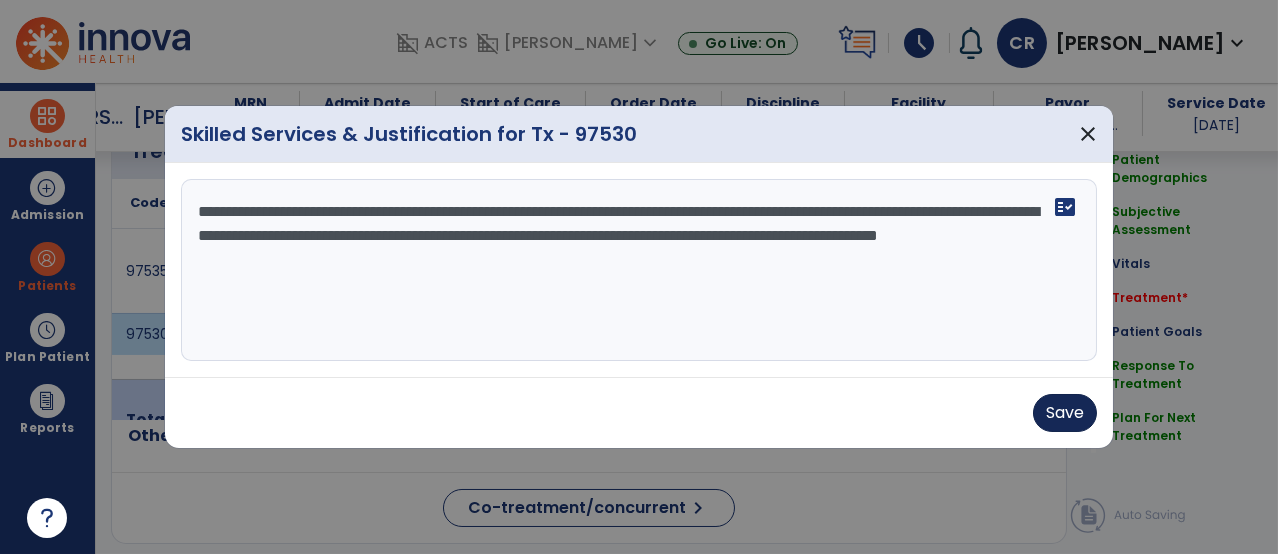 type on "**********" 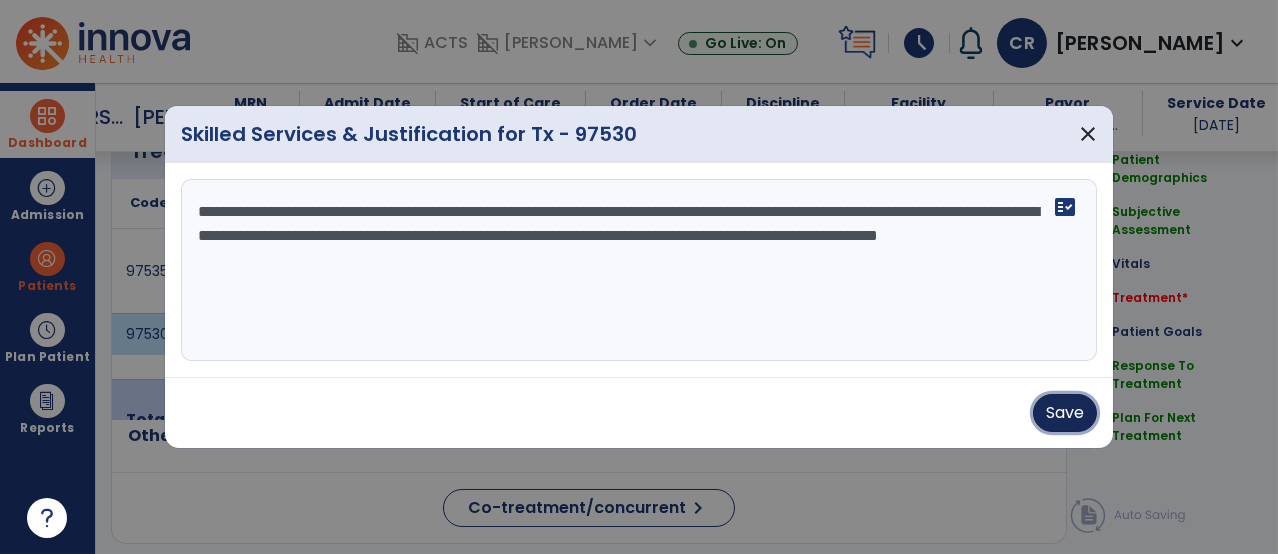 click on "Save" at bounding box center [1065, 413] 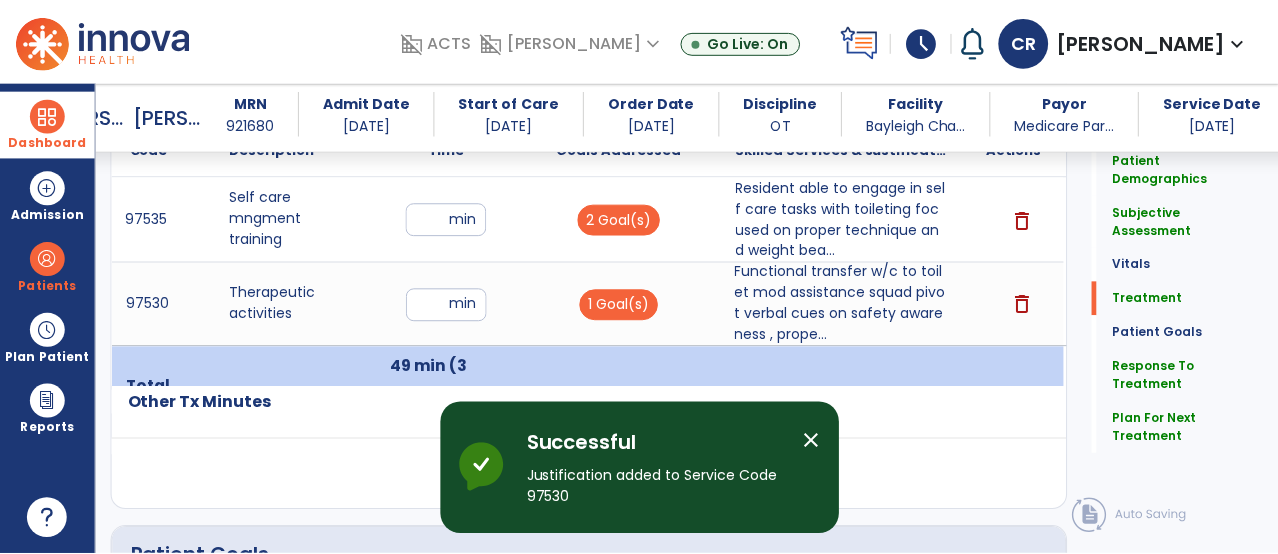 scroll, scrollTop: 1340, scrollLeft: 0, axis: vertical 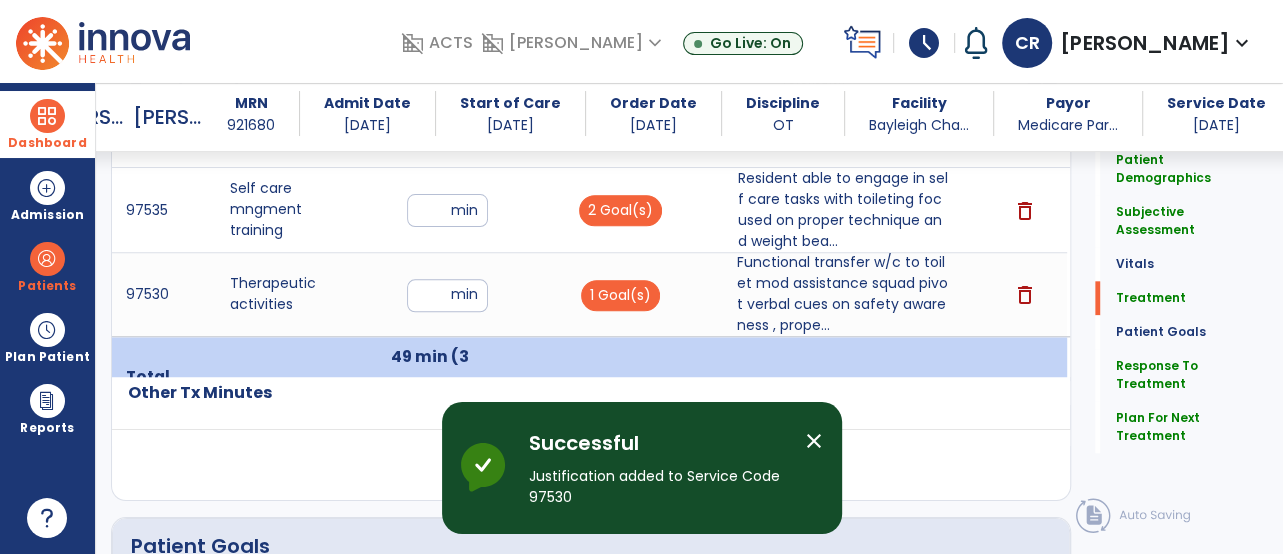 click on "Functional transfer w/c to toilet mod assistance squad pivot verbal cues on safety awareness , prope..." at bounding box center [844, 294] 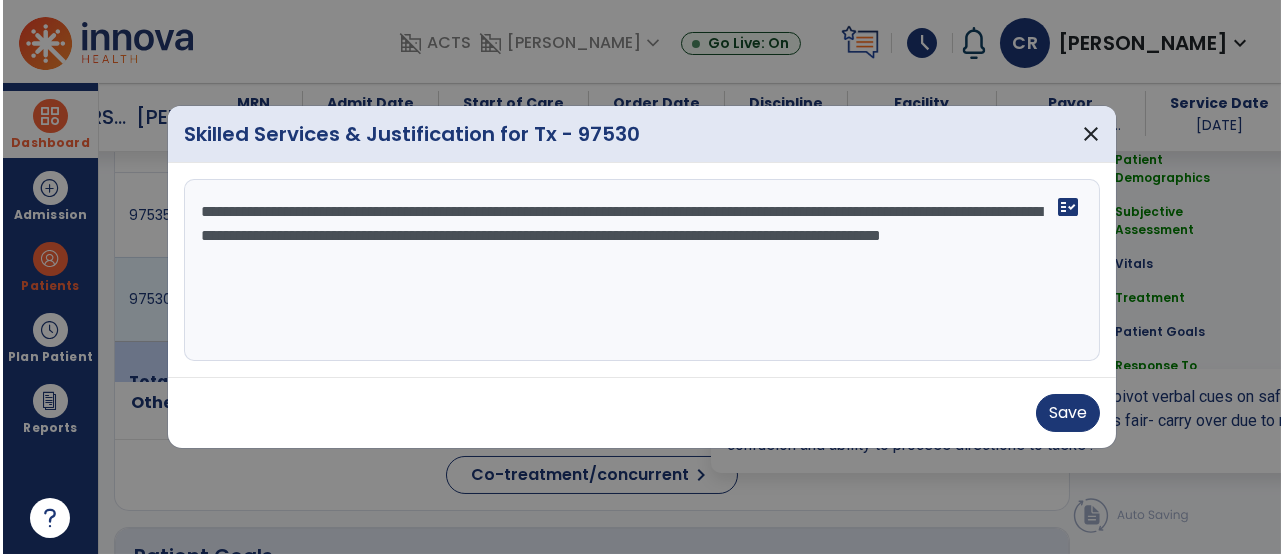 scroll, scrollTop: 1340, scrollLeft: 0, axis: vertical 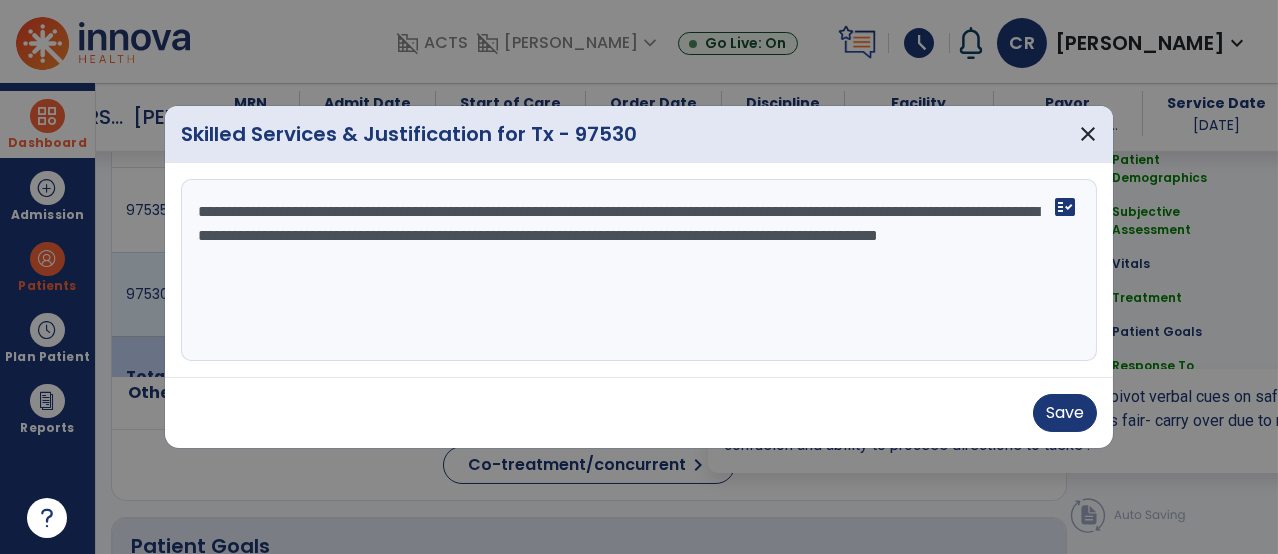 click on "**********" at bounding box center (635, 270) 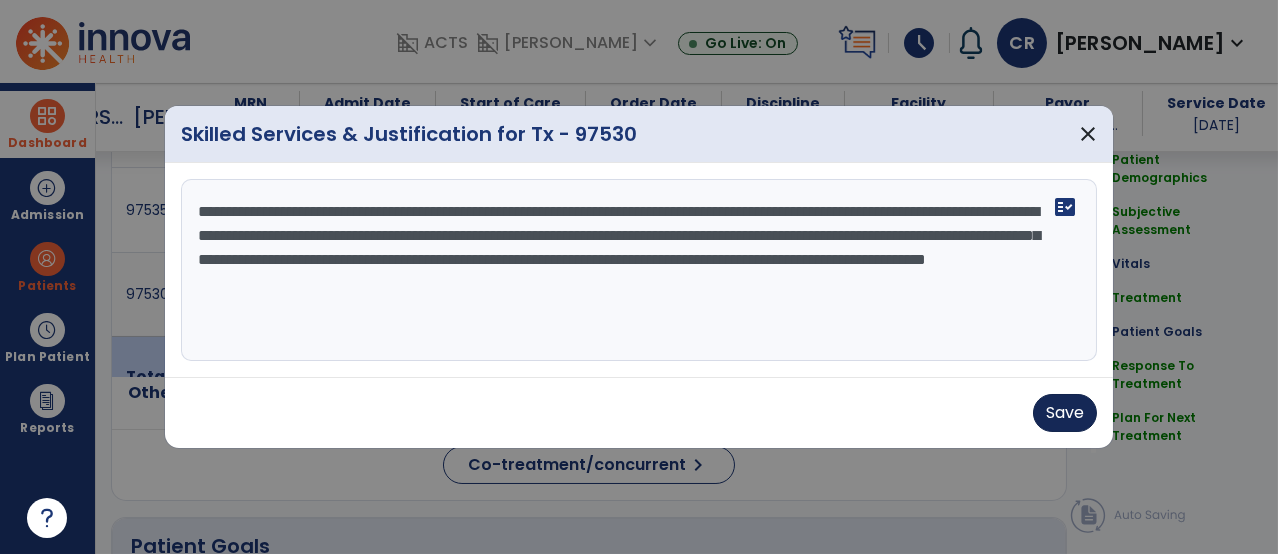 type on "**********" 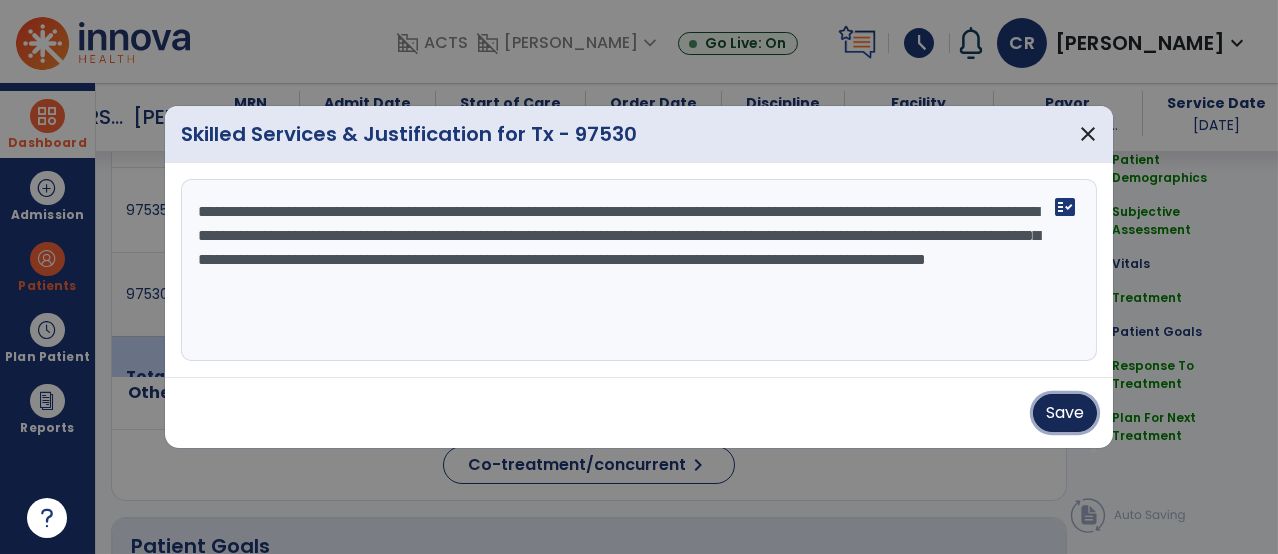 click on "Save" at bounding box center (1065, 413) 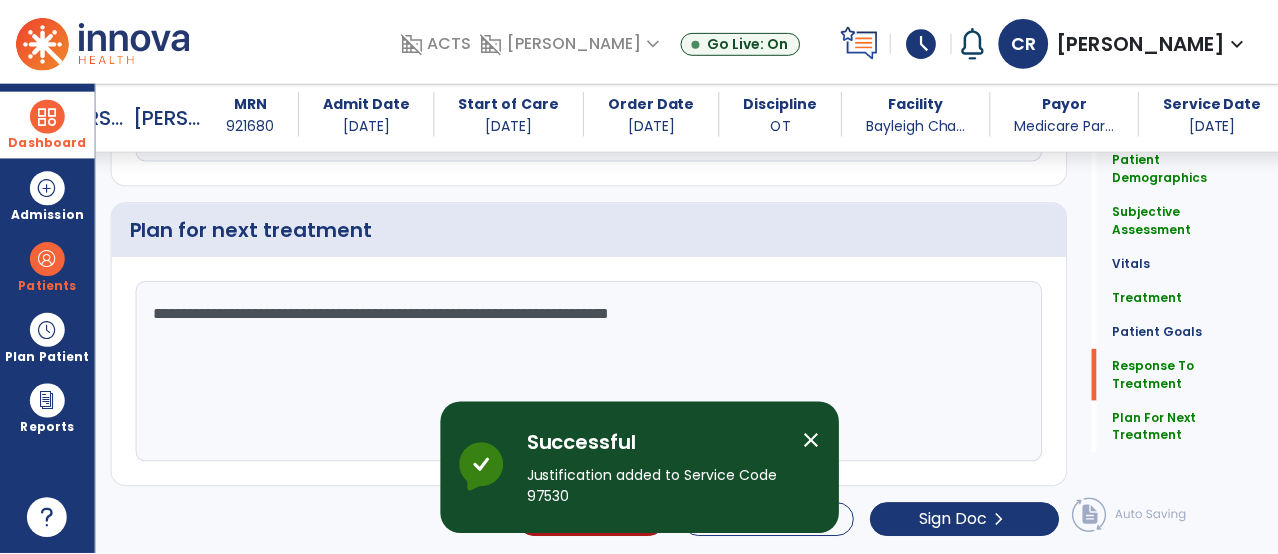 scroll, scrollTop: 4094, scrollLeft: 0, axis: vertical 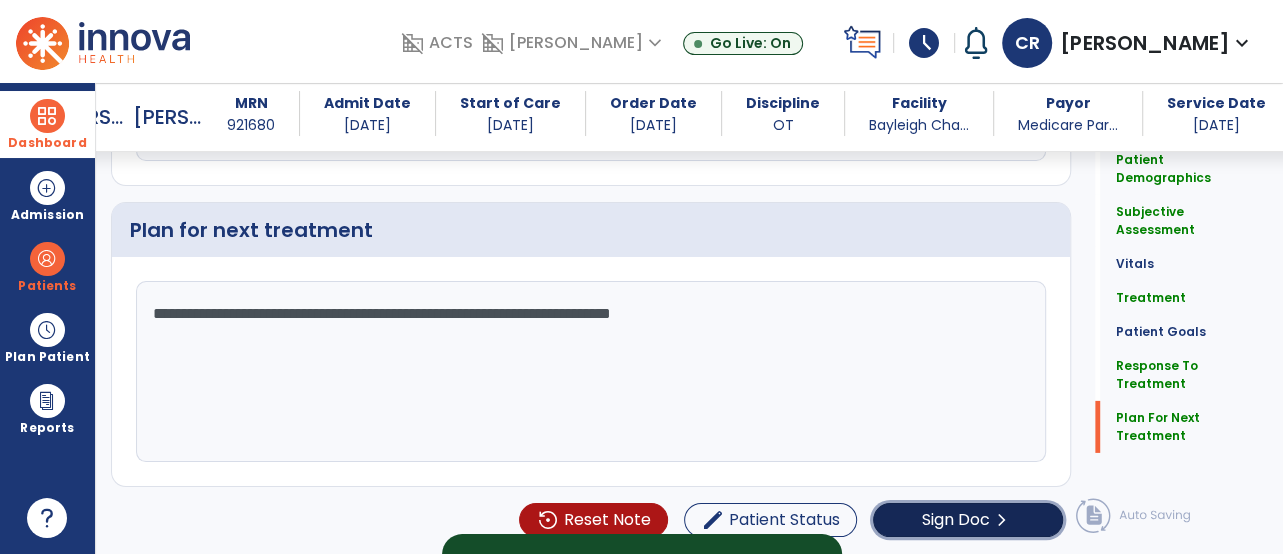 click on "chevron_right" 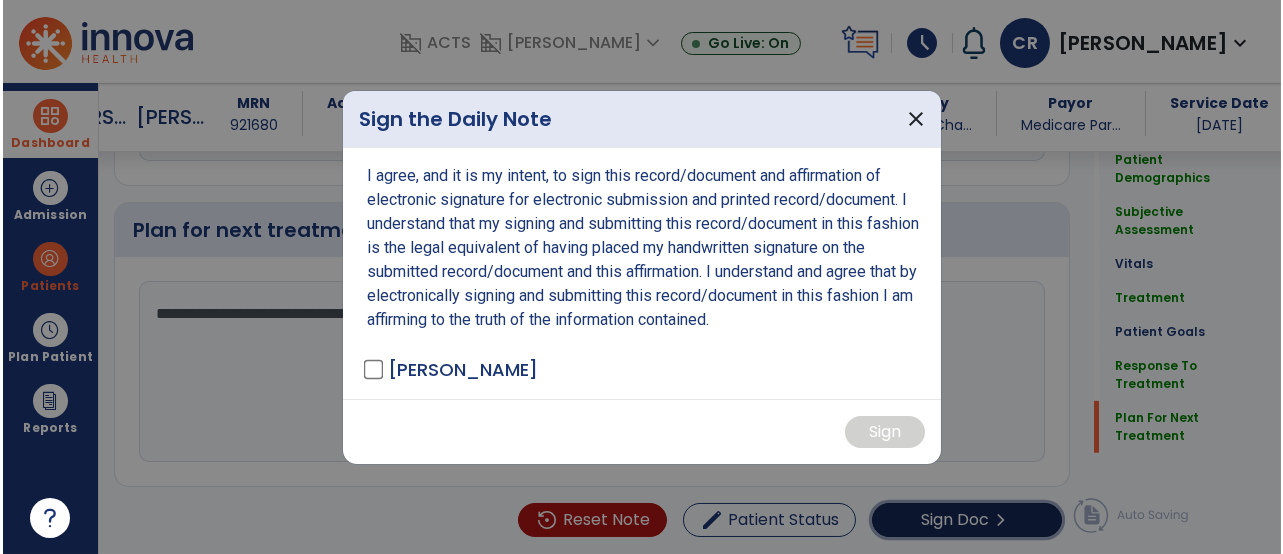 scroll, scrollTop: 4094, scrollLeft: 0, axis: vertical 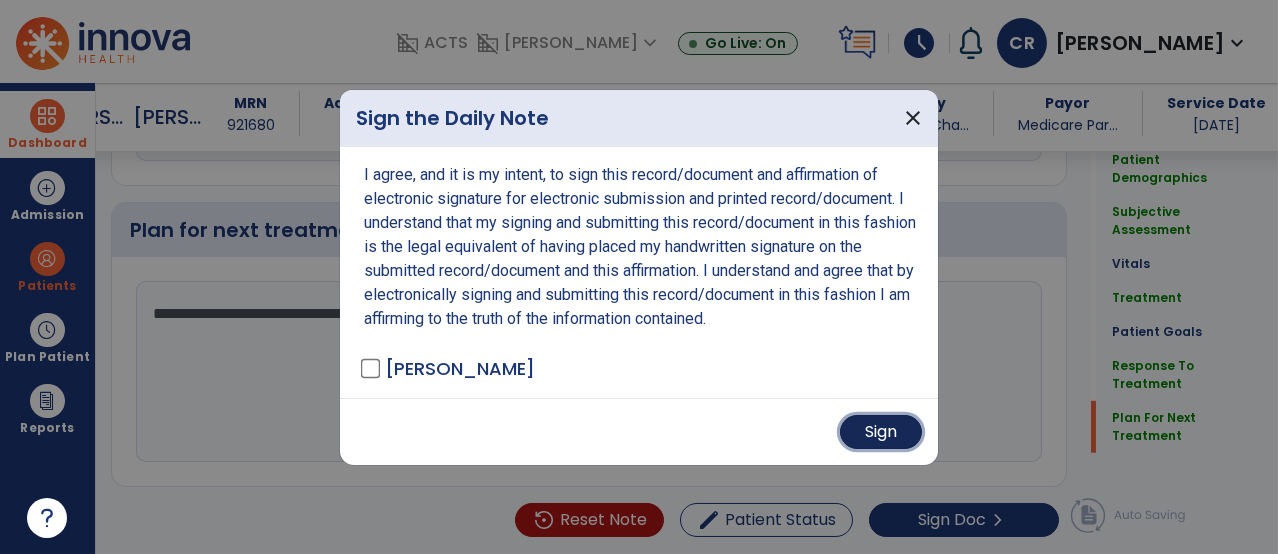 click on "Sign" at bounding box center (881, 432) 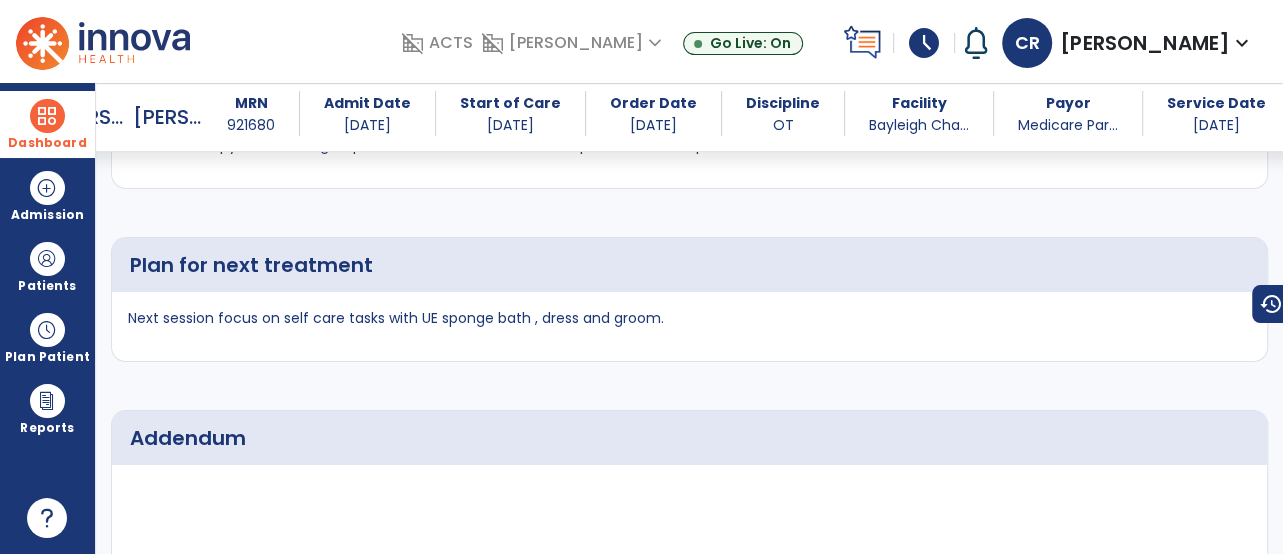 scroll, scrollTop: 5257, scrollLeft: 0, axis: vertical 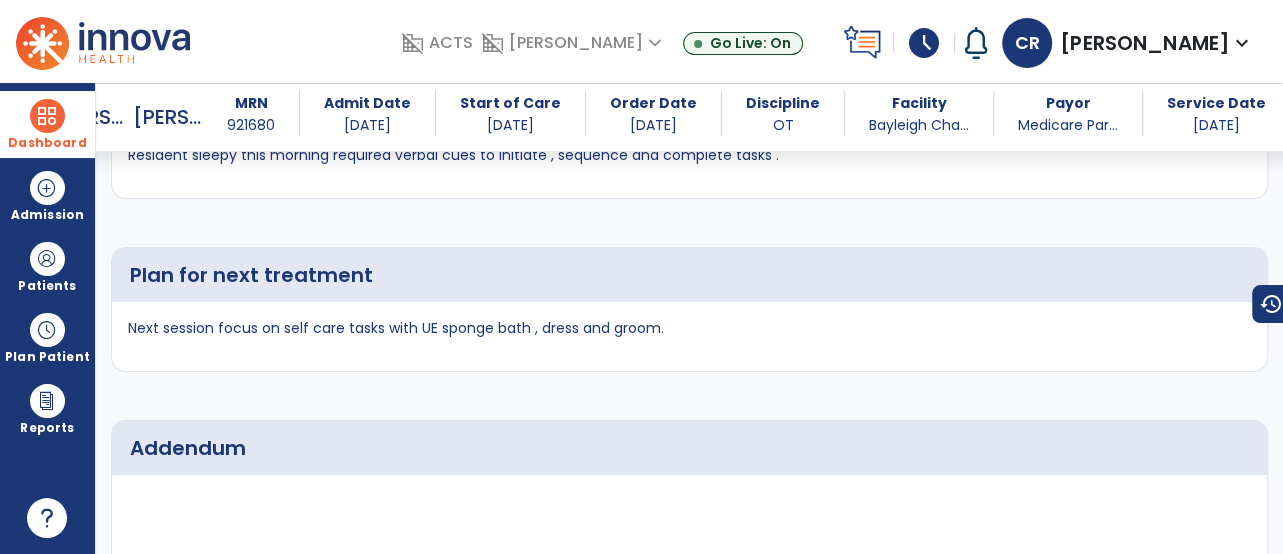 click at bounding box center [47, 116] 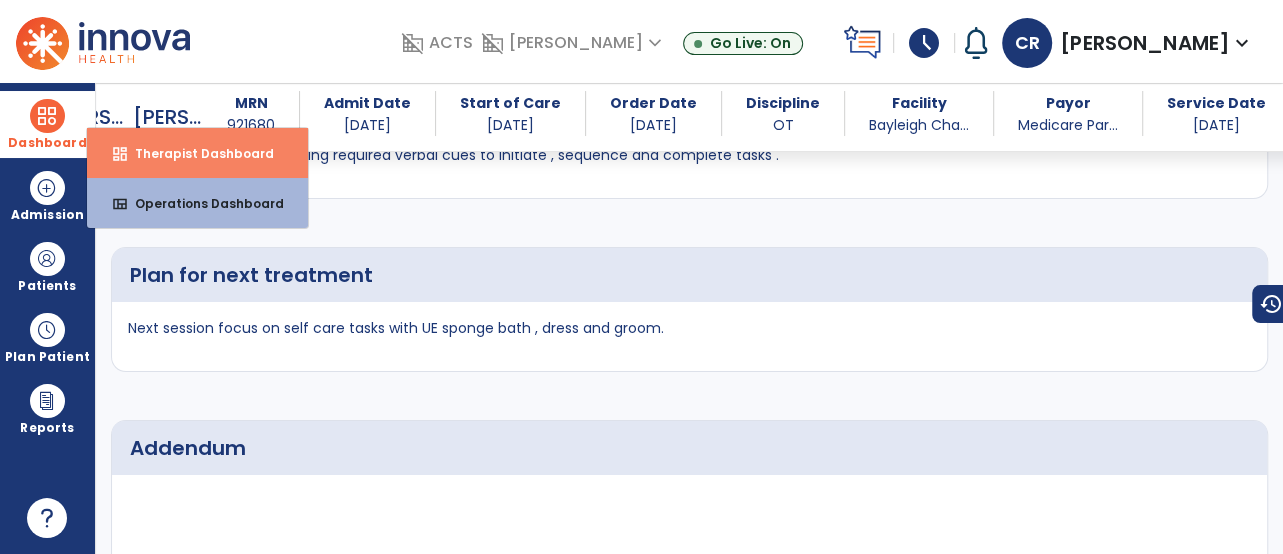 click on "Therapist Dashboard" at bounding box center [196, 153] 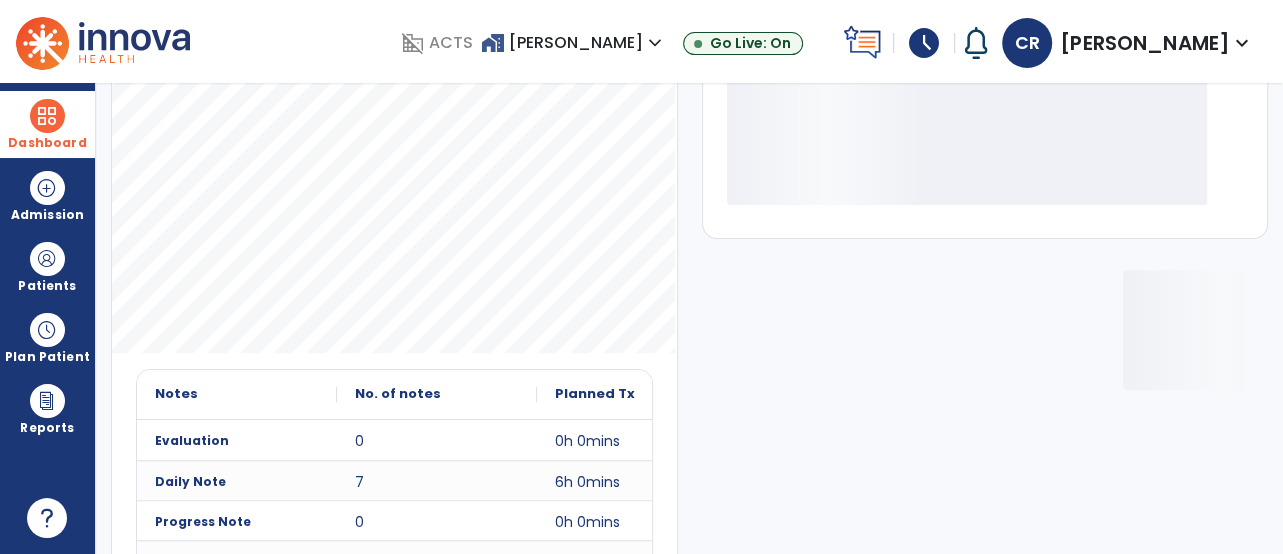 scroll, scrollTop: 445, scrollLeft: 0, axis: vertical 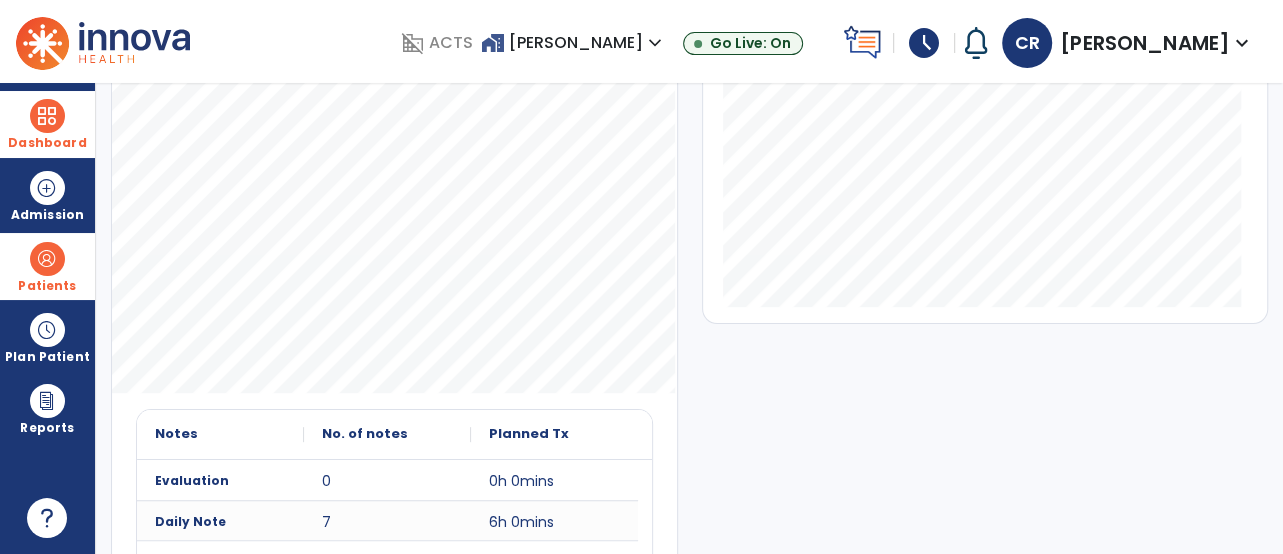 click at bounding box center (47, 259) 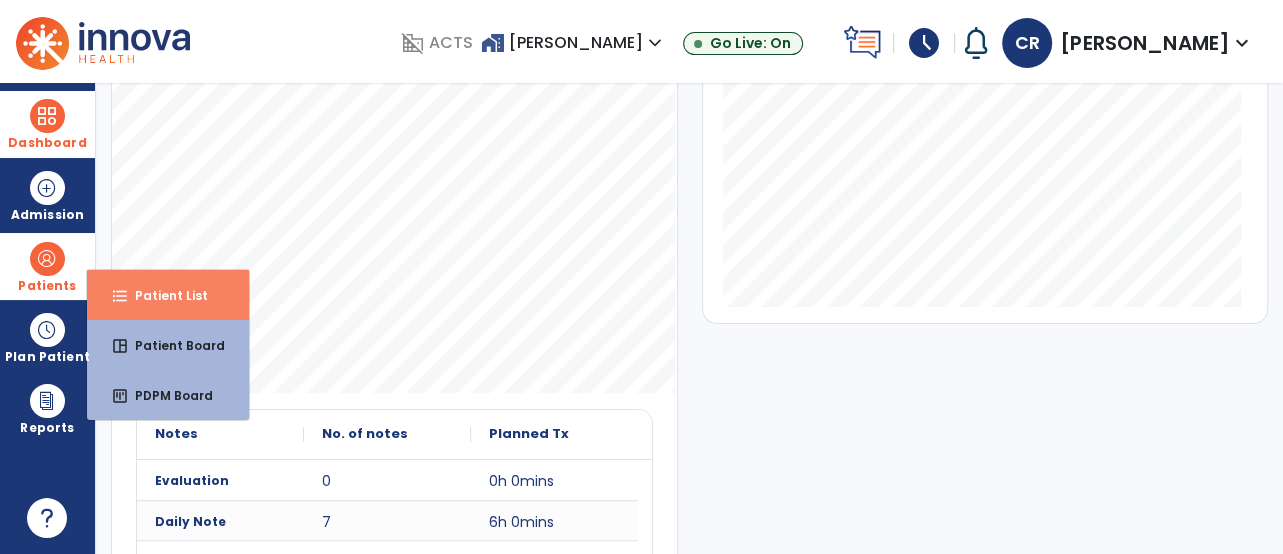 click on "format_list_bulleted  Patient List" at bounding box center (168, 295) 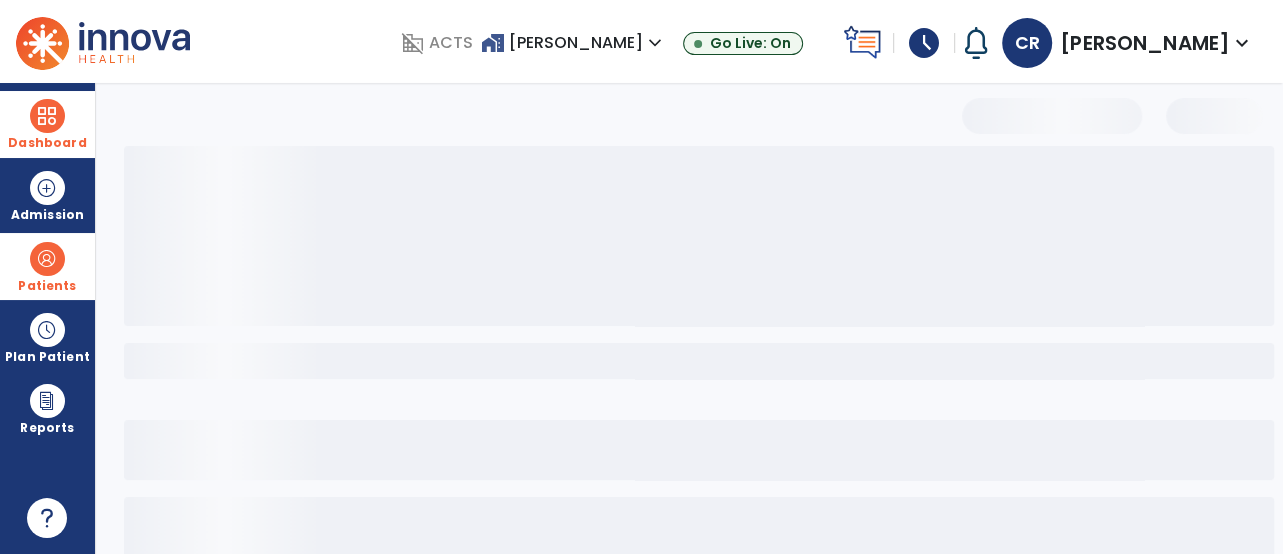 select on "***" 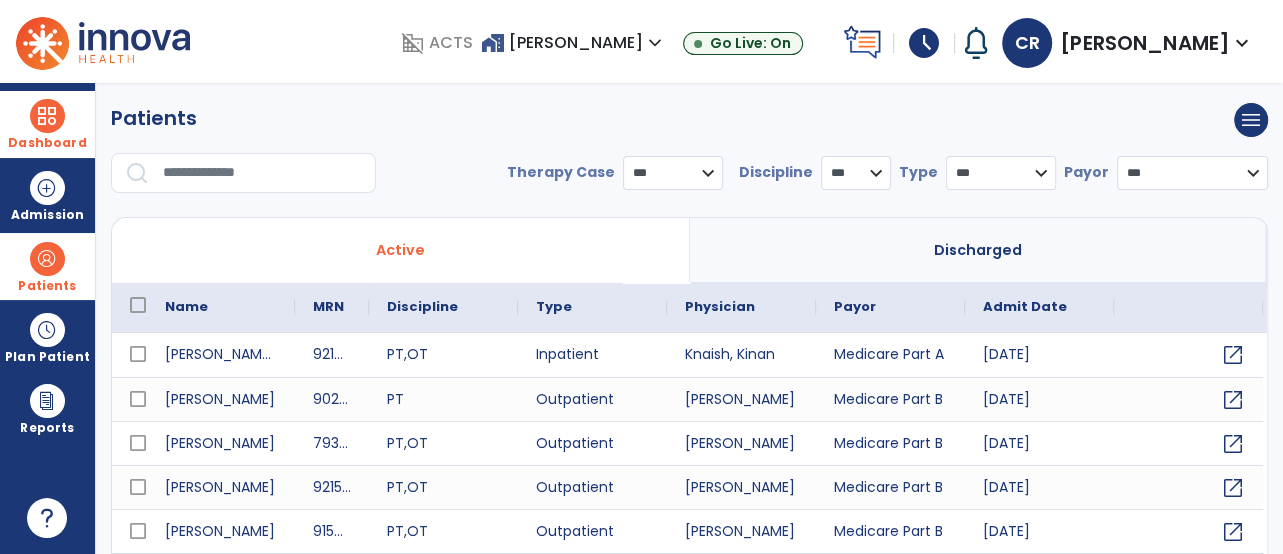 click at bounding box center (47, 116) 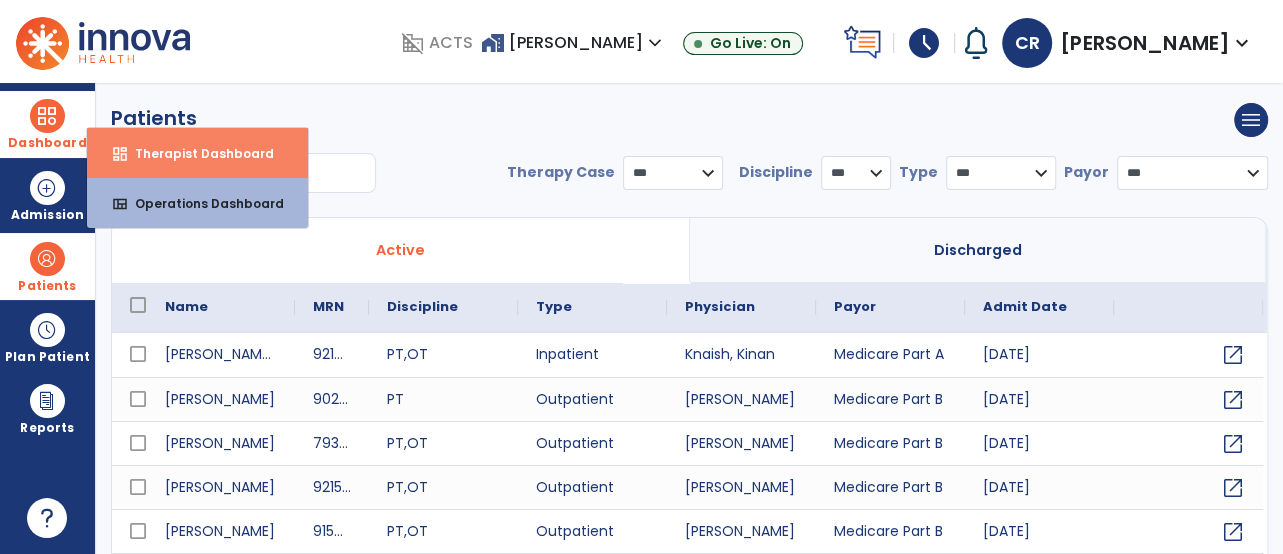 click on "Therapist Dashboard" at bounding box center (196, 153) 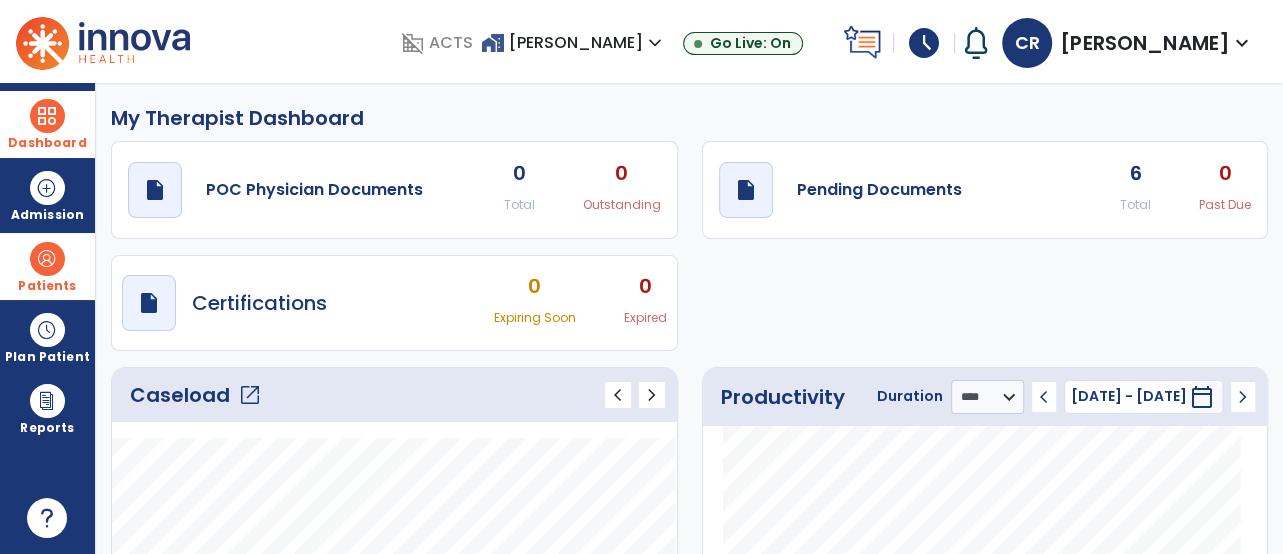 click on "Caseload   open_in_new" 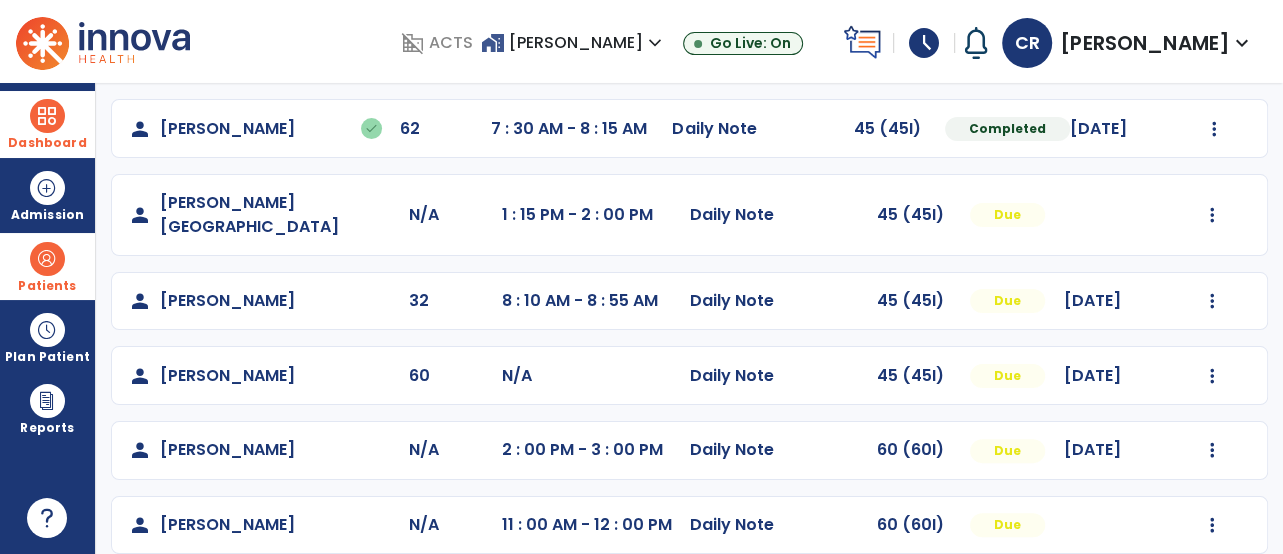 scroll, scrollTop: 263, scrollLeft: 0, axis: vertical 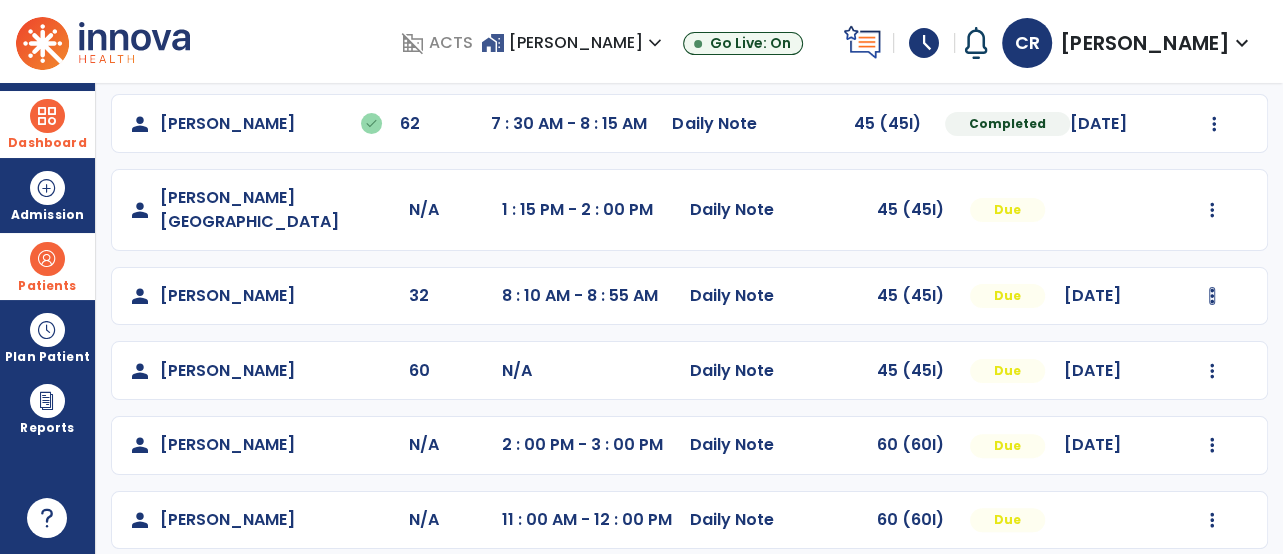 click at bounding box center (1212, 49) 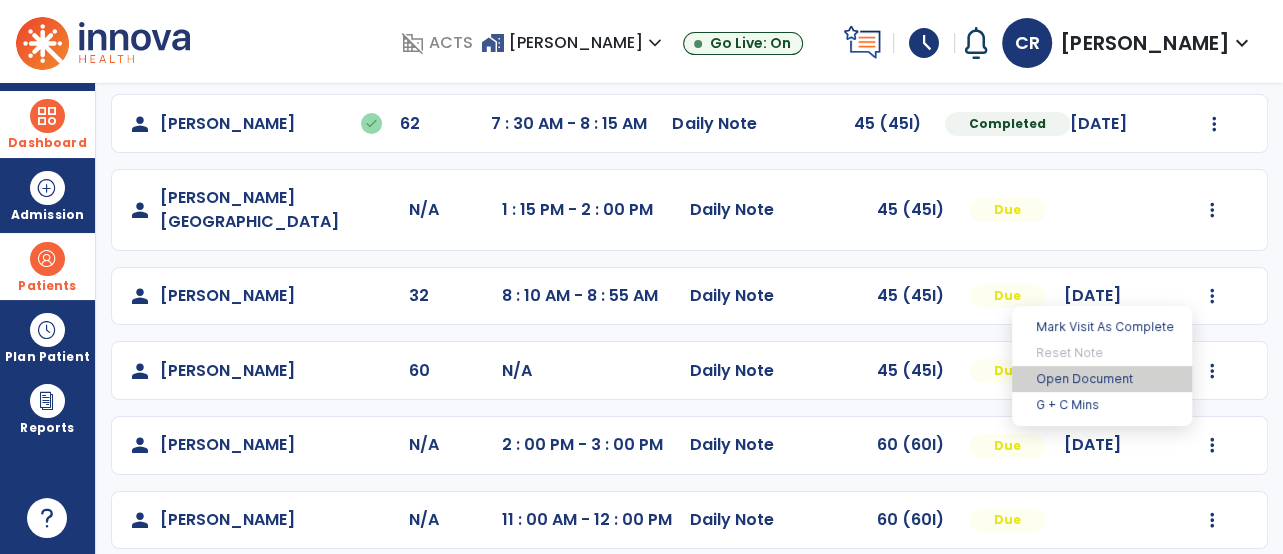 click on "Open Document" at bounding box center [1102, 379] 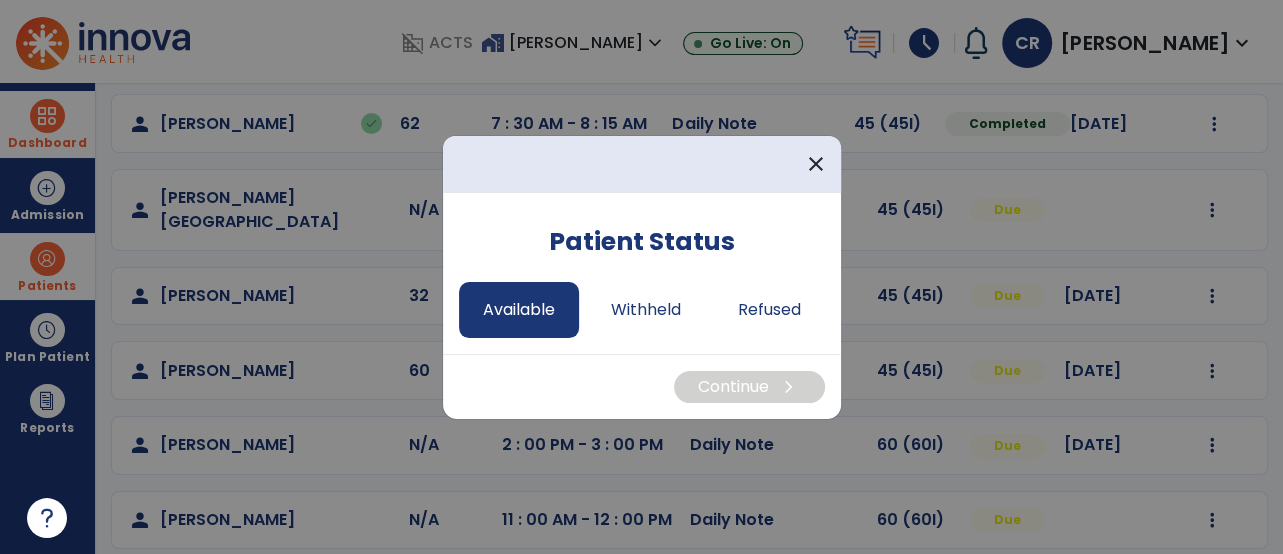 click on "Available" at bounding box center (519, 310) 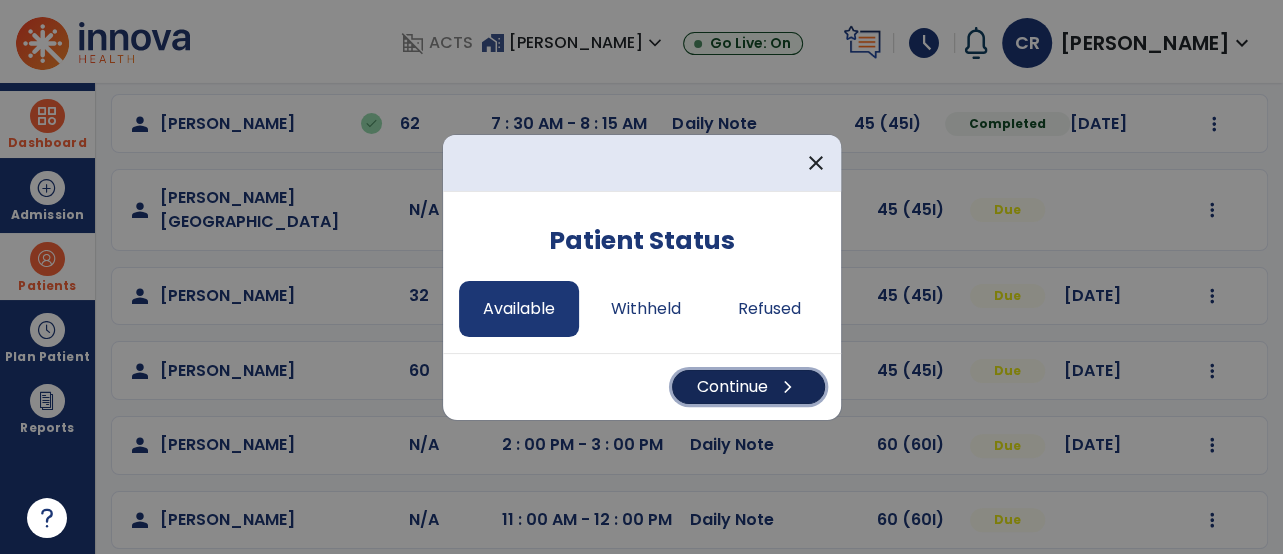 click on "chevron_right" at bounding box center [788, 387] 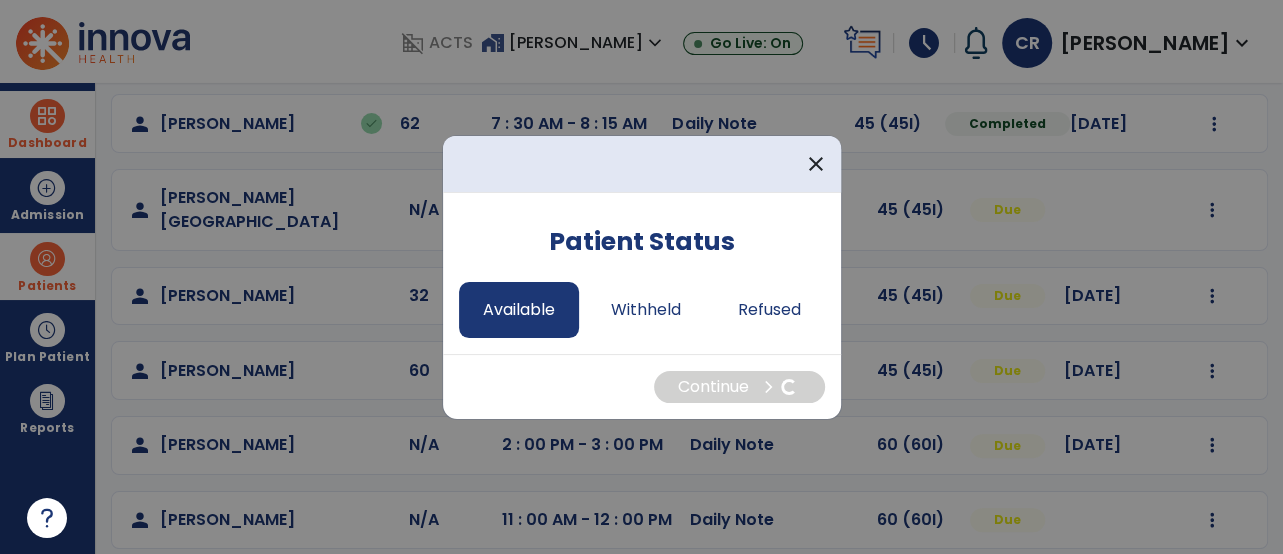 select on "*" 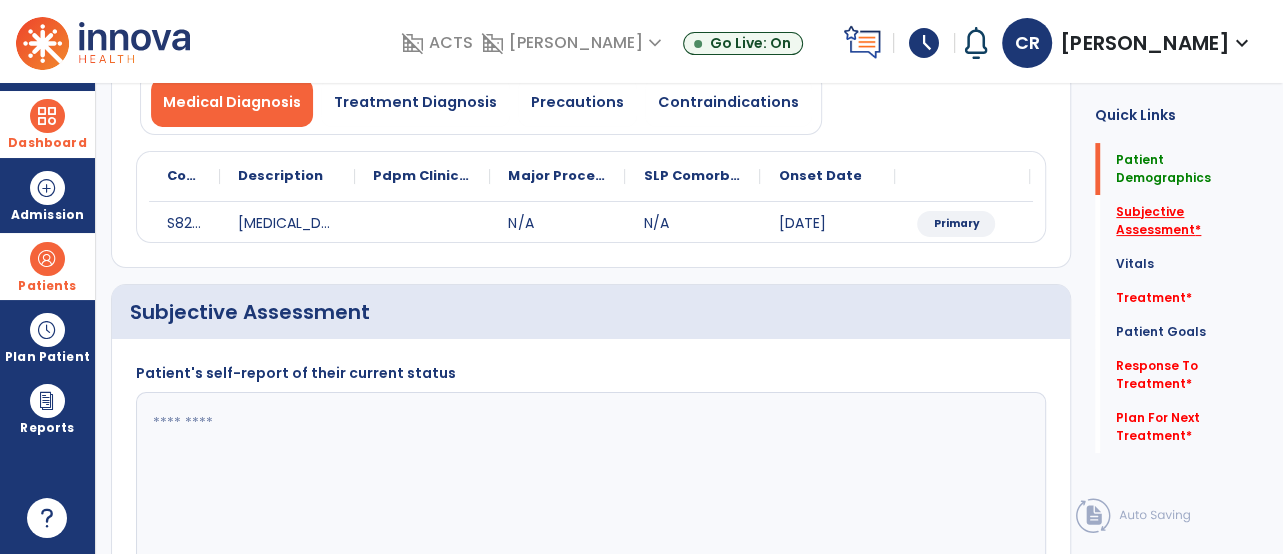 click on "Subjective Assessment   *" 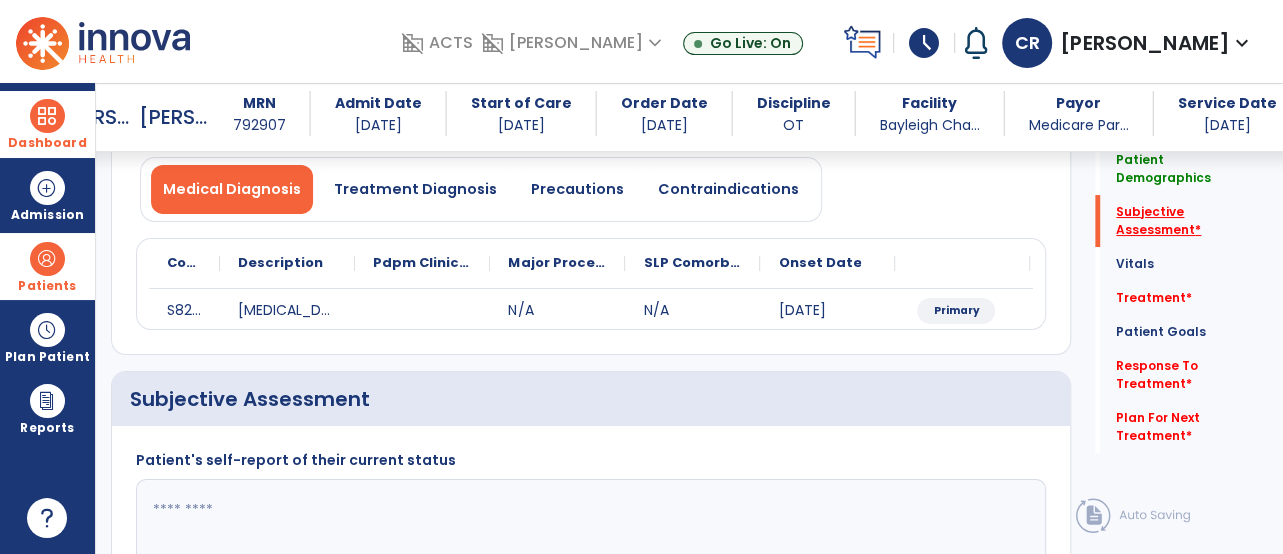 scroll, scrollTop: 0, scrollLeft: 0, axis: both 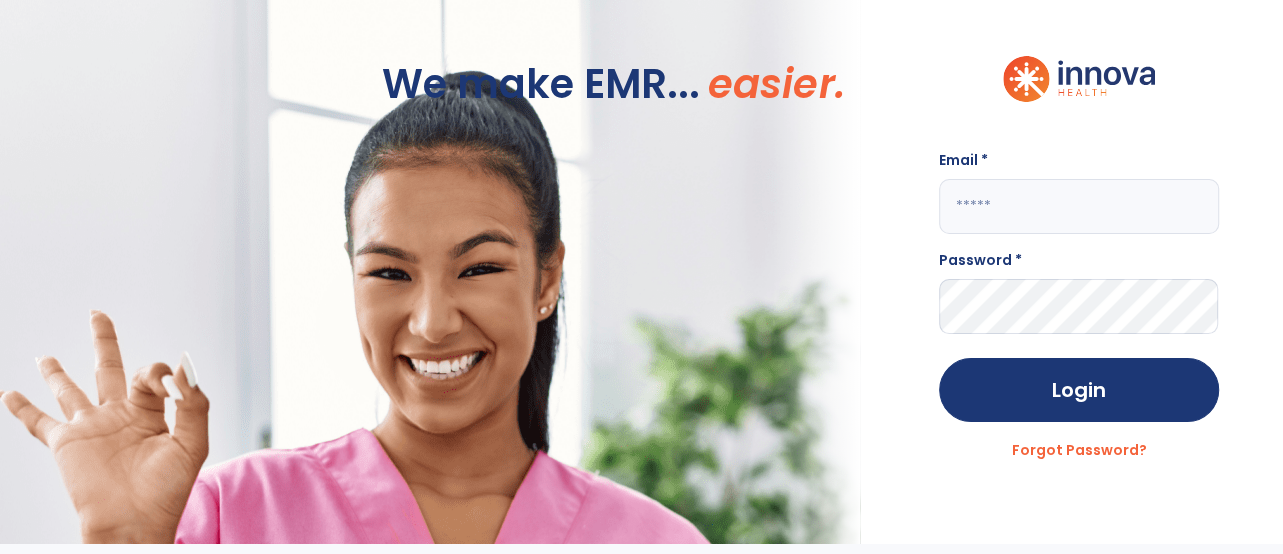 click 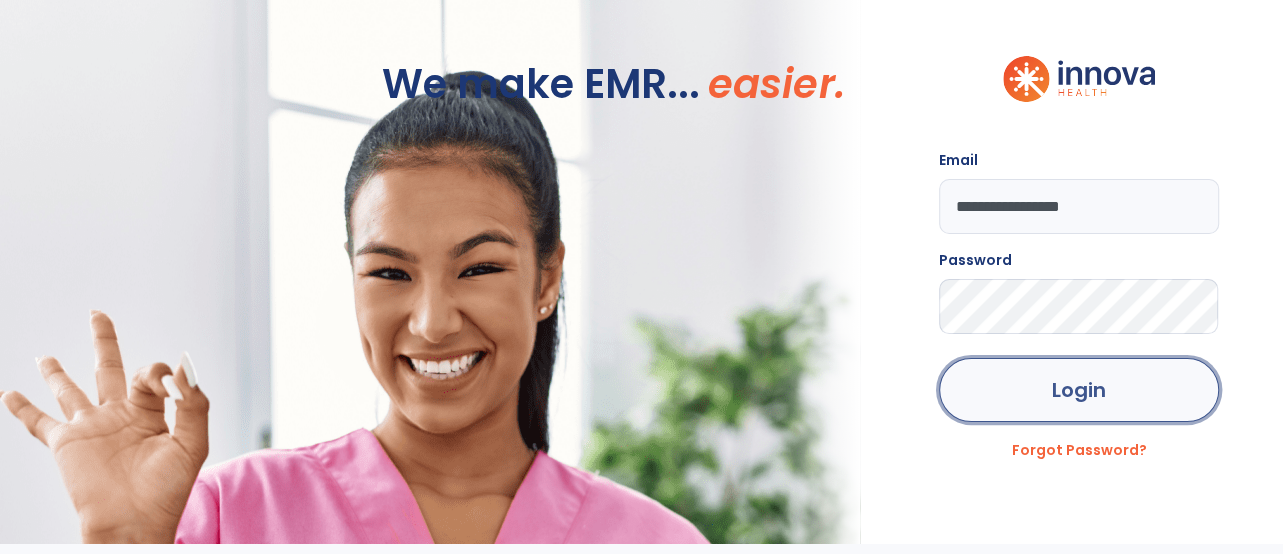 click on "Login" 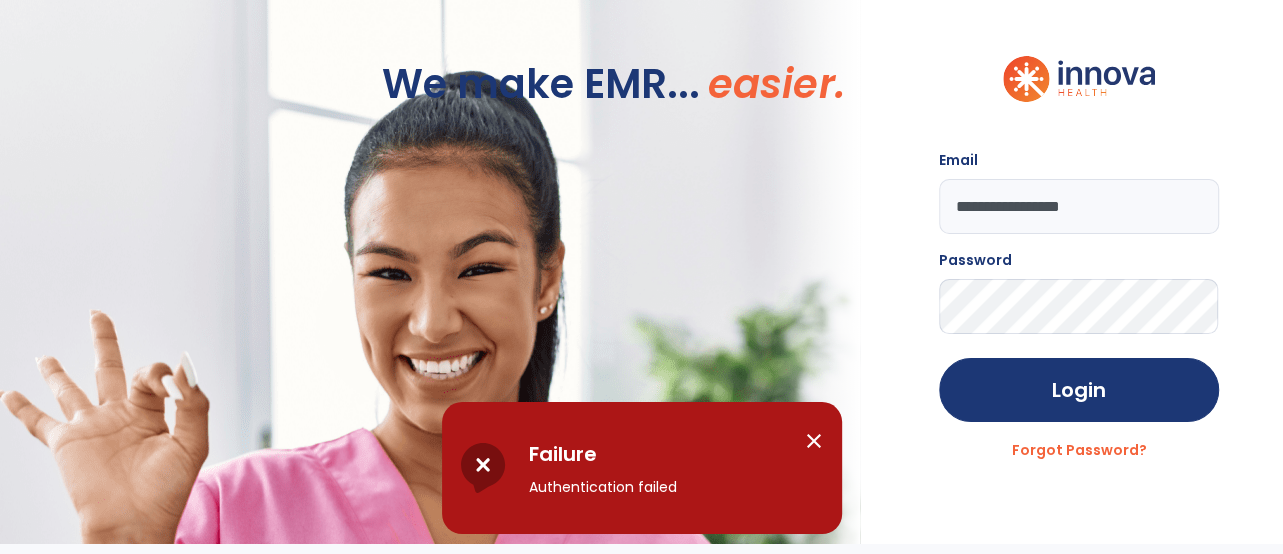 click on "close" at bounding box center (814, 441) 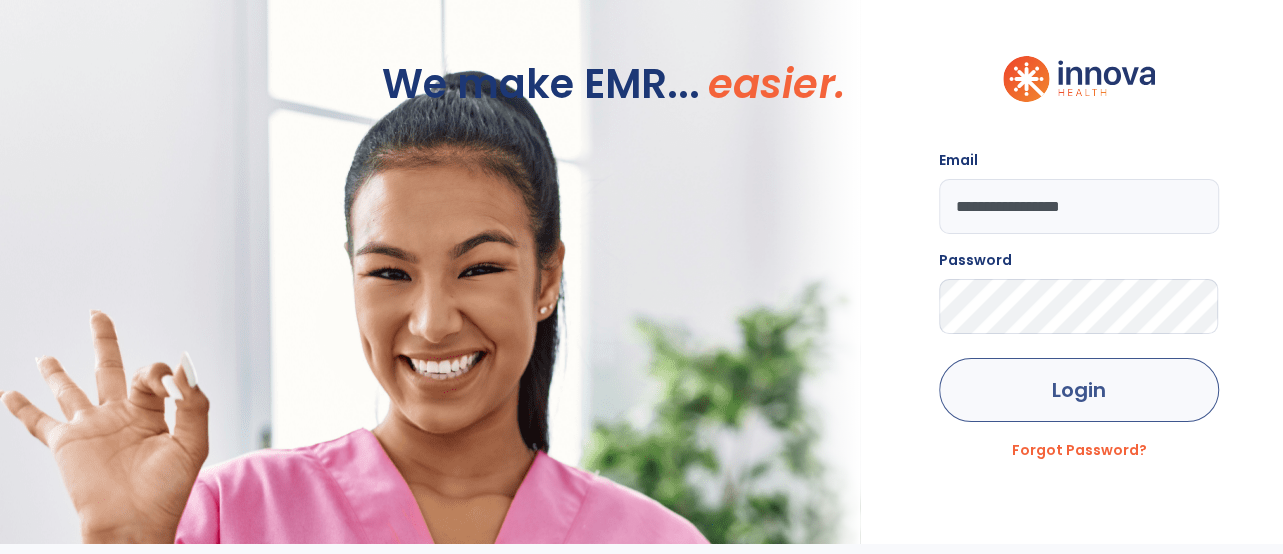 click on "Login" 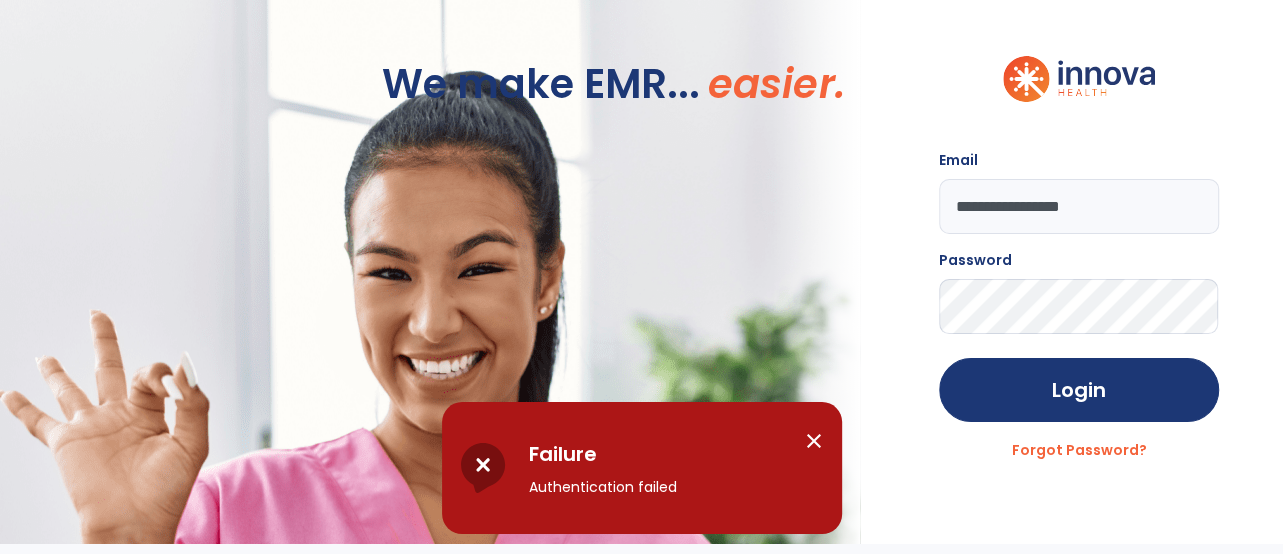click on "**********" 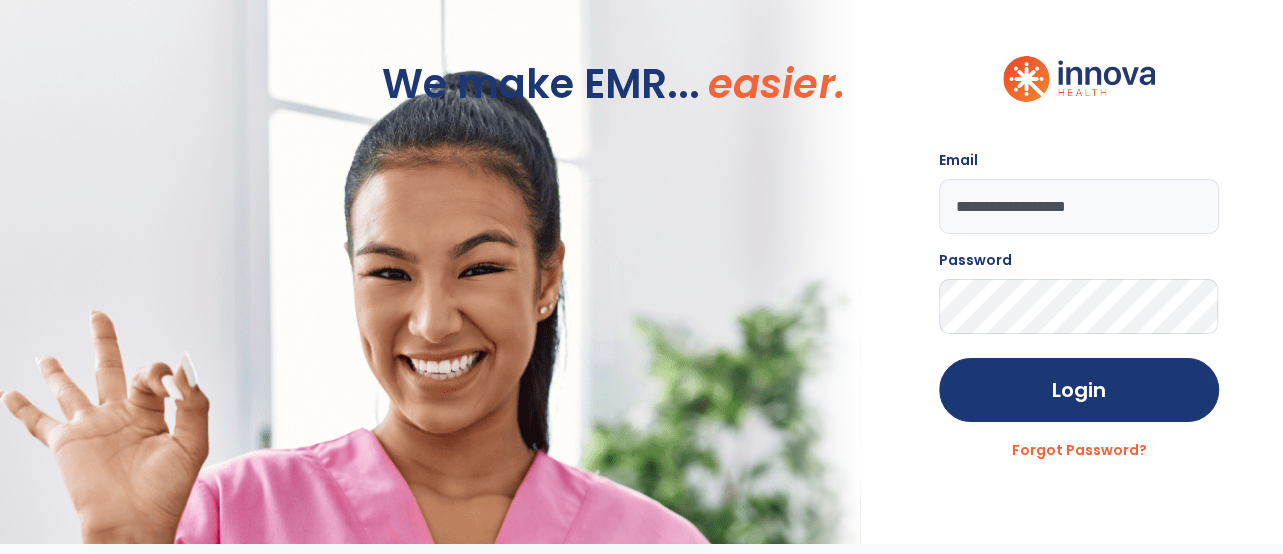 scroll, scrollTop: 0, scrollLeft: 0, axis: both 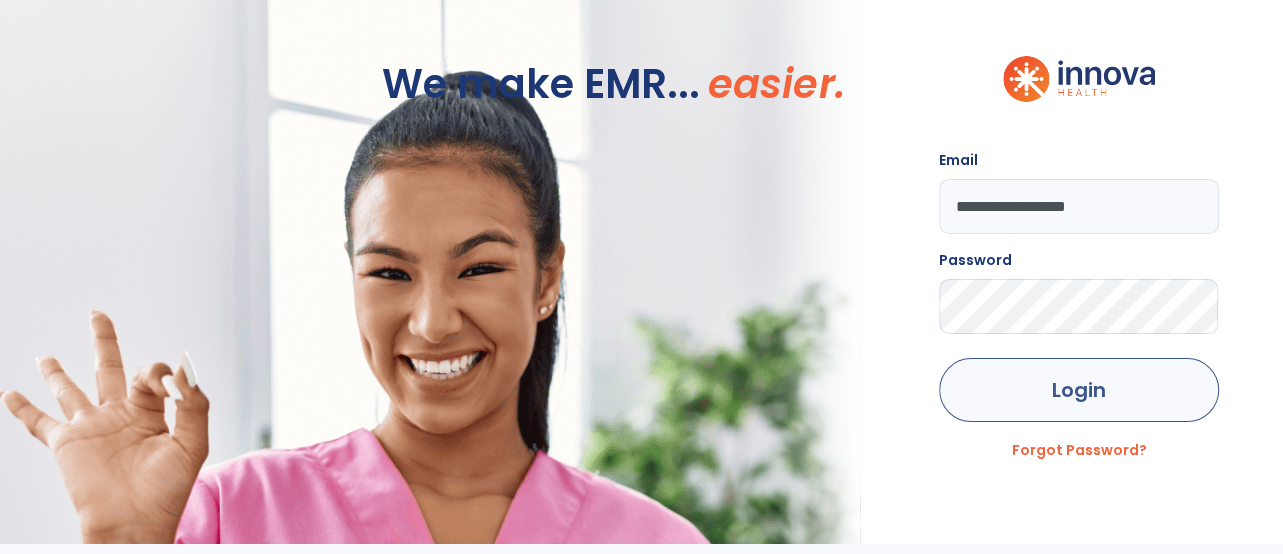 type on "**********" 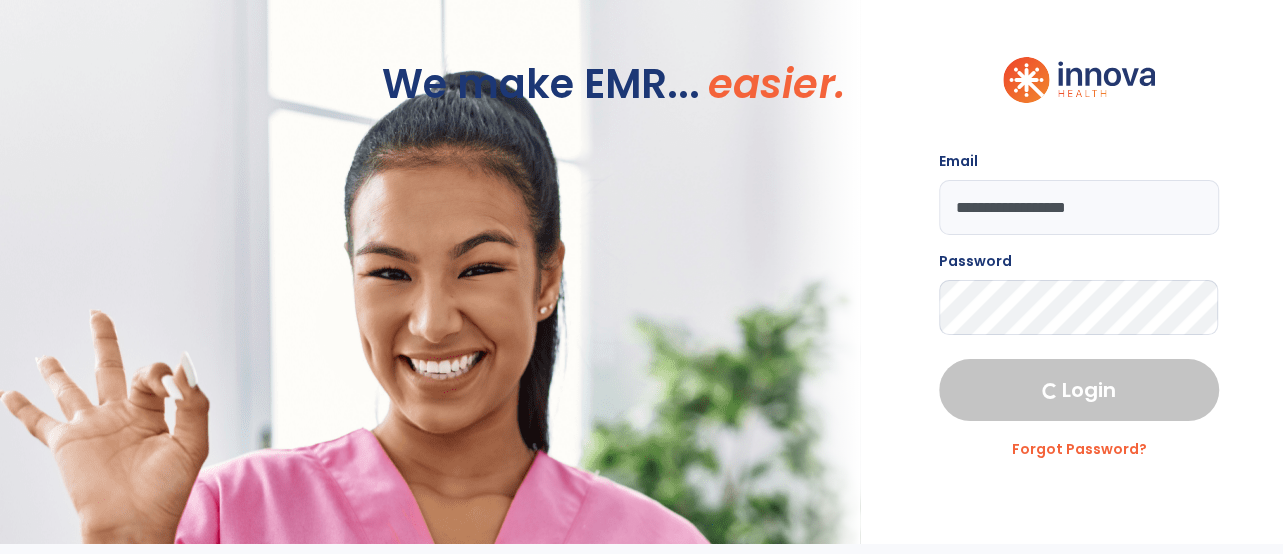 select on "****" 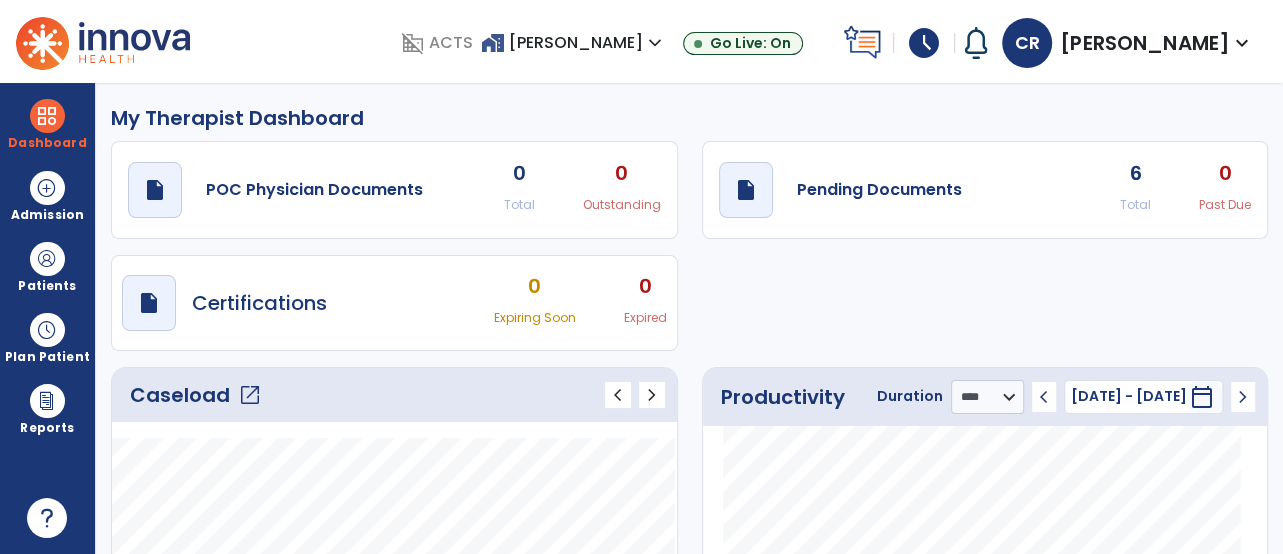 click on "Caseload   open_in_new" 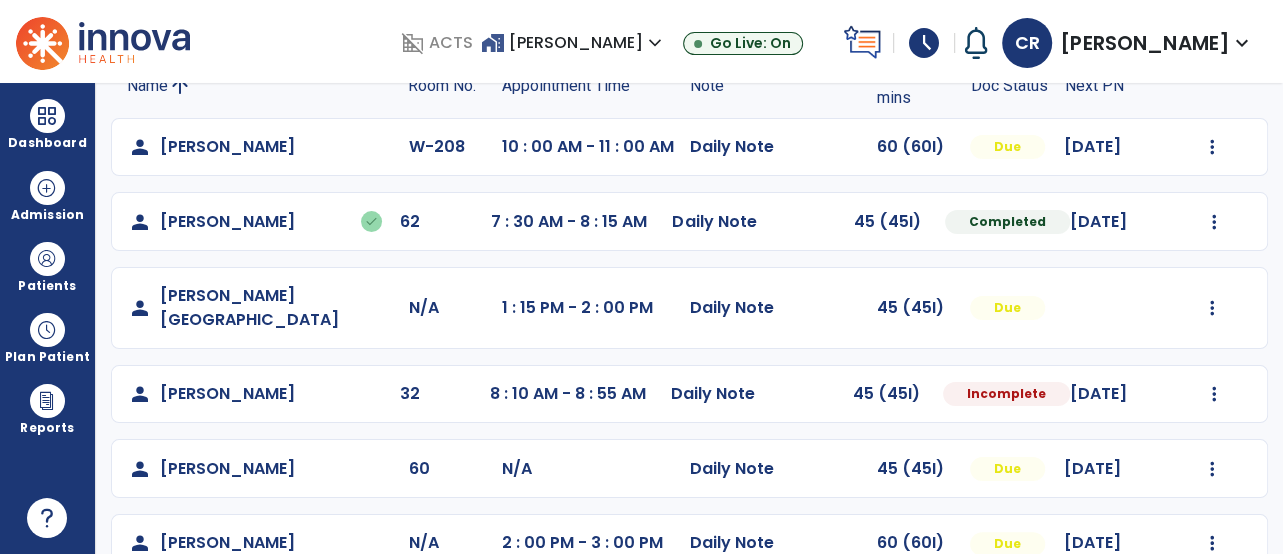 scroll, scrollTop: 164, scrollLeft: 0, axis: vertical 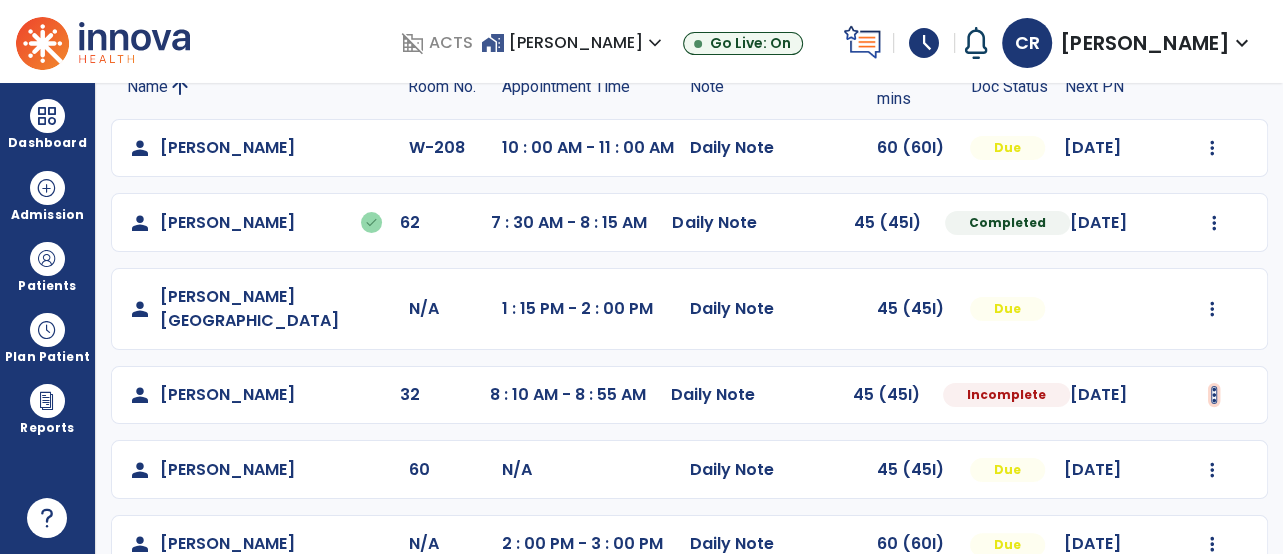 click at bounding box center [1212, 148] 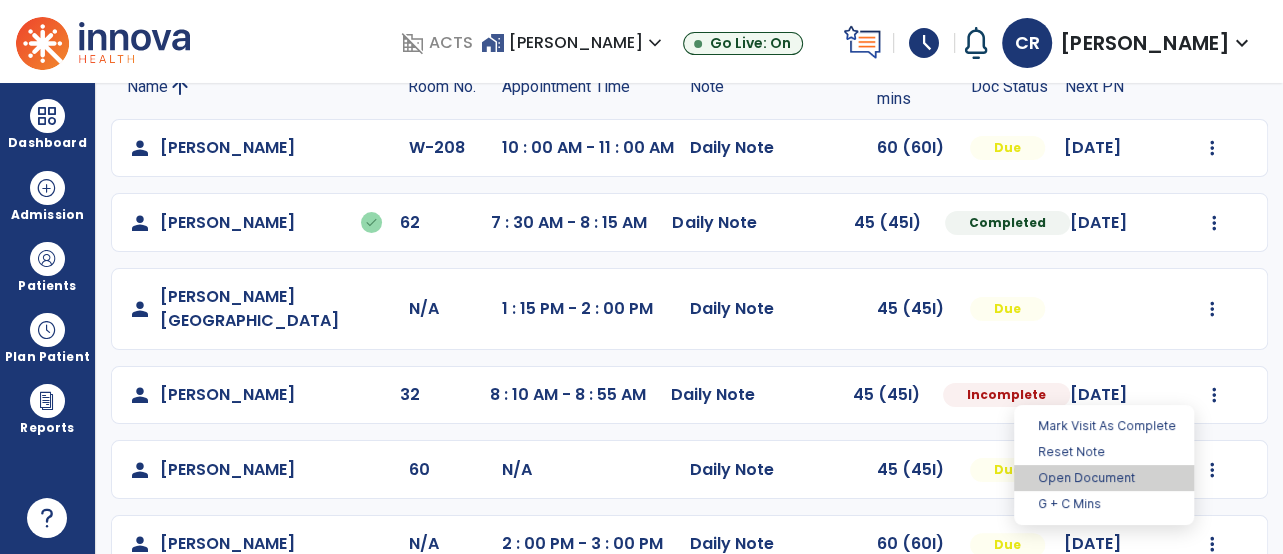 click on "Open Document" at bounding box center (1104, 478) 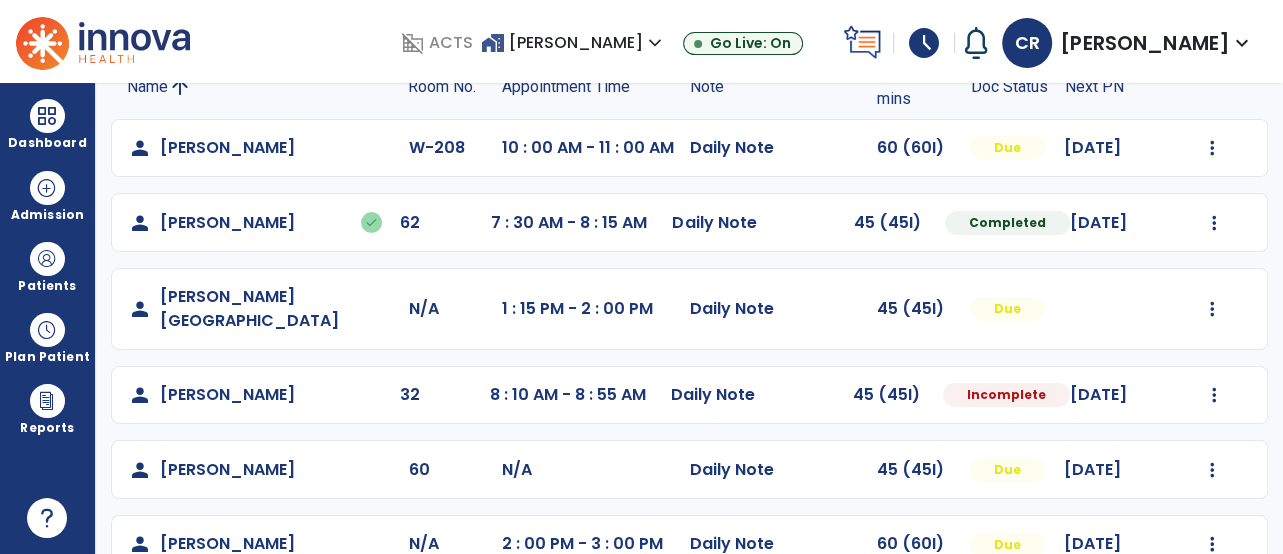 select on "*" 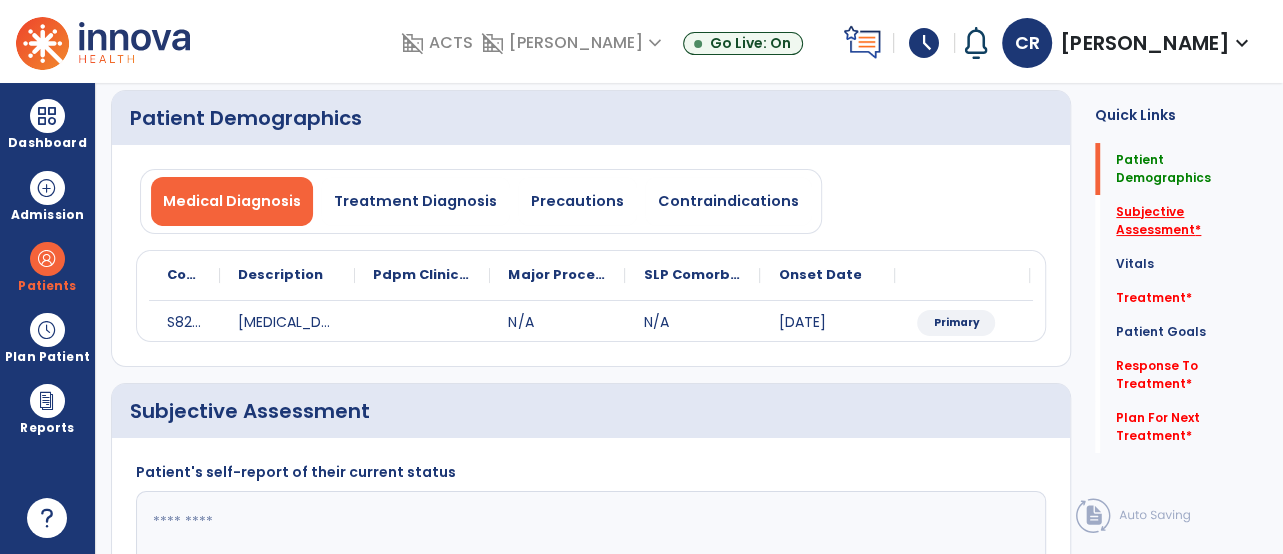 click on "Subjective Assessment   *" 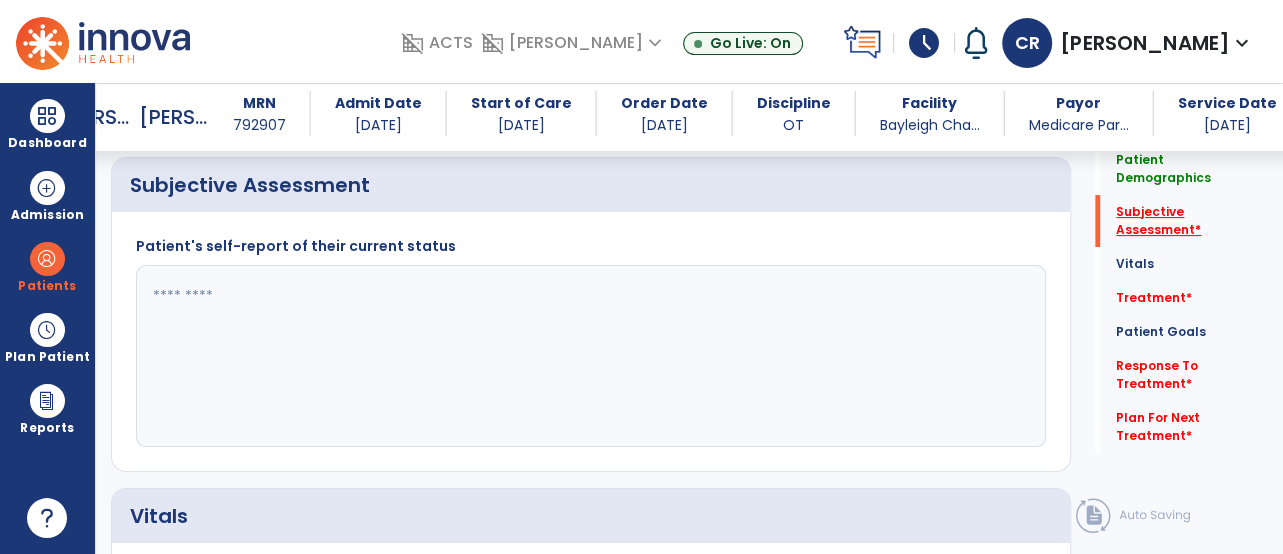 scroll, scrollTop: 406, scrollLeft: 0, axis: vertical 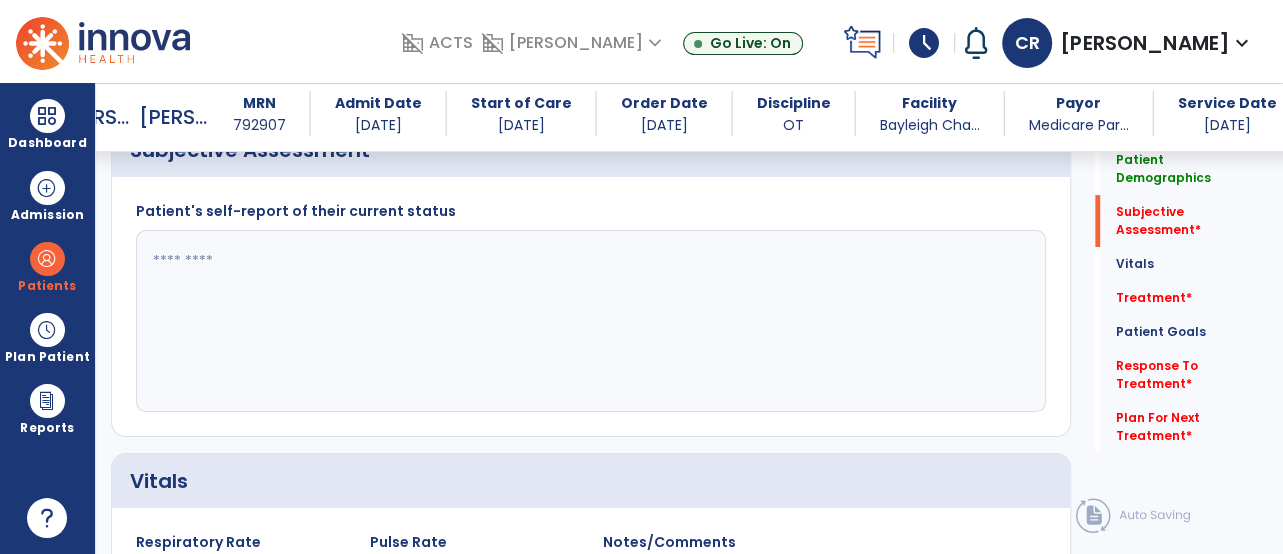 click 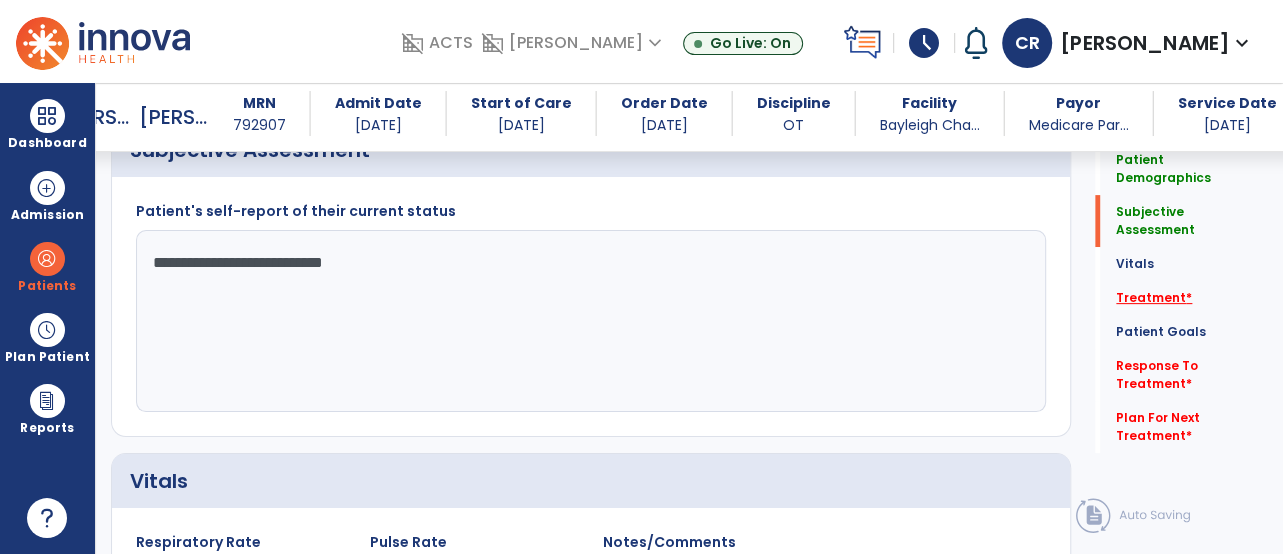 type on "**********" 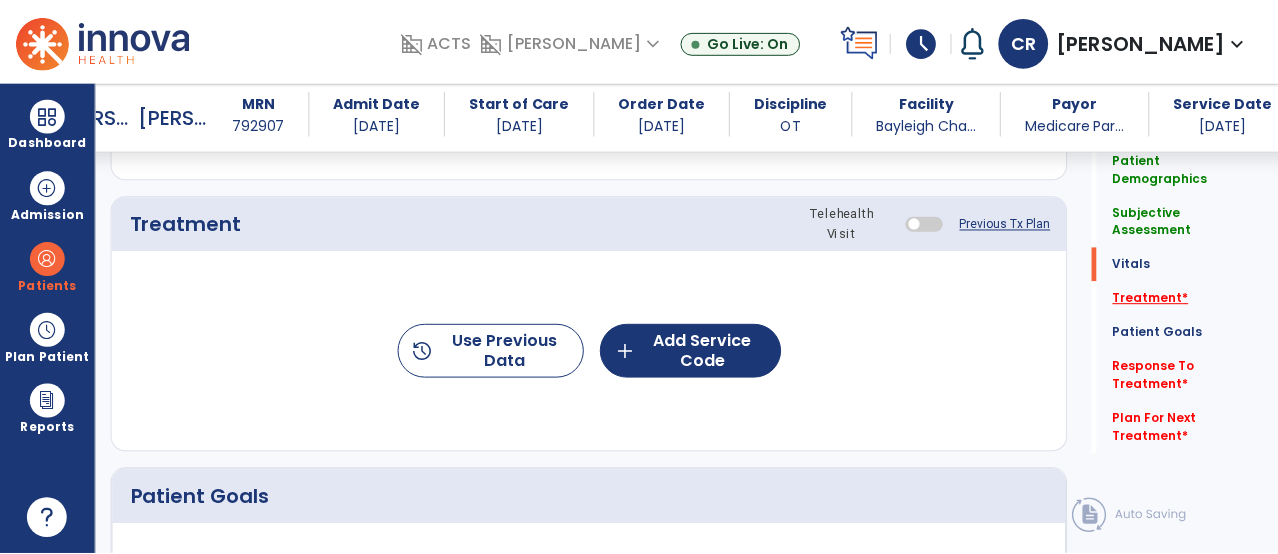 scroll, scrollTop: 1134, scrollLeft: 0, axis: vertical 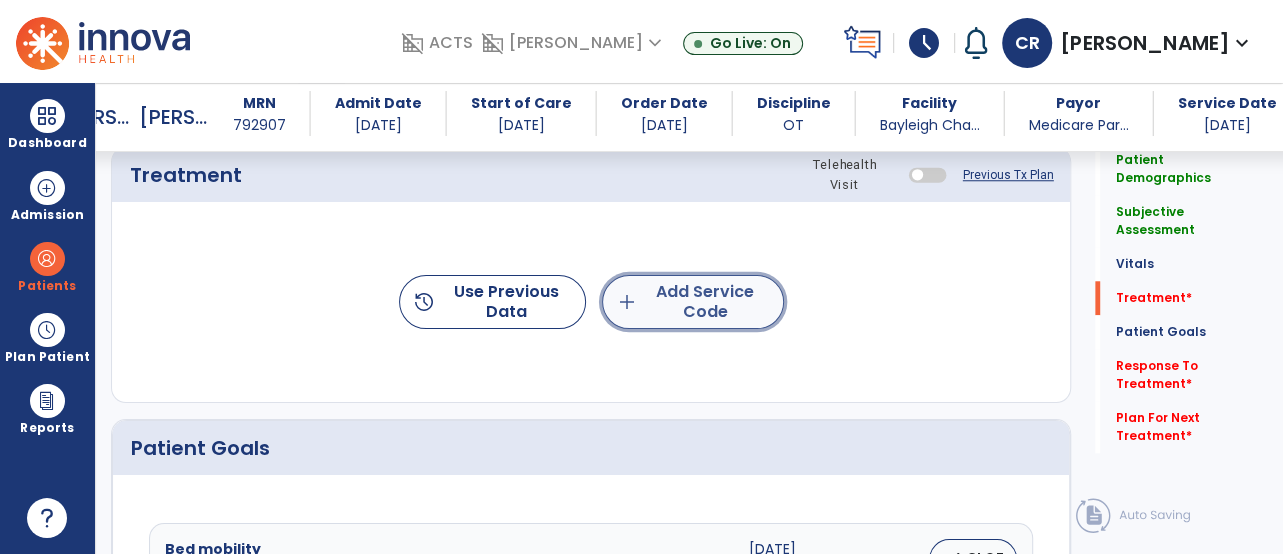 click on "add  Add Service Code" 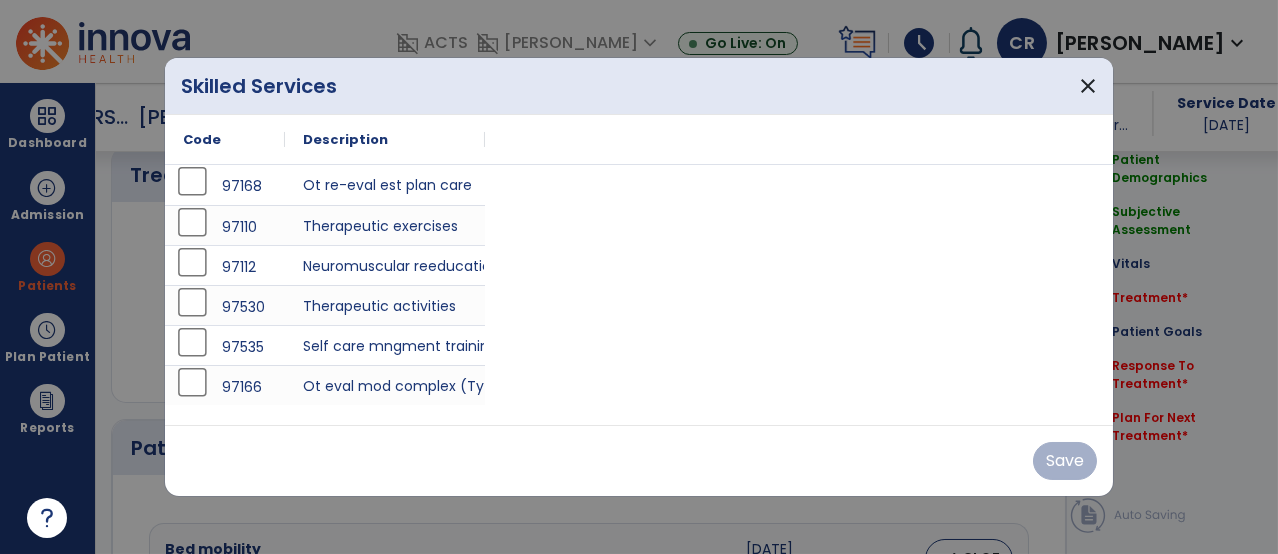 scroll, scrollTop: 1134, scrollLeft: 0, axis: vertical 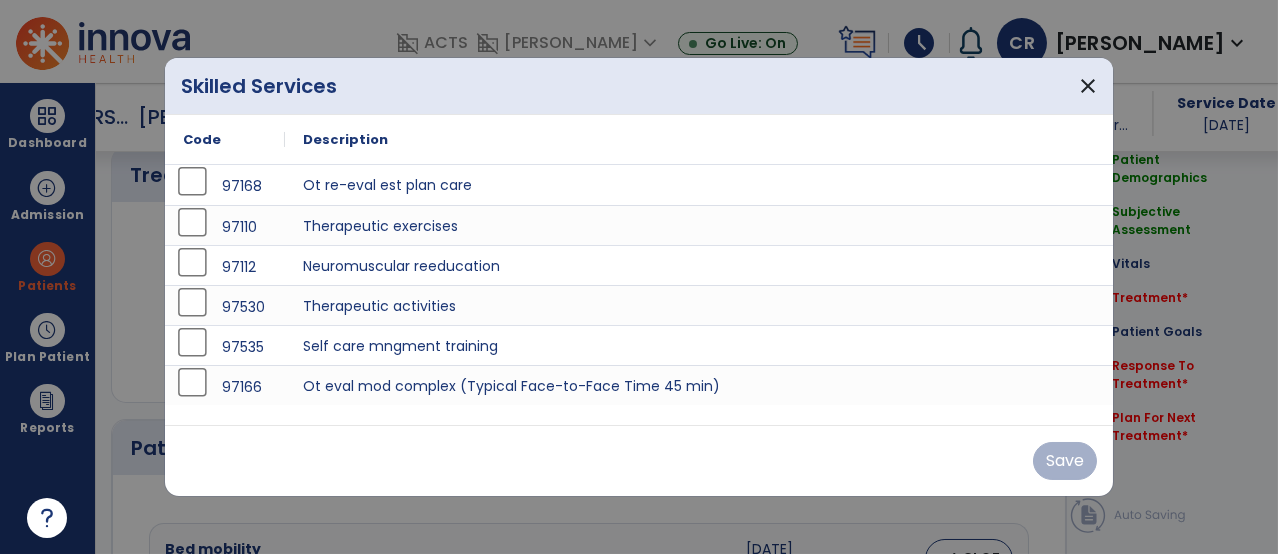 click on "97530" at bounding box center [225, 307] 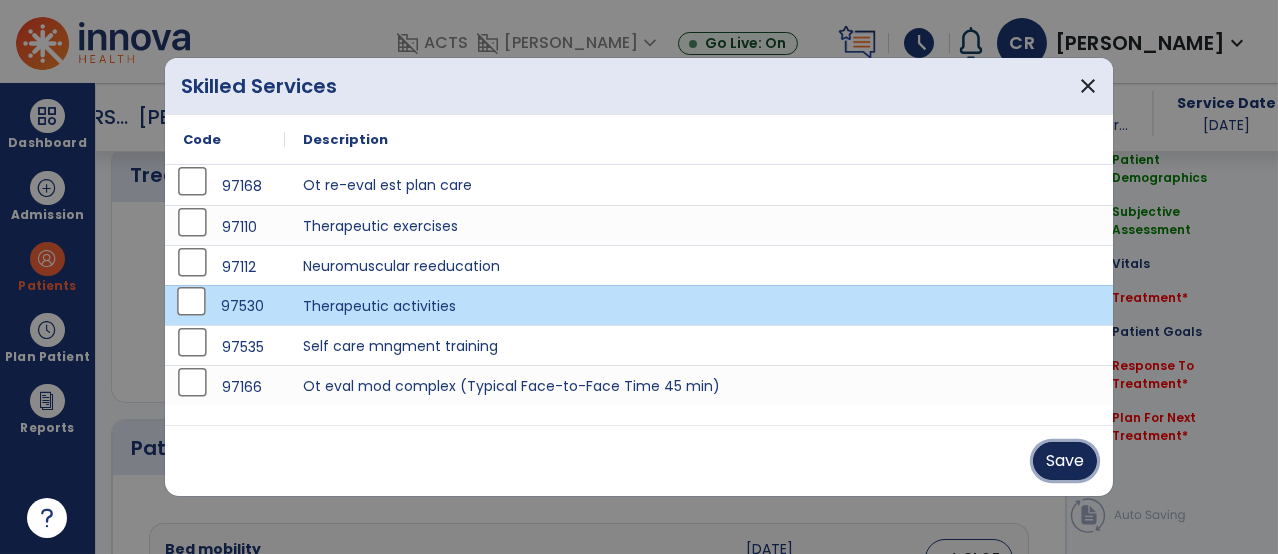 click on "Save" at bounding box center (1065, 461) 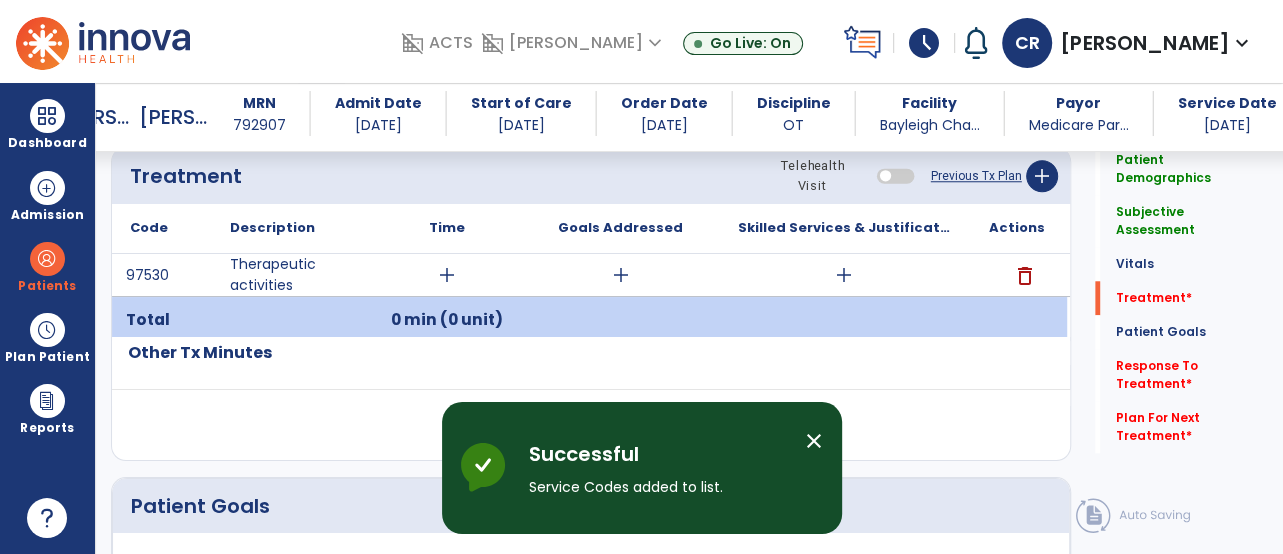 click on "add" at bounding box center [447, 275] 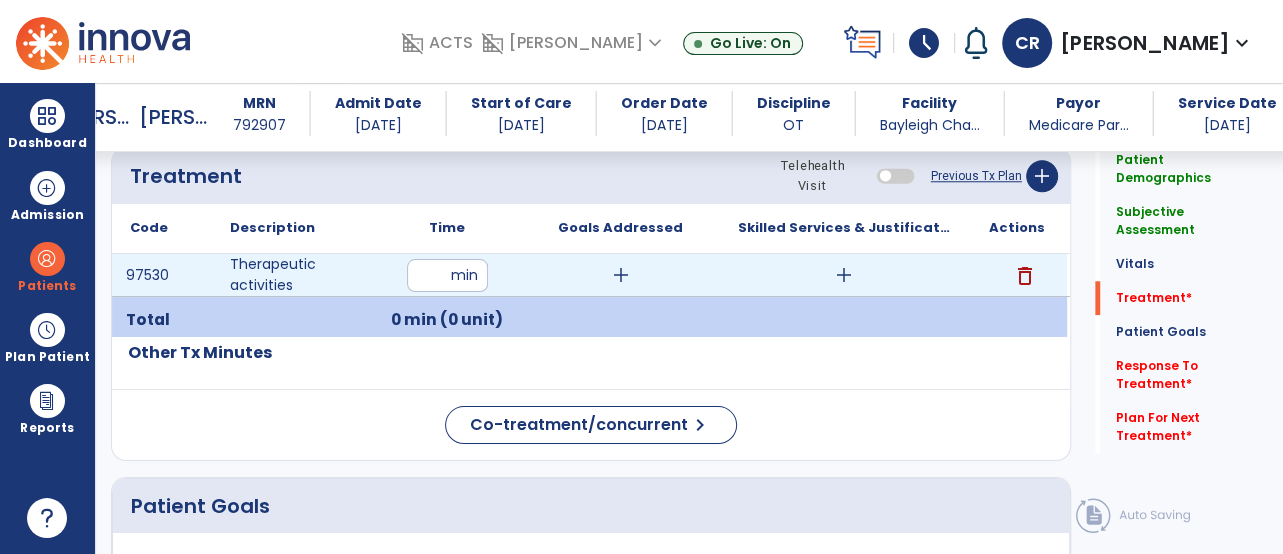 type on "**" 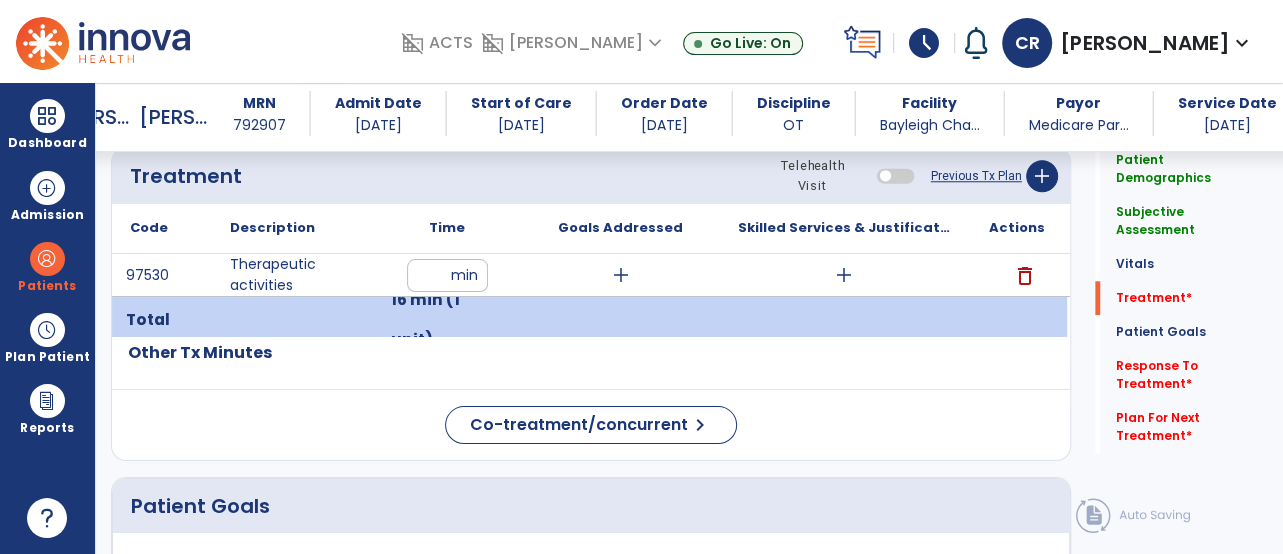 click on "add" at bounding box center [621, 275] 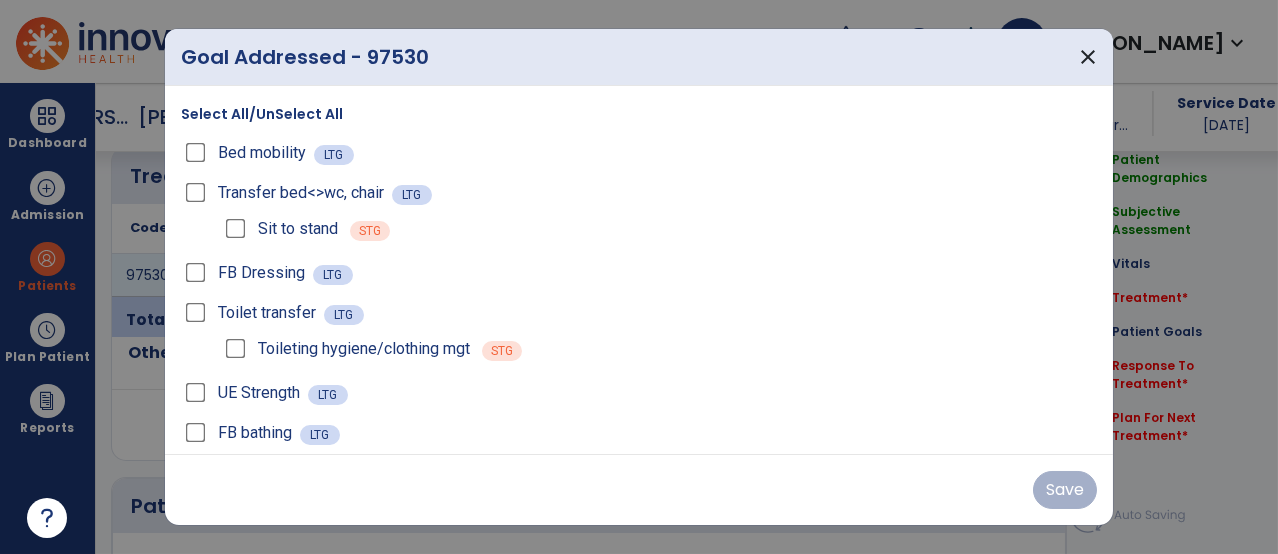 scroll, scrollTop: 1134, scrollLeft: 0, axis: vertical 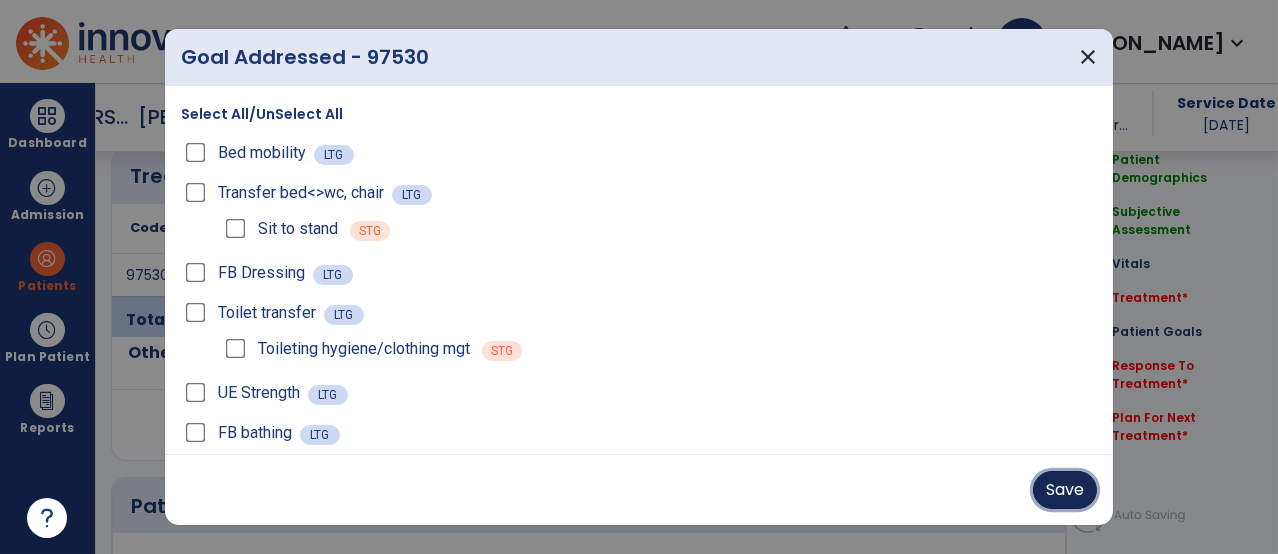 click on "Save" at bounding box center [1065, 490] 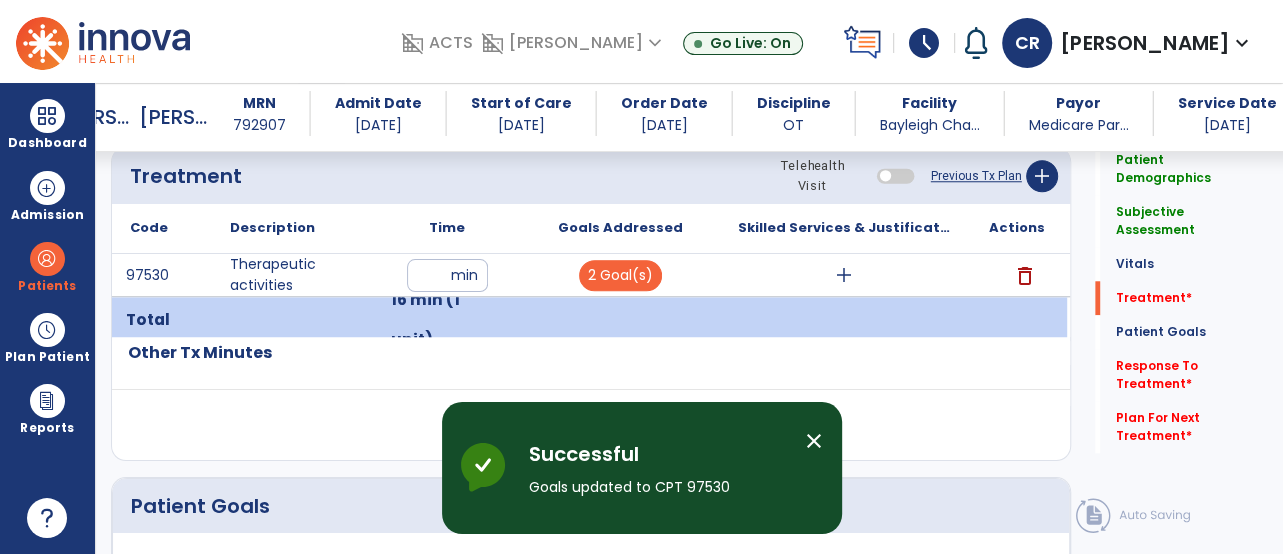 click on "add" at bounding box center (844, 275) 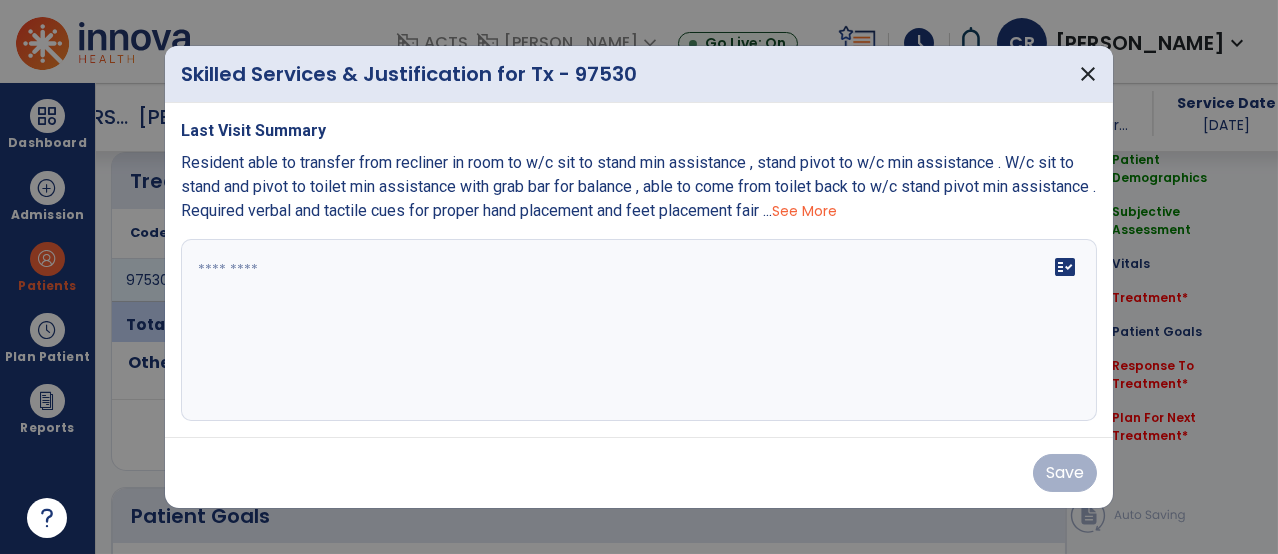 scroll, scrollTop: 1134, scrollLeft: 0, axis: vertical 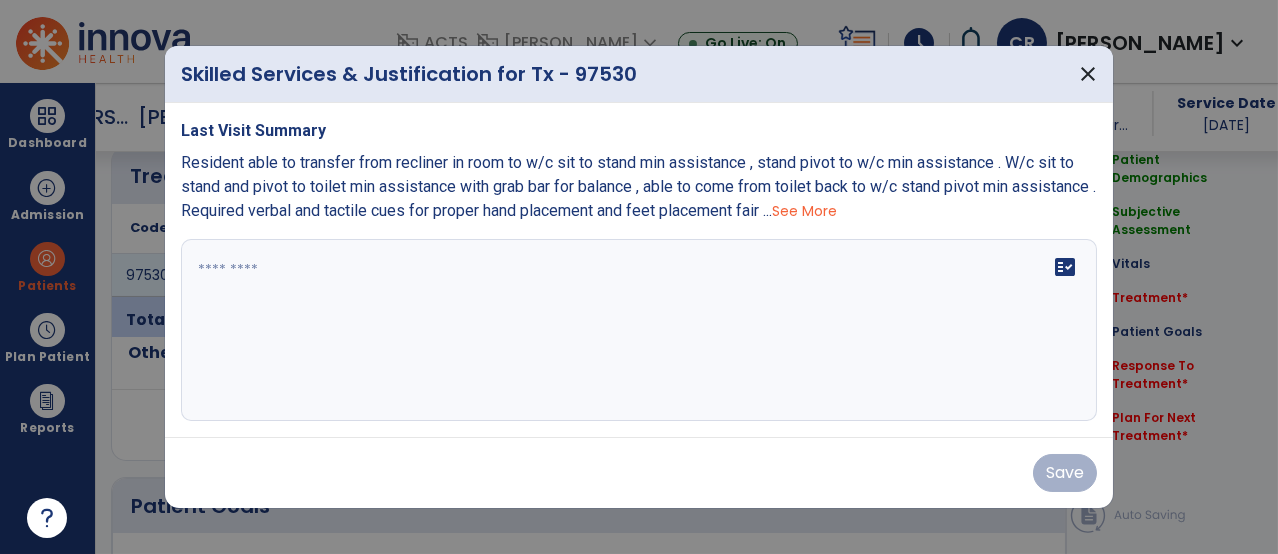click on "fact_check" at bounding box center (639, 330) 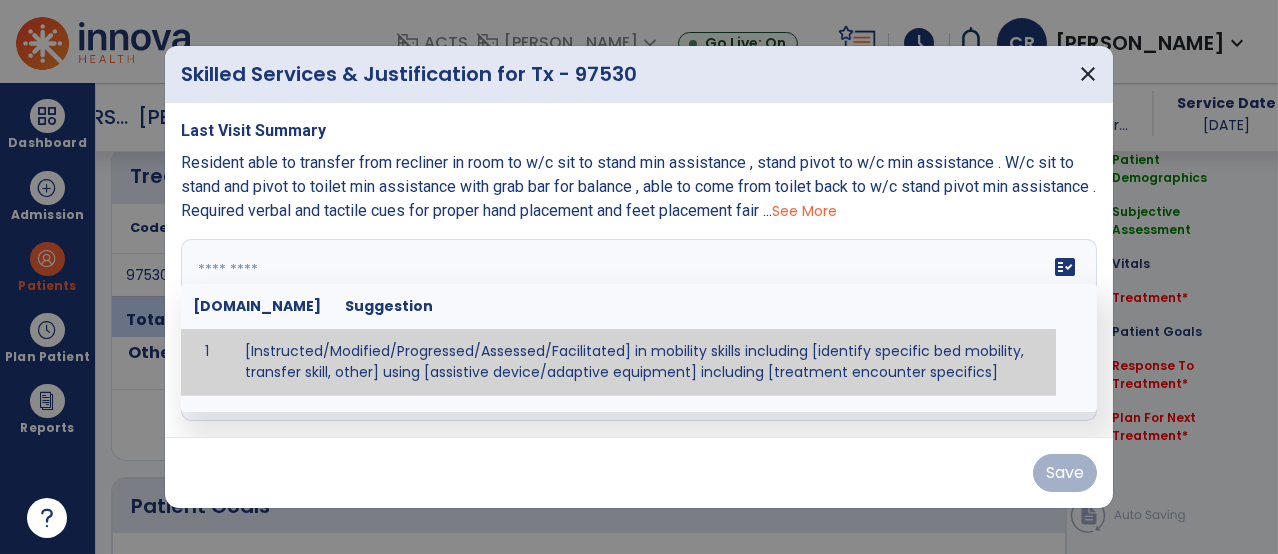 scroll, scrollTop: 14, scrollLeft: 0, axis: vertical 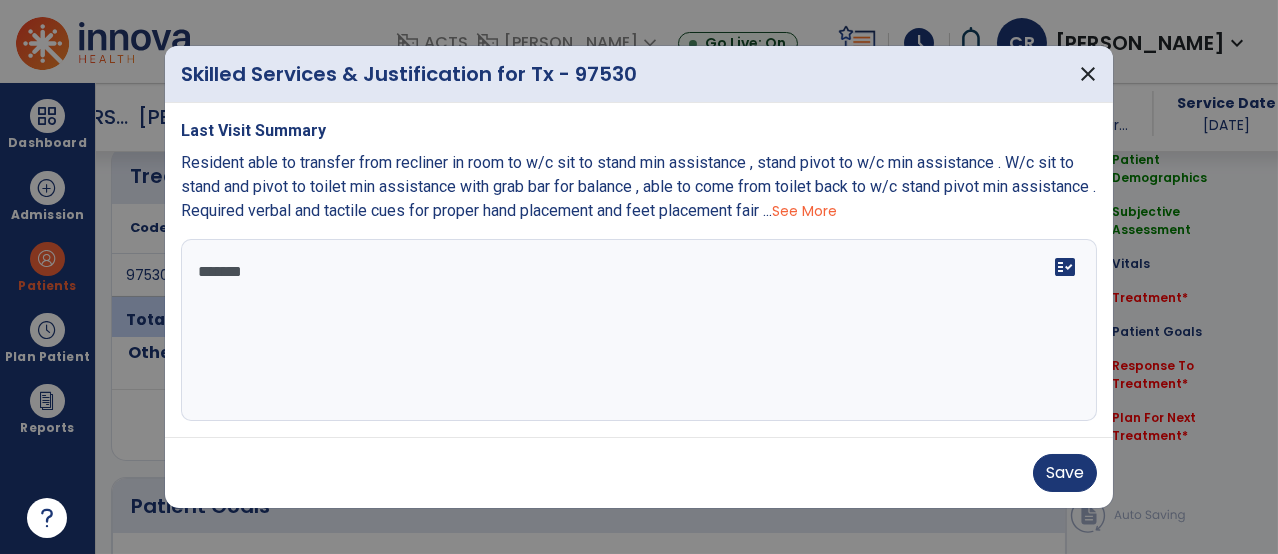 type on "********" 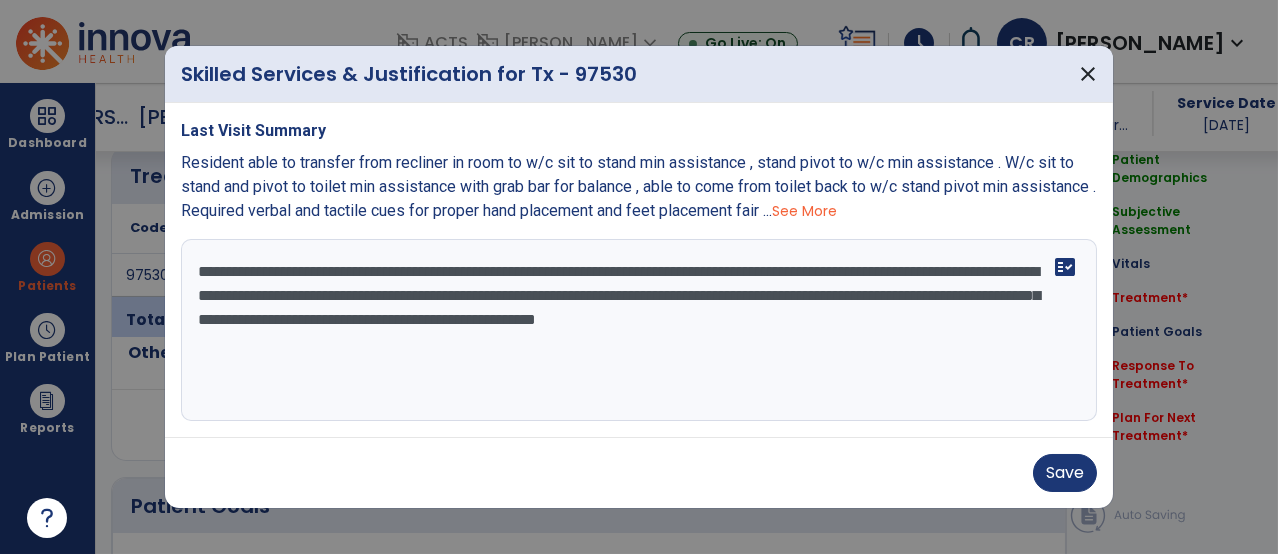 scroll, scrollTop: 16, scrollLeft: 0, axis: vertical 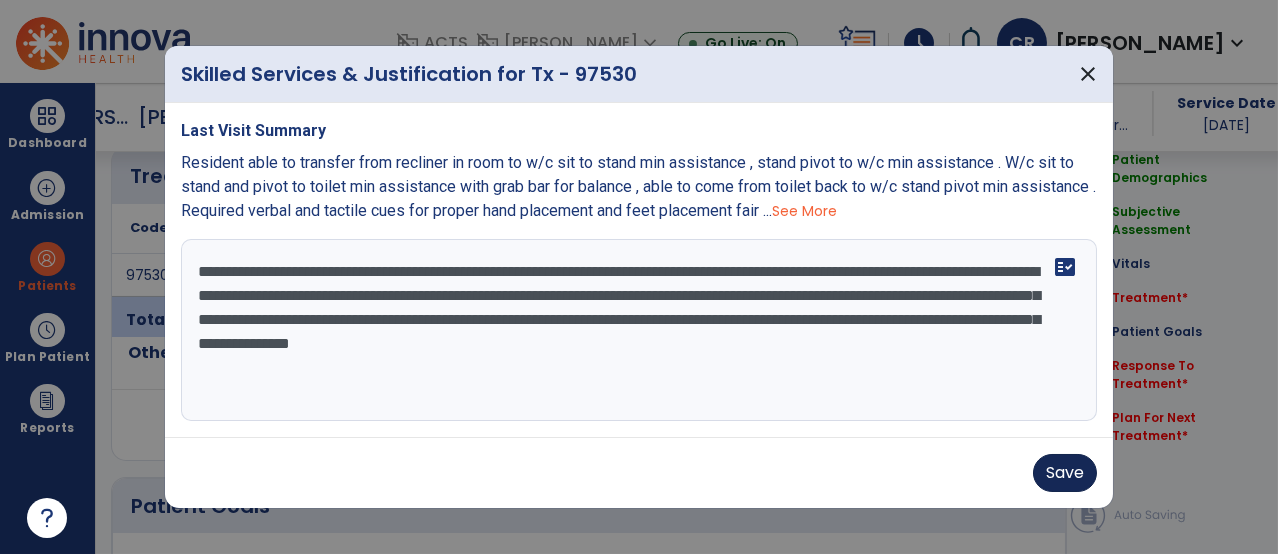 type on "**********" 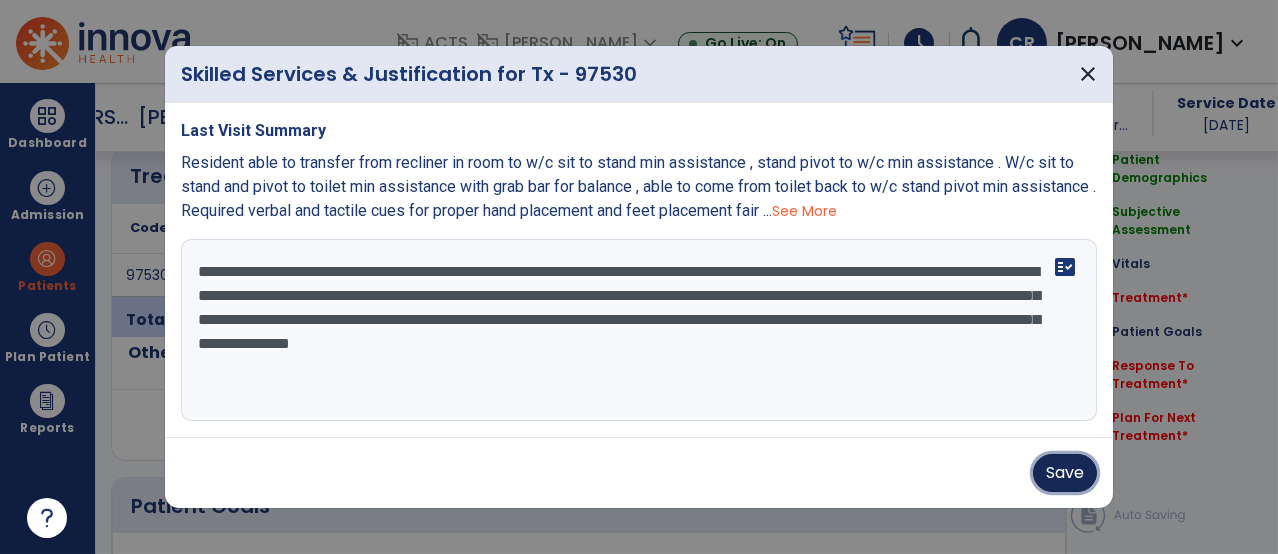 click on "Save" at bounding box center [1065, 473] 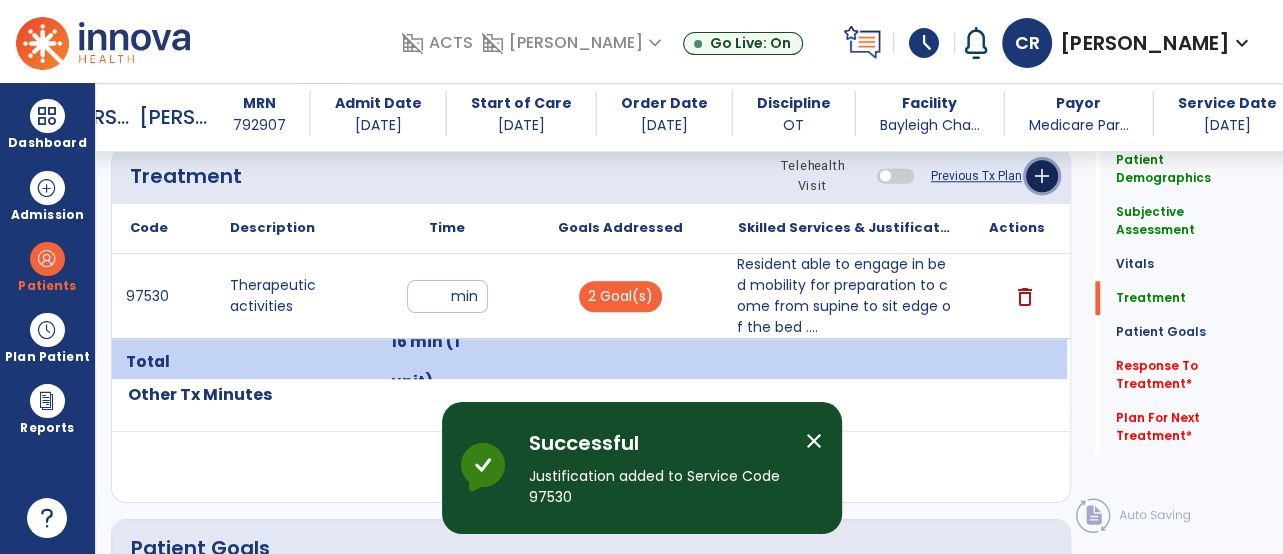 click on "add" 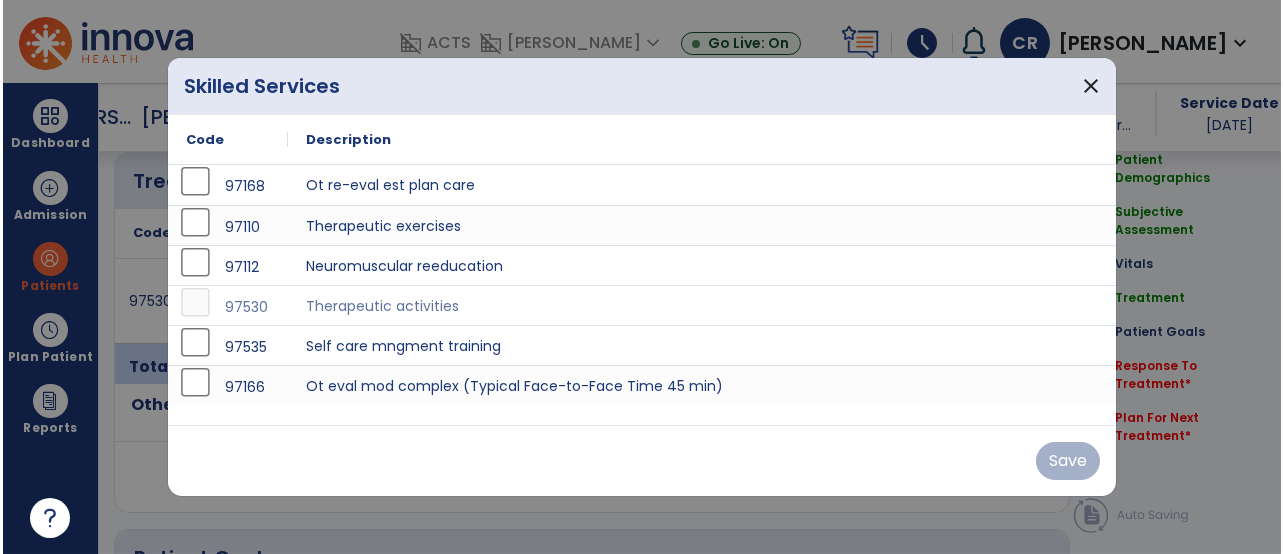 scroll, scrollTop: 1134, scrollLeft: 0, axis: vertical 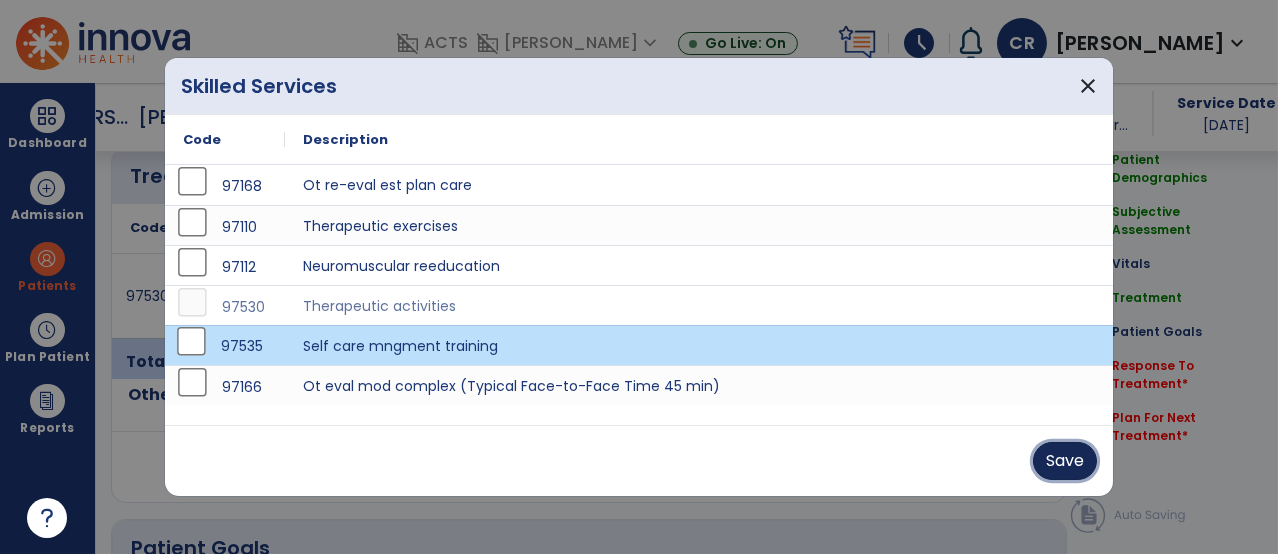 click on "Save" at bounding box center (1065, 461) 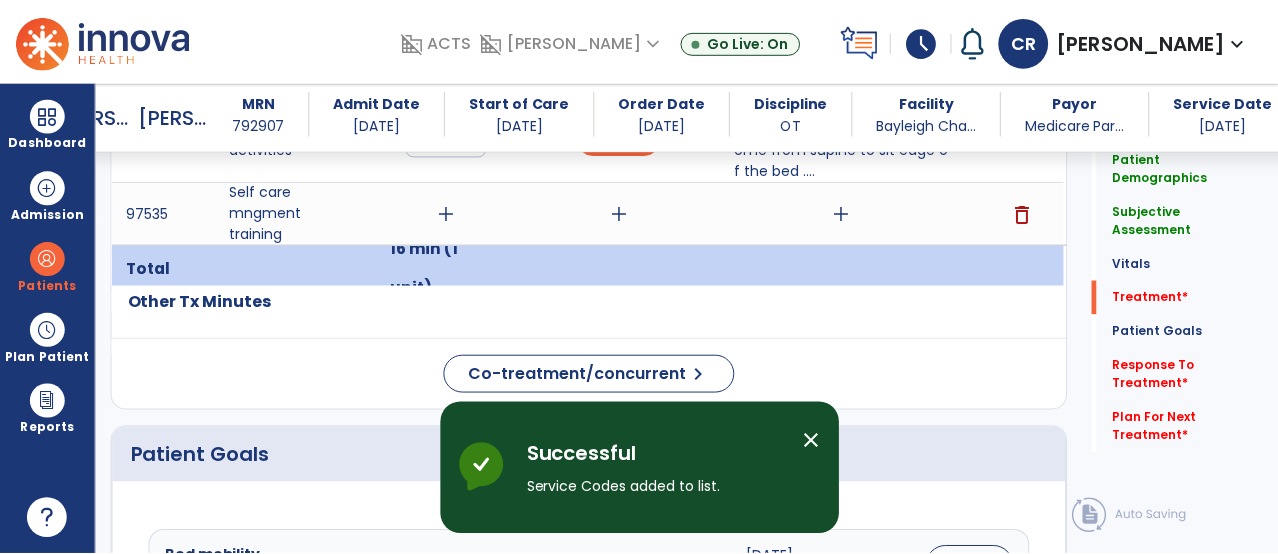 scroll, scrollTop: 1284, scrollLeft: 0, axis: vertical 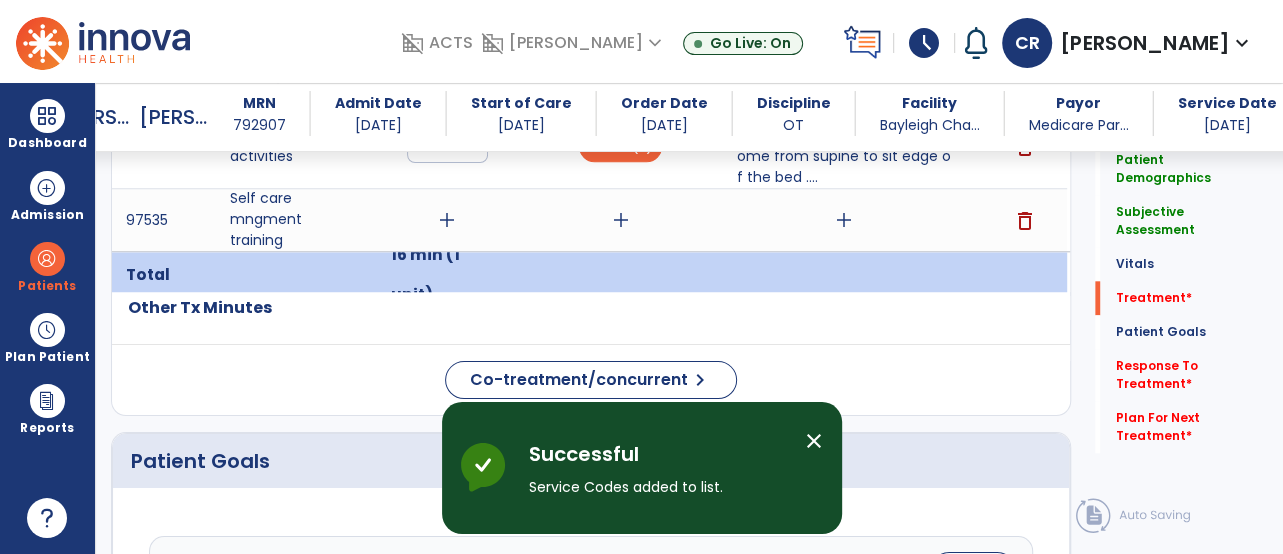 click on "add" at bounding box center [447, 220] 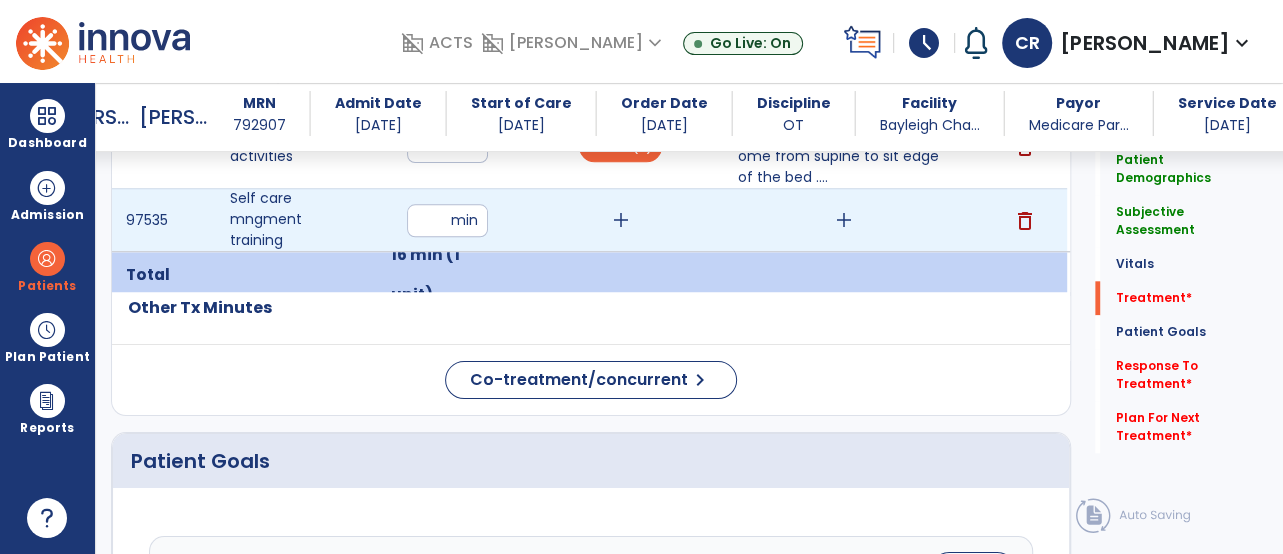 type on "**" 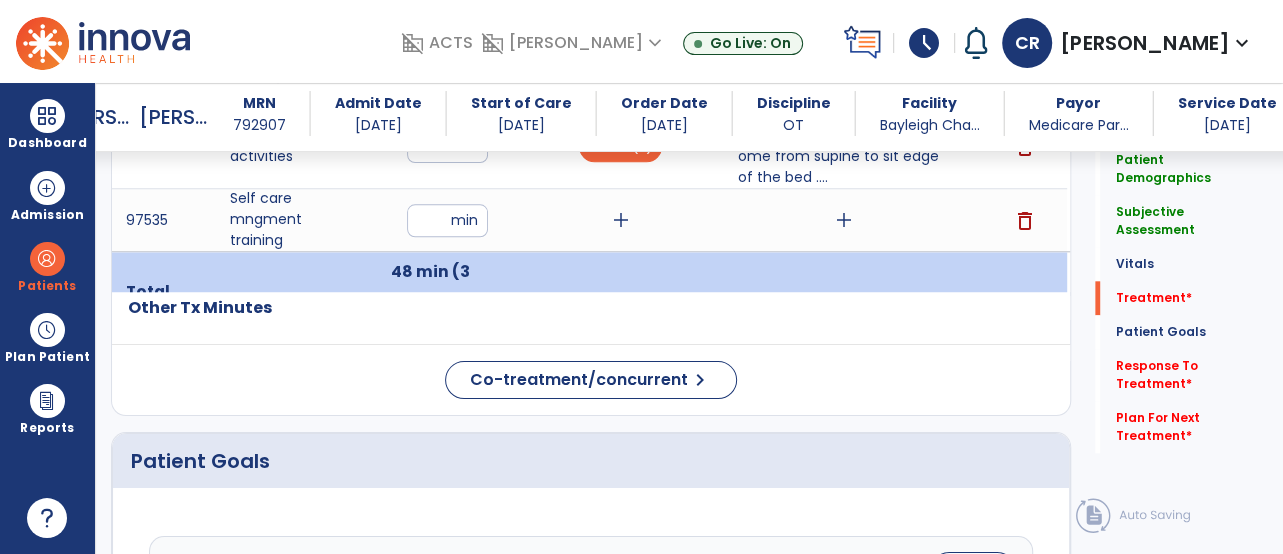 click on "add" at bounding box center [621, 220] 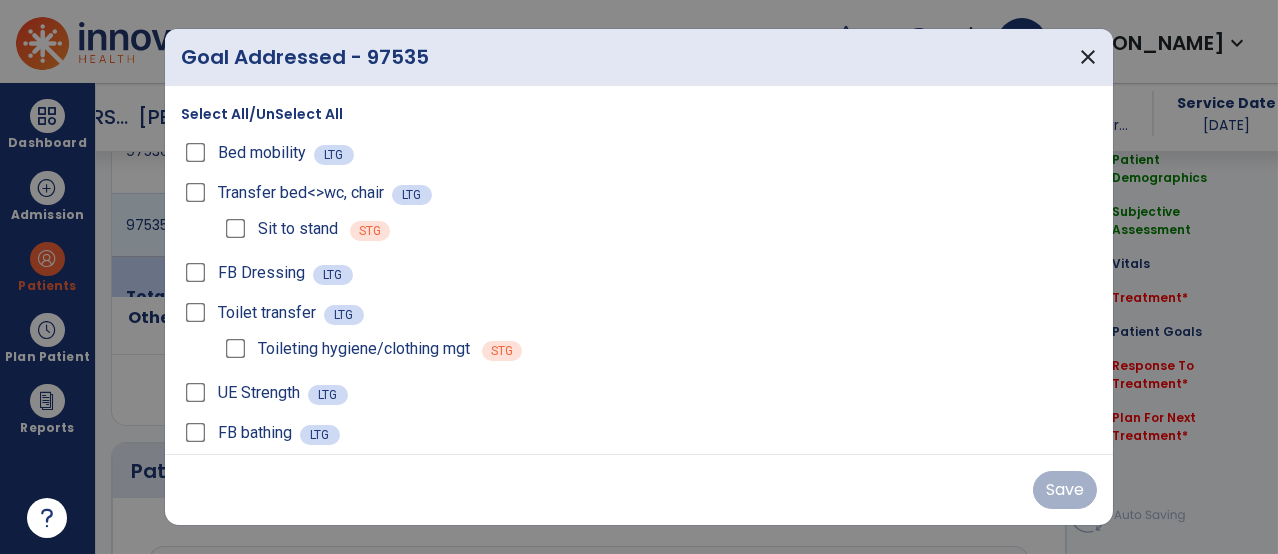 scroll, scrollTop: 1284, scrollLeft: 0, axis: vertical 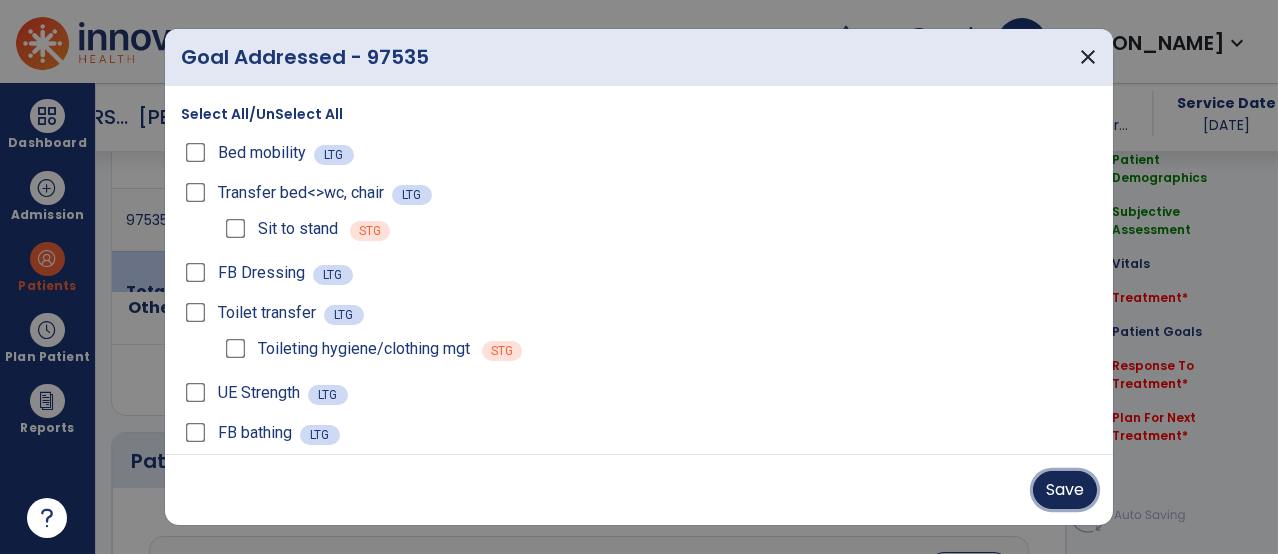 click on "Save" at bounding box center (1065, 490) 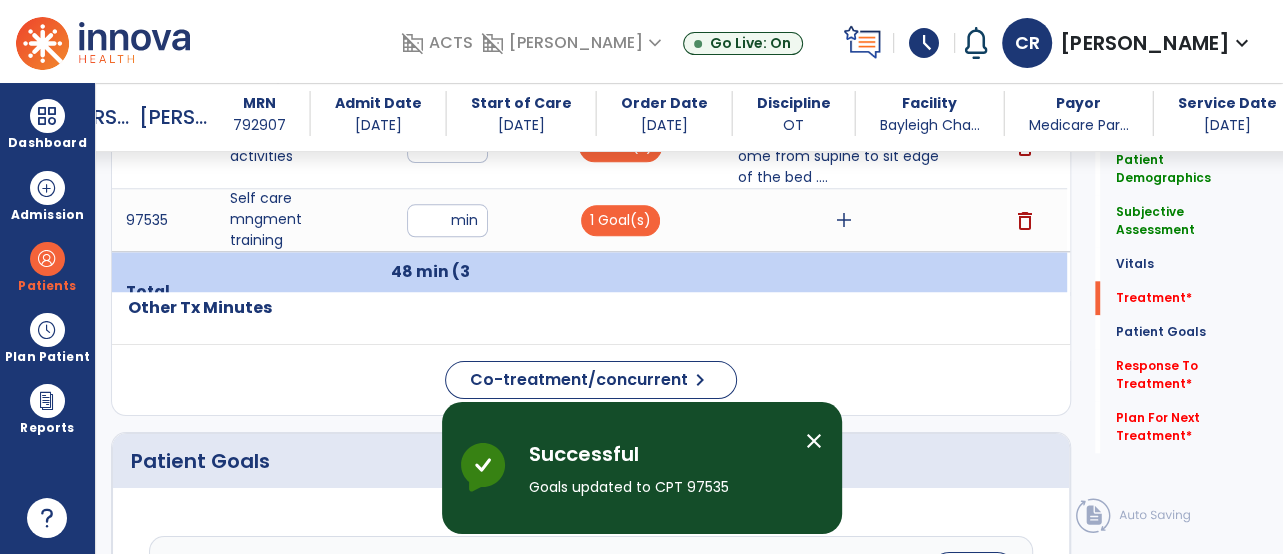 click on "add" at bounding box center (844, 220) 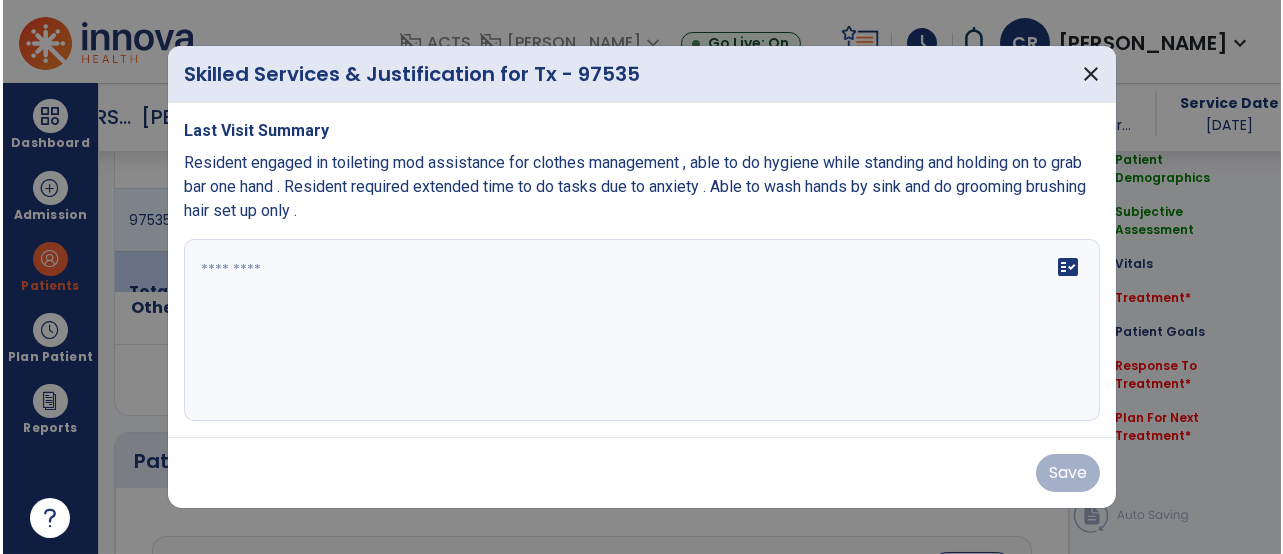 scroll, scrollTop: 1284, scrollLeft: 0, axis: vertical 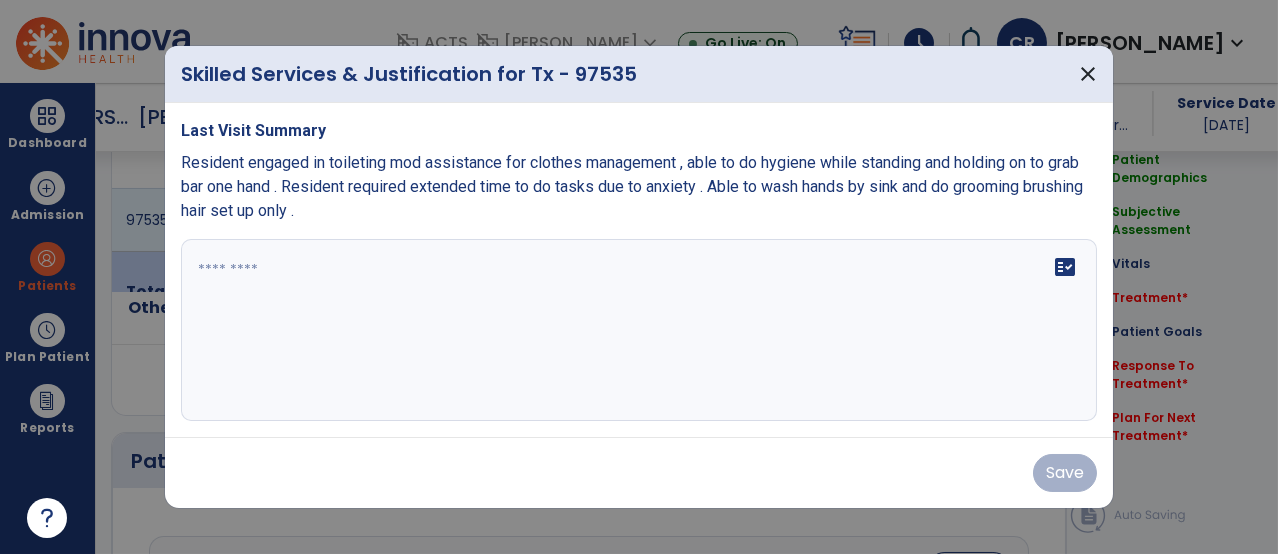click on "fact_check" at bounding box center [639, 330] 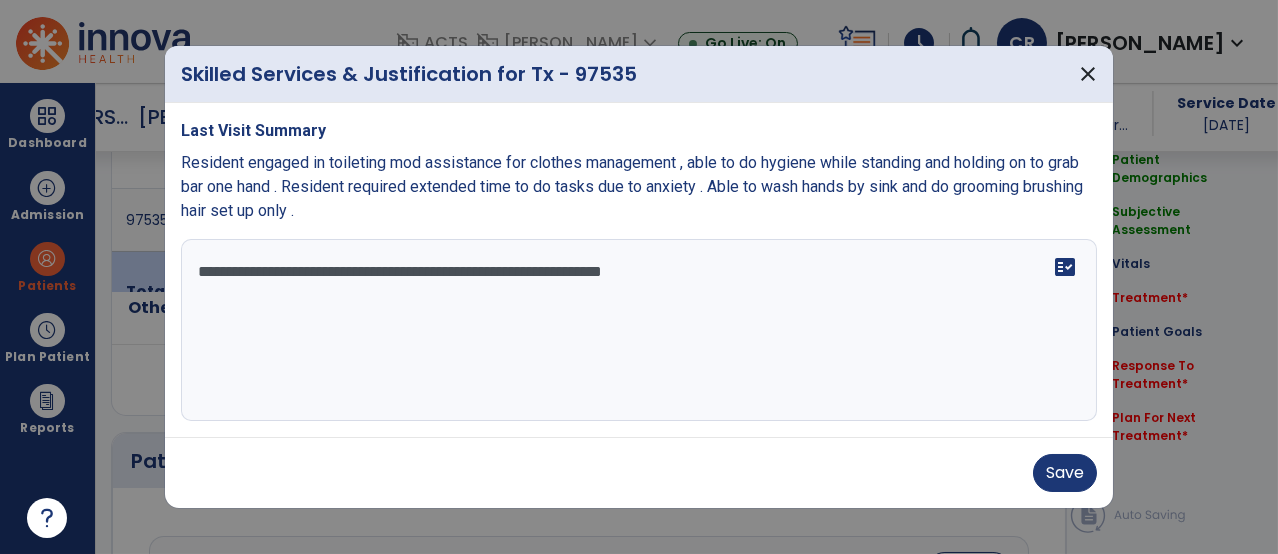 click on "**********" at bounding box center (633, 330) 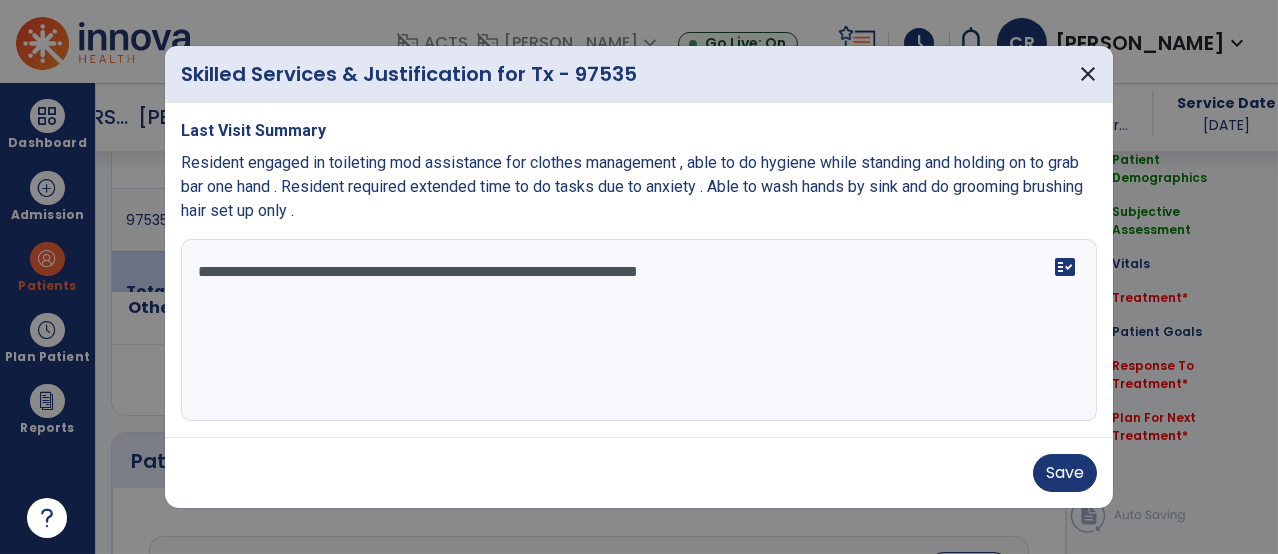 click on "**********" at bounding box center (633, 330) 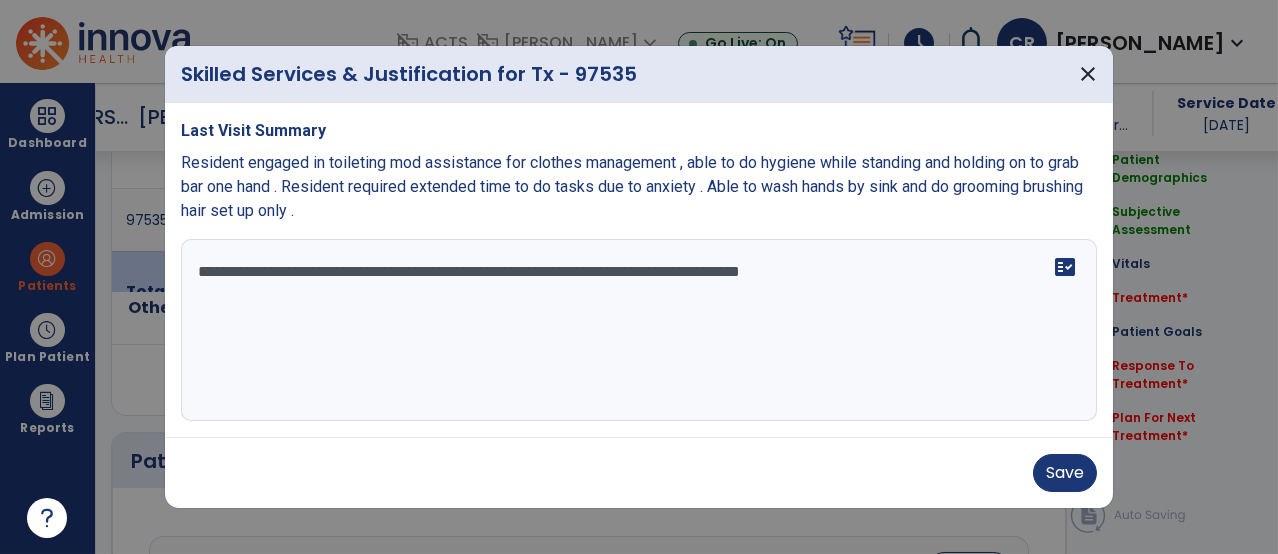 click on "**********" at bounding box center [633, 330] 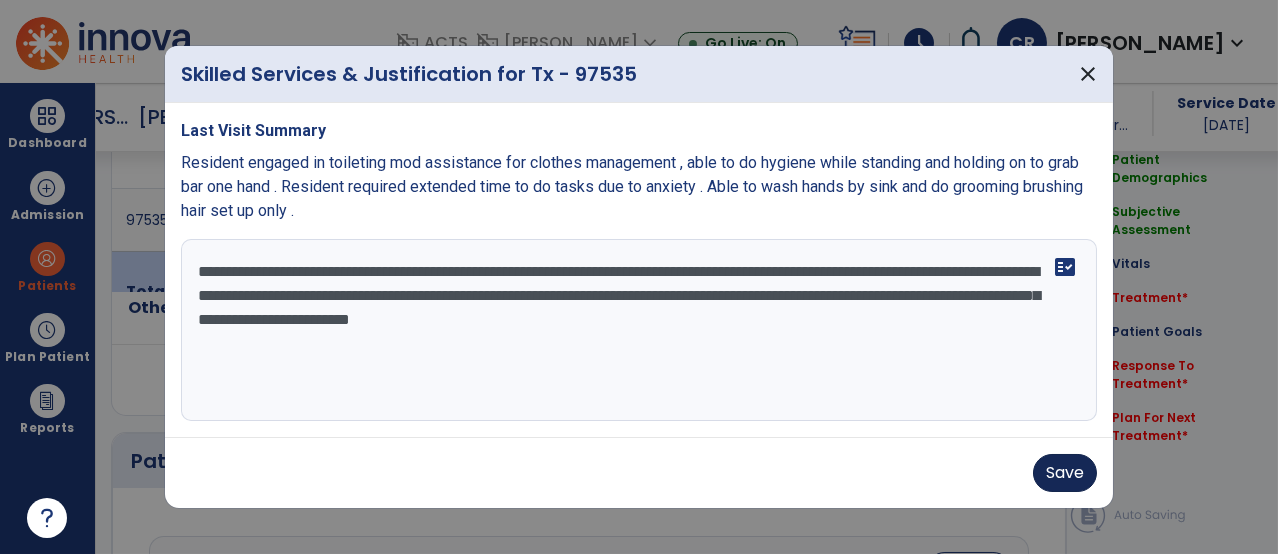 type on "**********" 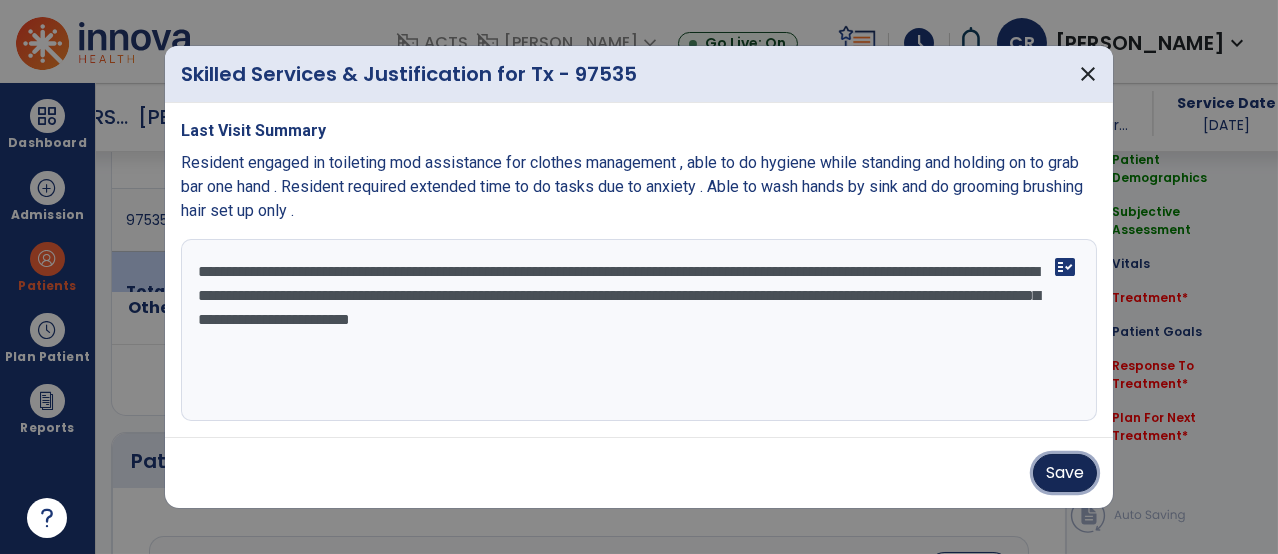 click on "Save" at bounding box center [1065, 473] 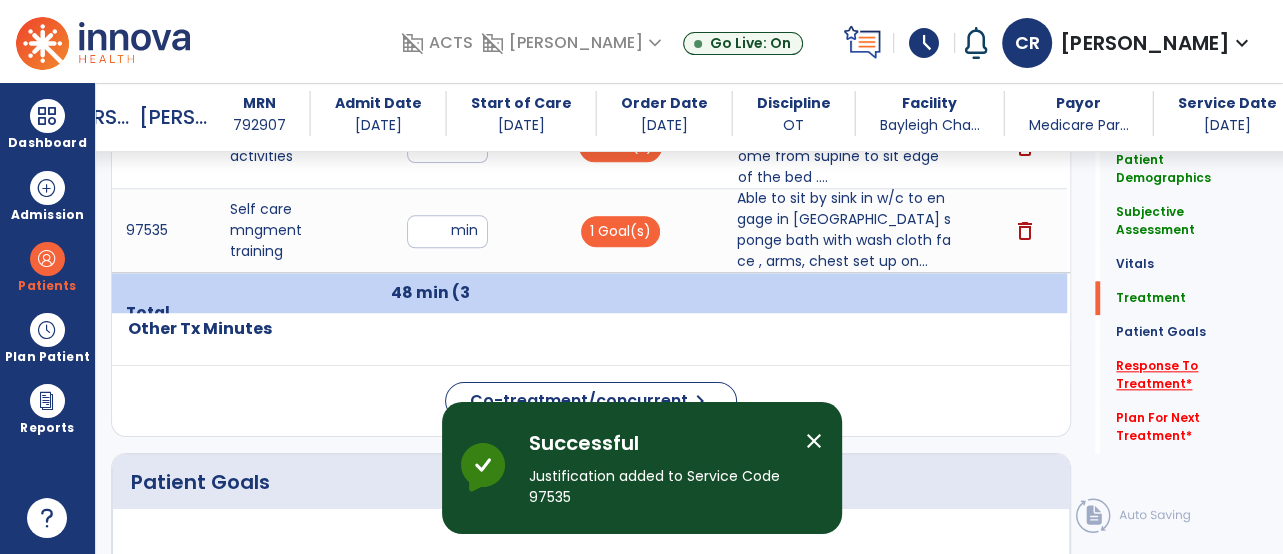 click on "Response To Treatment   *" 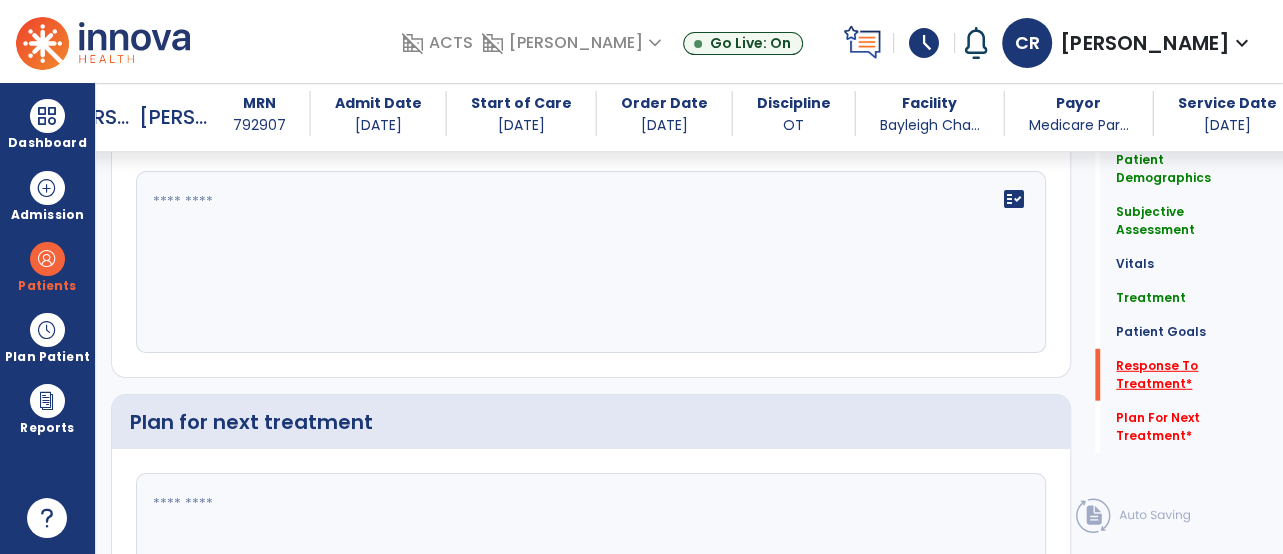 scroll, scrollTop: 3580, scrollLeft: 0, axis: vertical 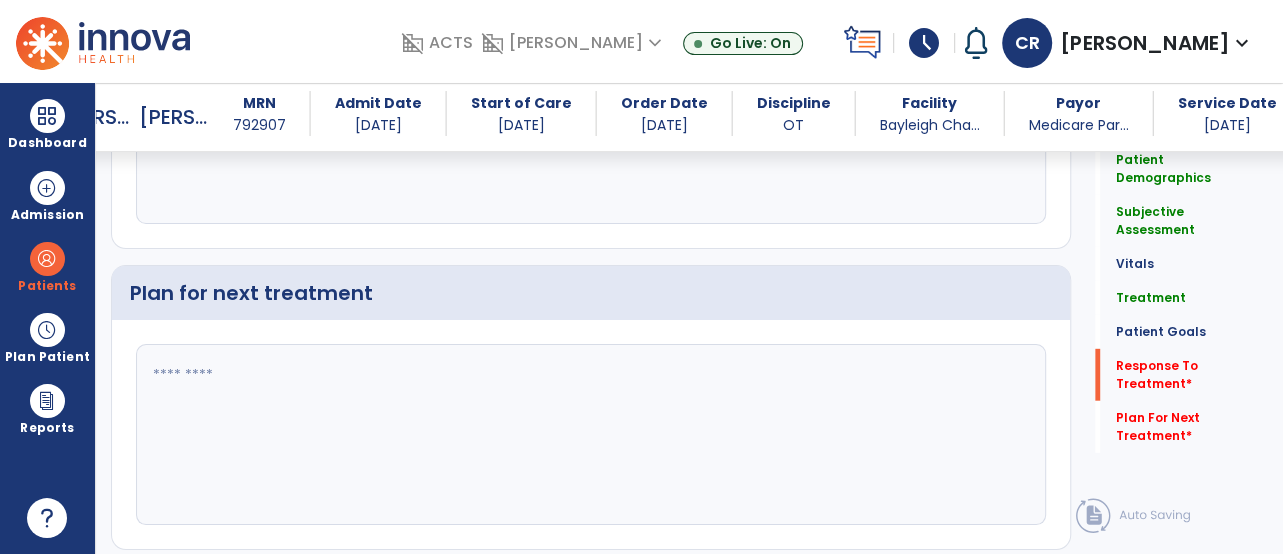 click on "fact_check" 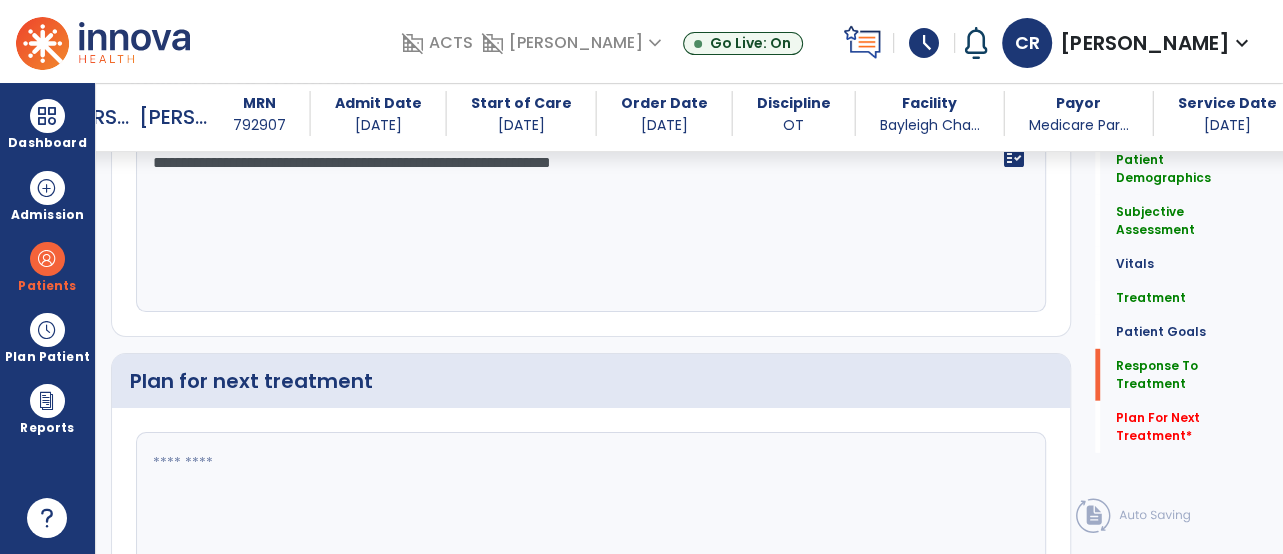 scroll, scrollTop: 3580, scrollLeft: 0, axis: vertical 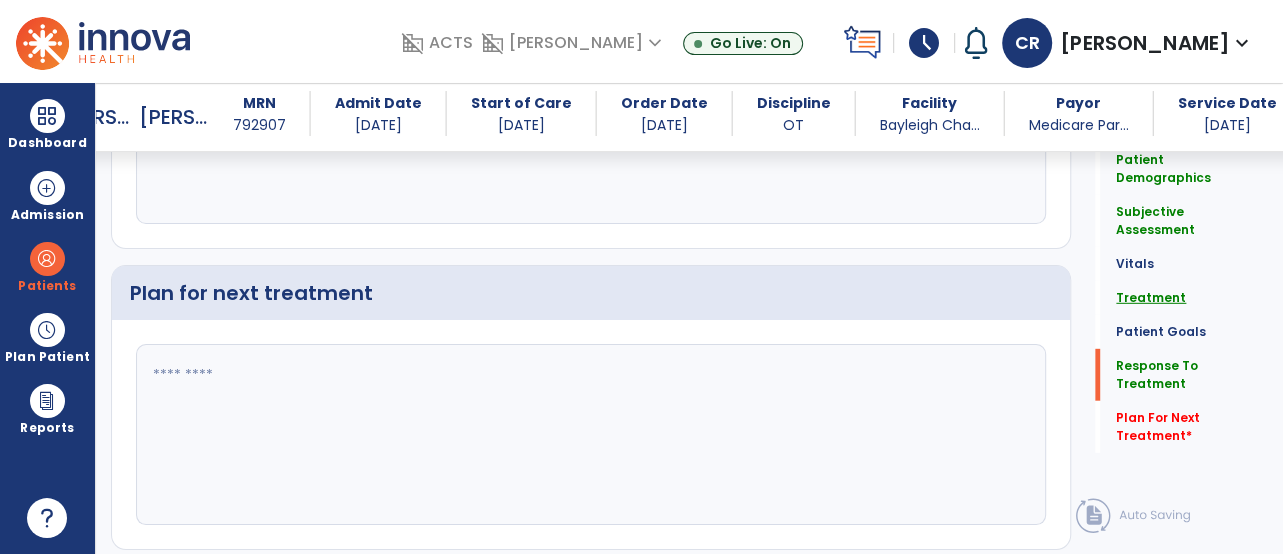 type on "**********" 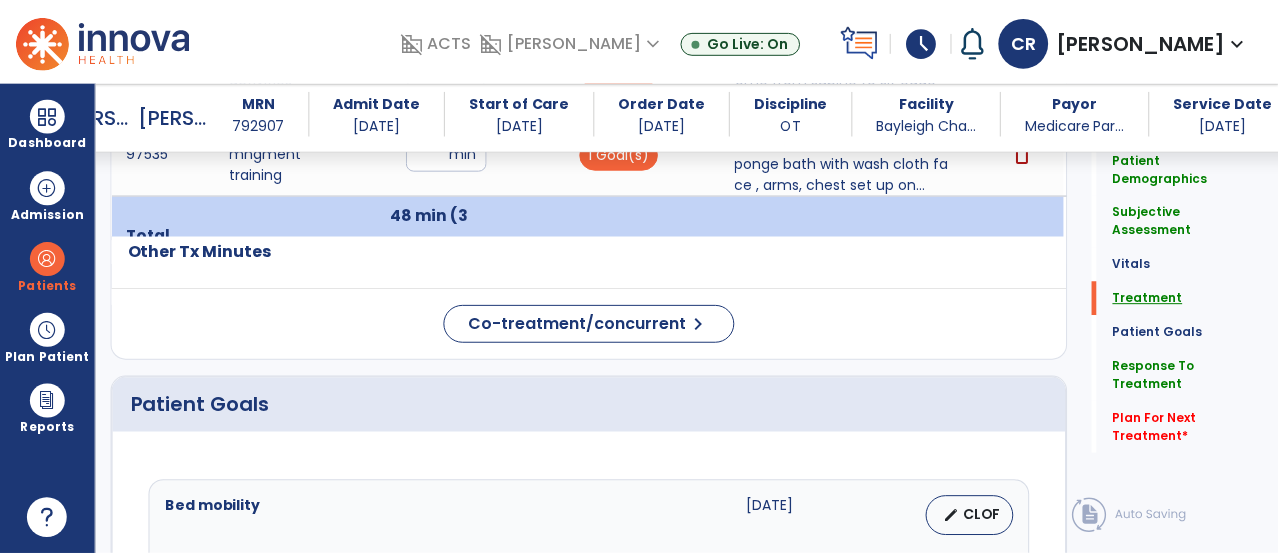 scroll, scrollTop: 1191, scrollLeft: 0, axis: vertical 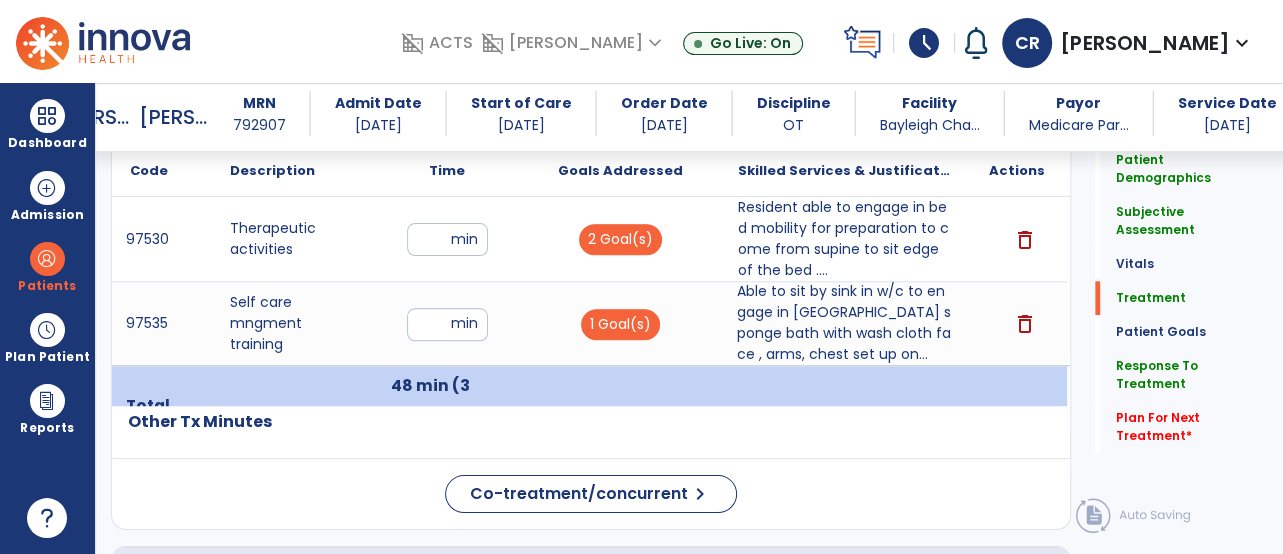 click on "Able to sit by sink in w/c to engage in [GEOGRAPHIC_DATA] sponge bath with wash cloth  face , arms, chest set up on..." at bounding box center [844, 323] 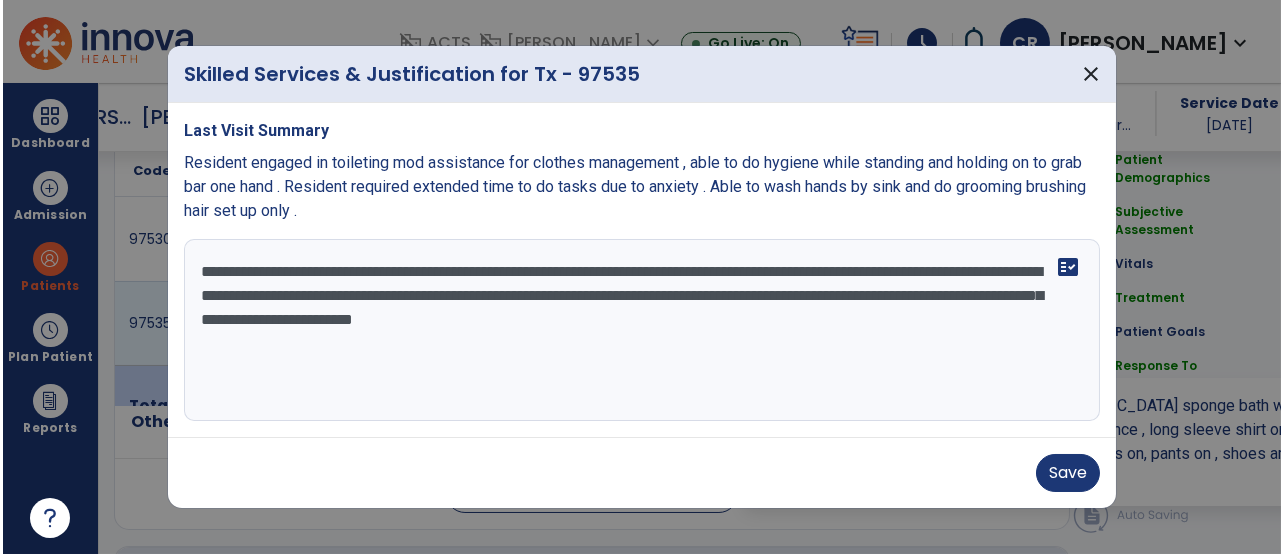 scroll, scrollTop: 1191, scrollLeft: 0, axis: vertical 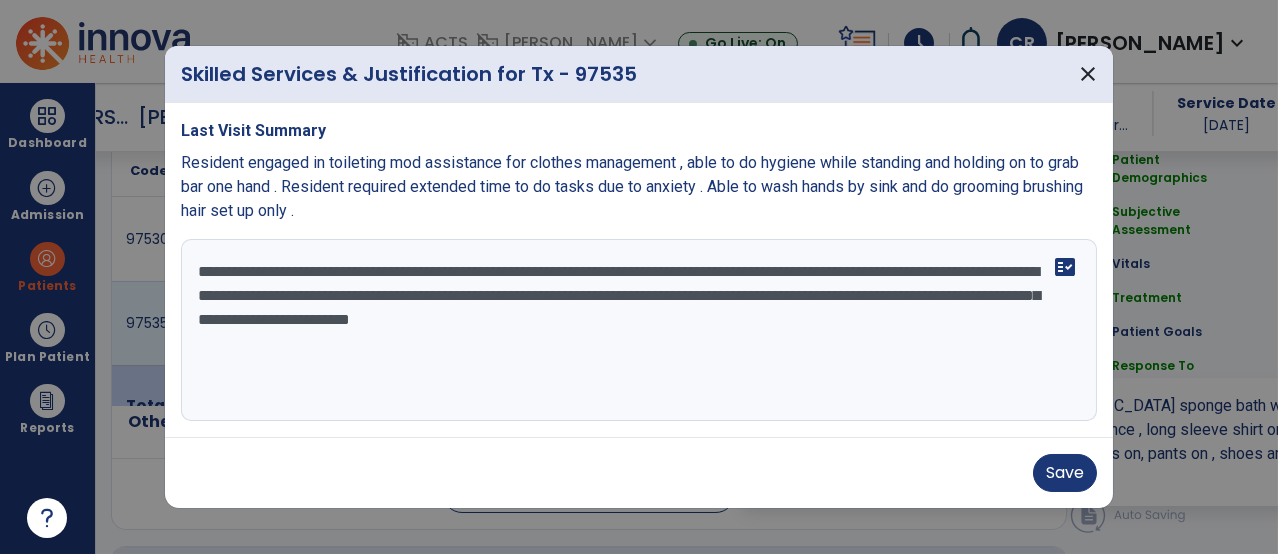 click on "**********" at bounding box center (633, 330) 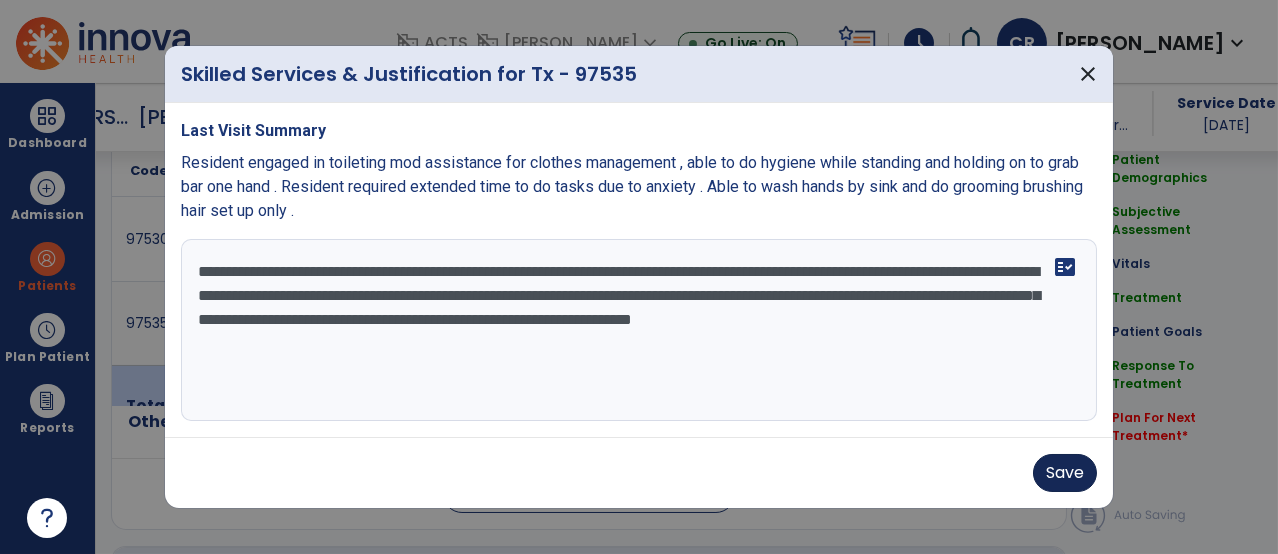 type on "**********" 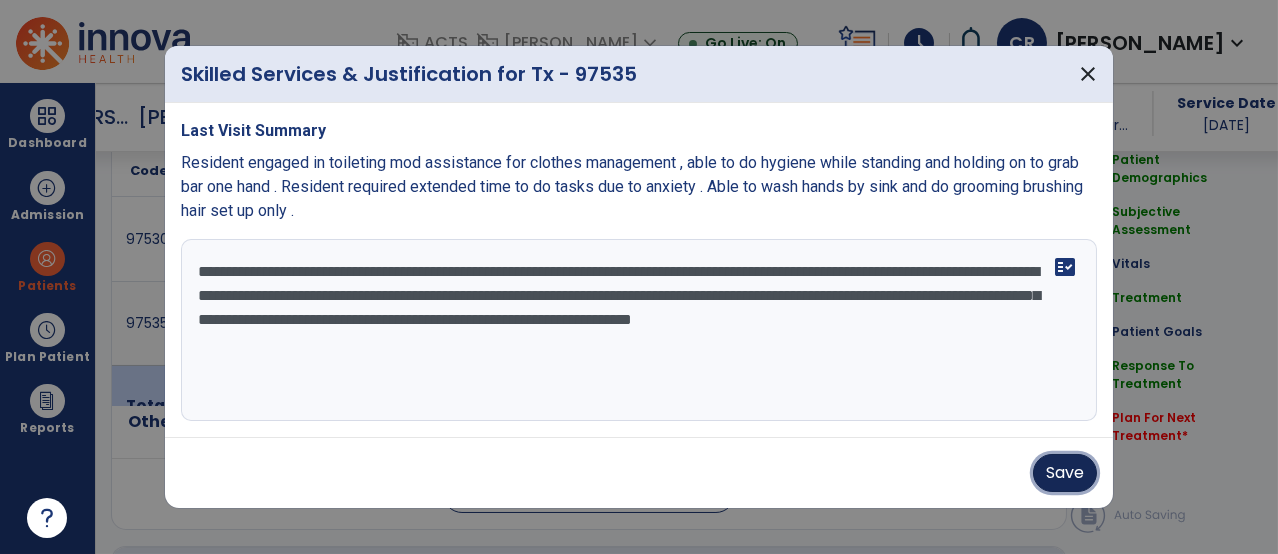click on "Save" at bounding box center [1065, 473] 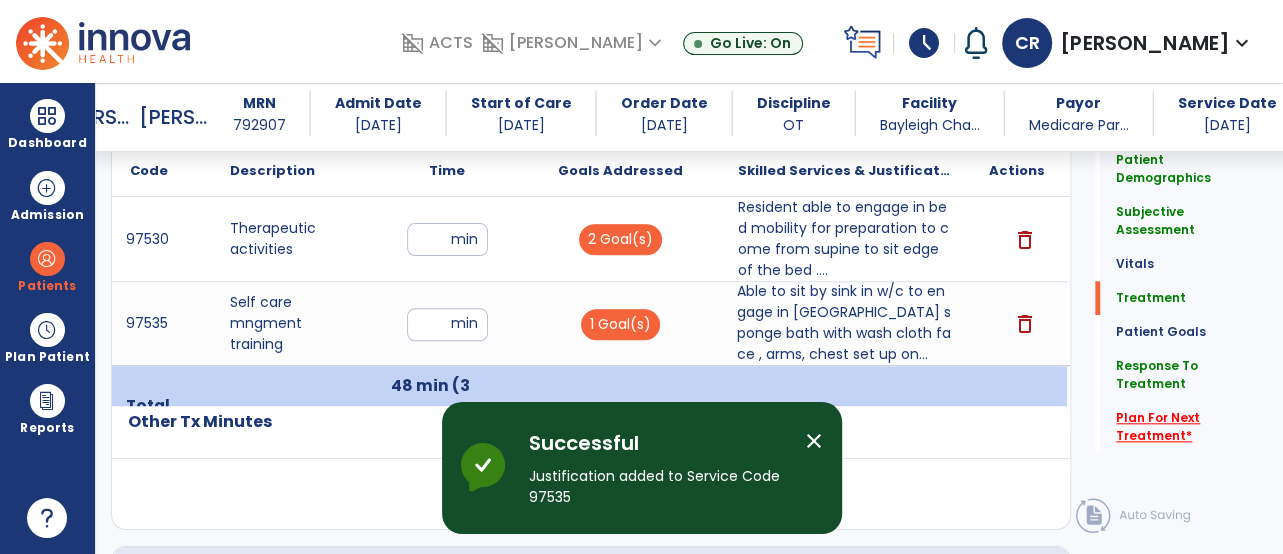 click on "Plan For Next Treatment   *" 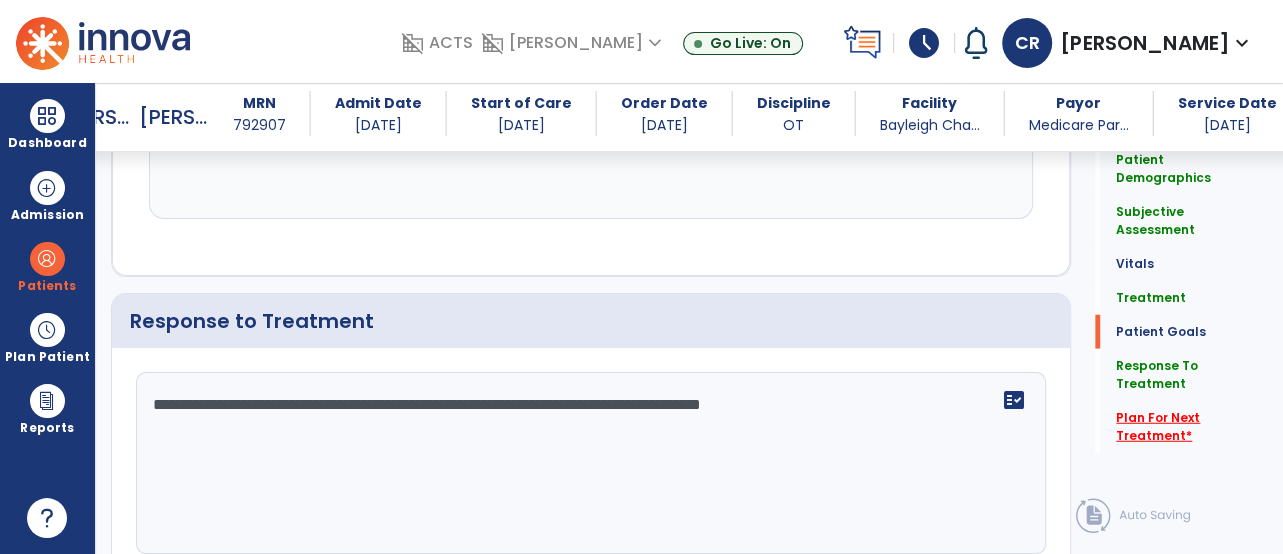 scroll, scrollTop: 3872, scrollLeft: 0, axis: vertical 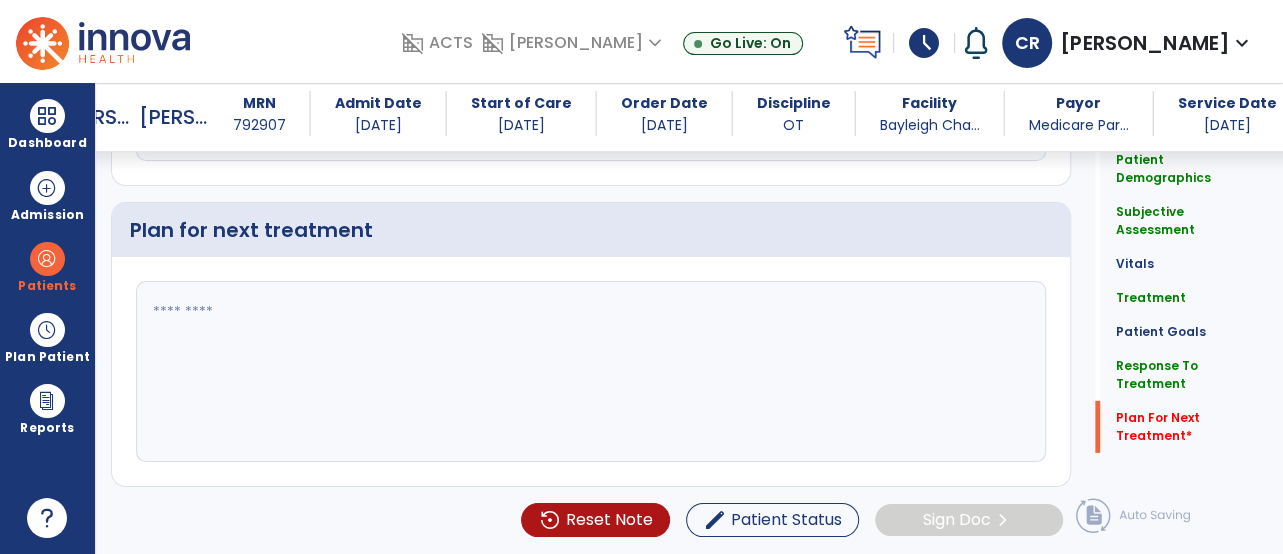 click 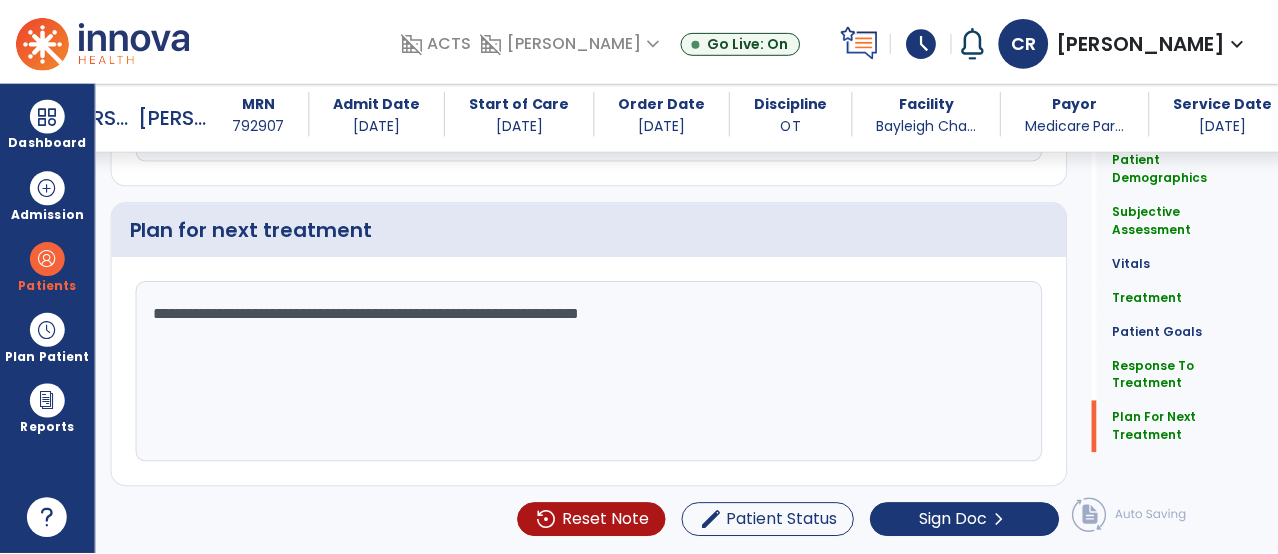 scroll, scrollTop: 3872, scrollLeft: 0, axis: vertical 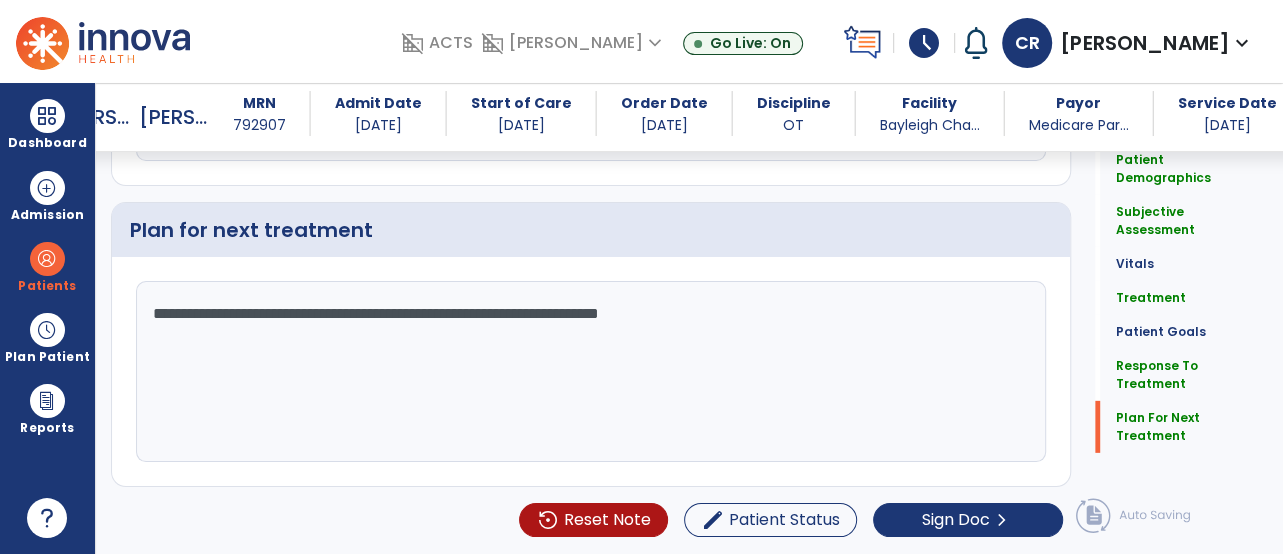 click on "**********" 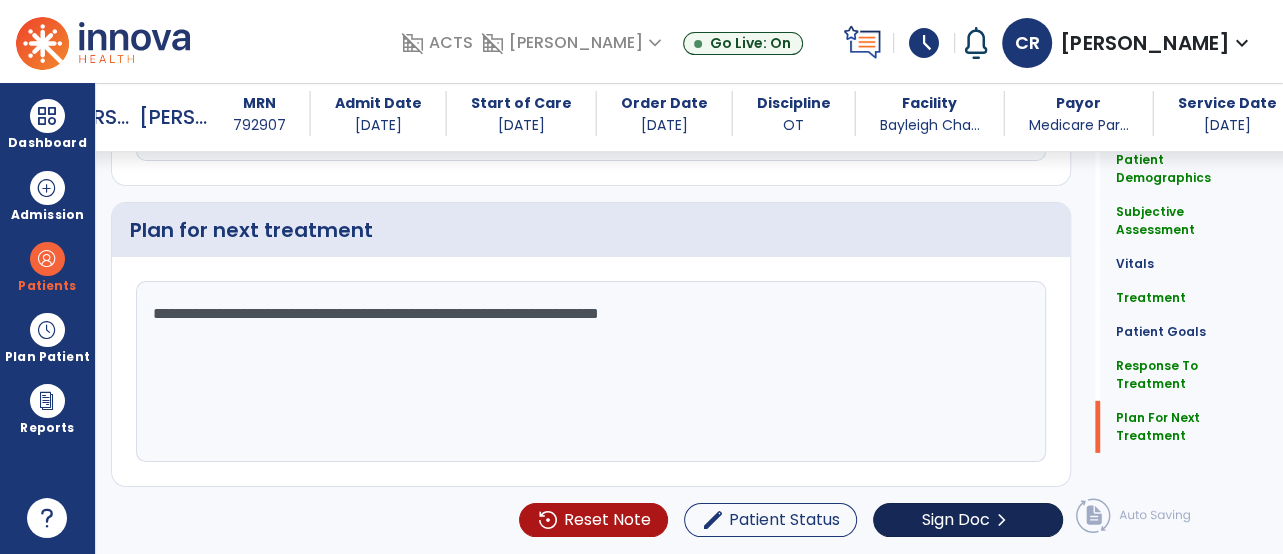 type on "**********" 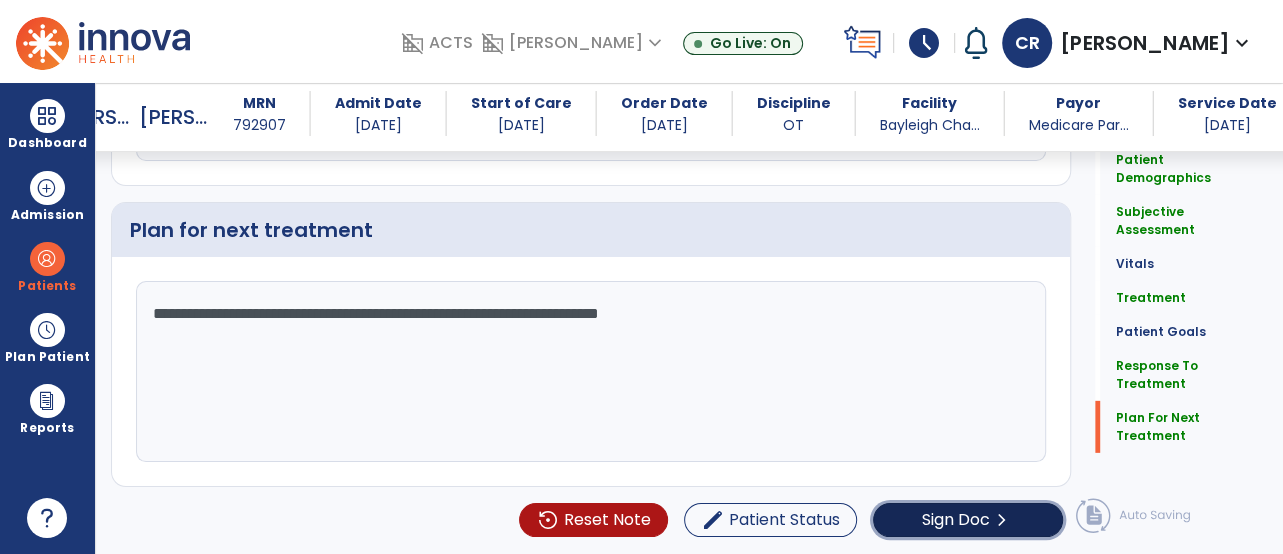 click on "Sign Doc" 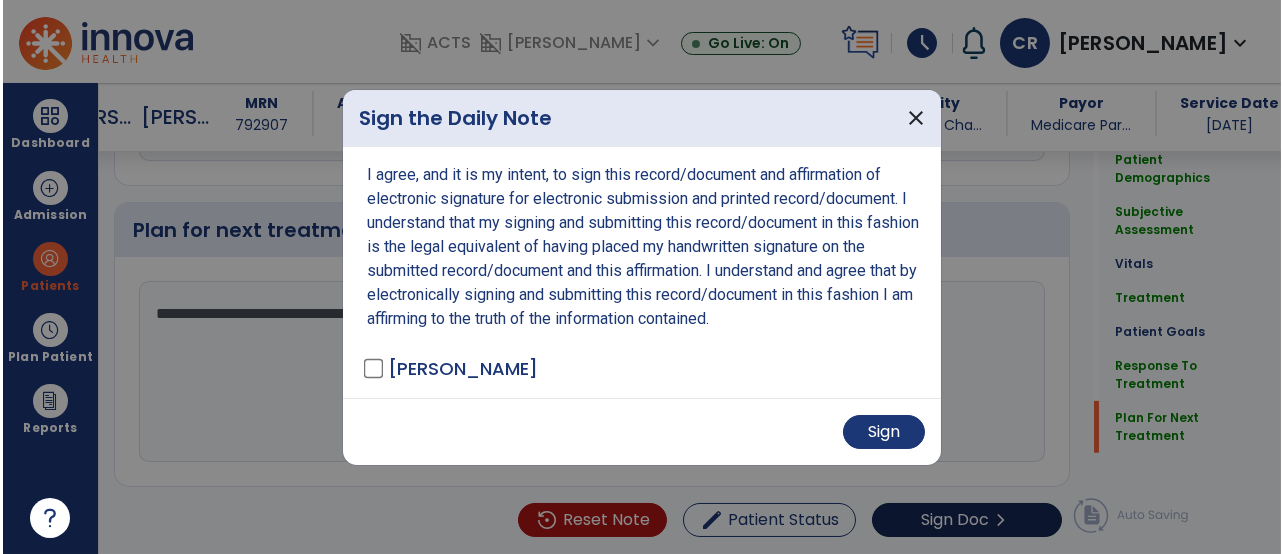 scroll, scrollTop: 3872, scrollLeft: 0, axis: vertical 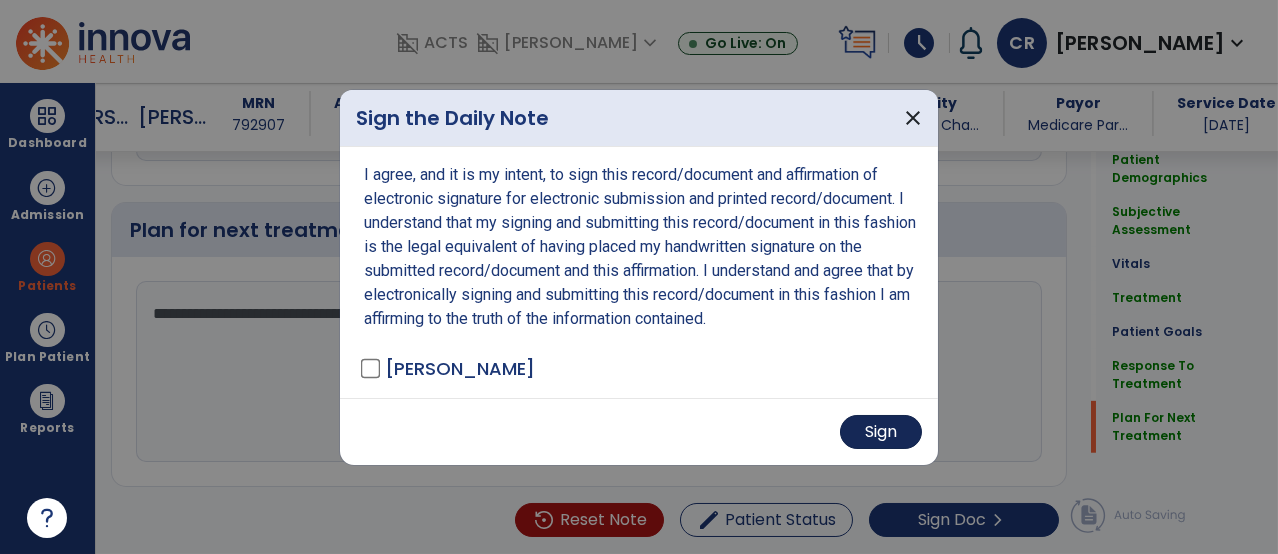 click on "Sign" at bounding box center [881, 432] 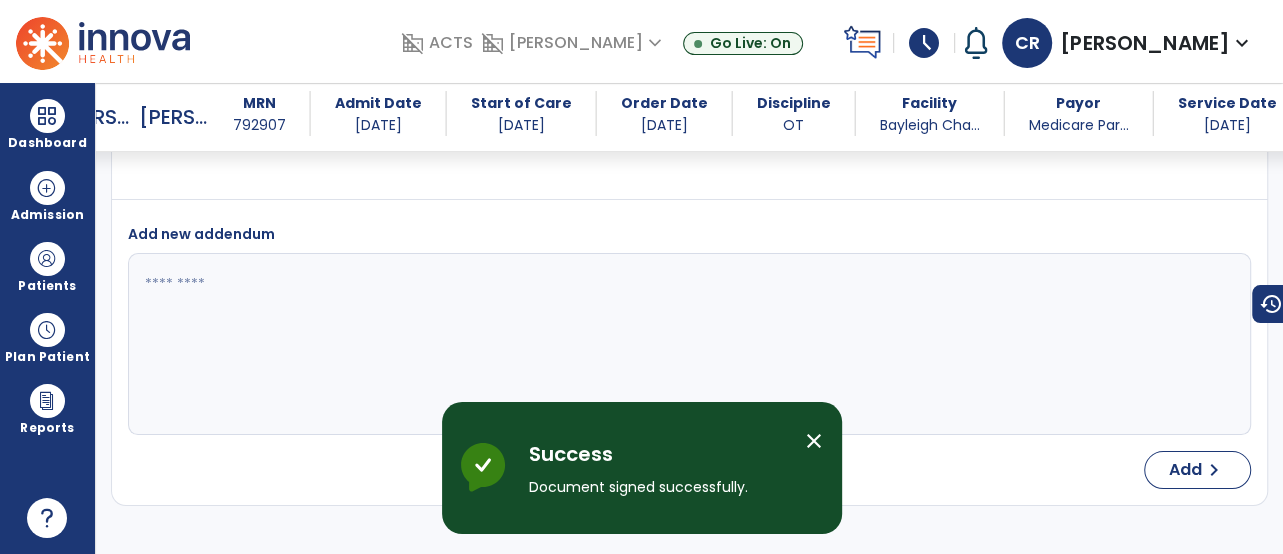 scroll, scrollTop: 5750, scrollLeft: 0, axis: vertical 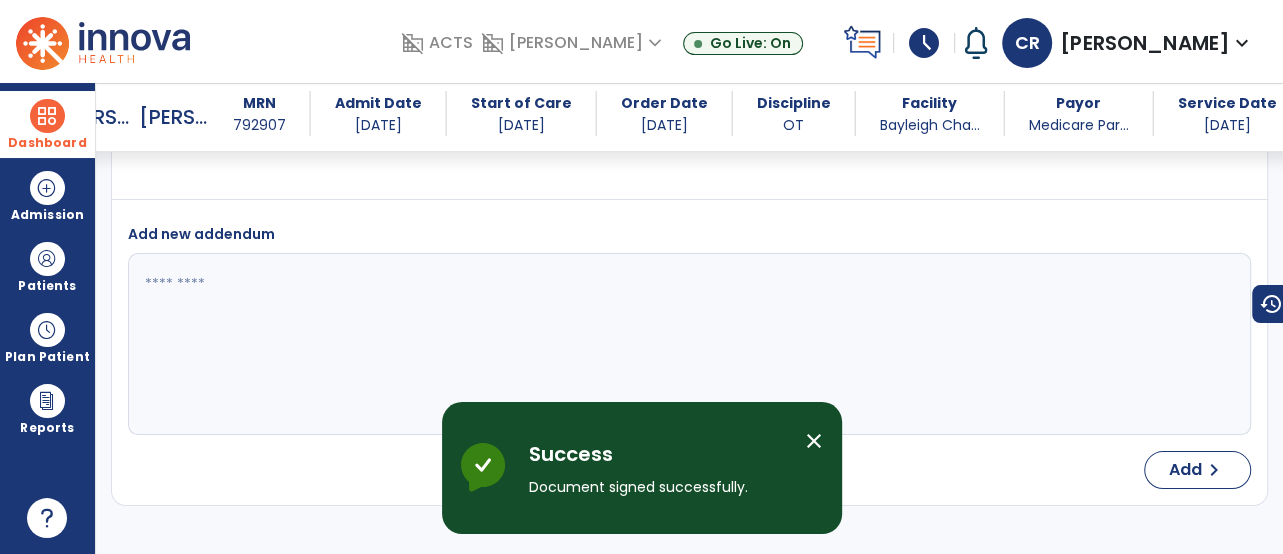 click on "Dashboard" at bounding box center [47, 124] 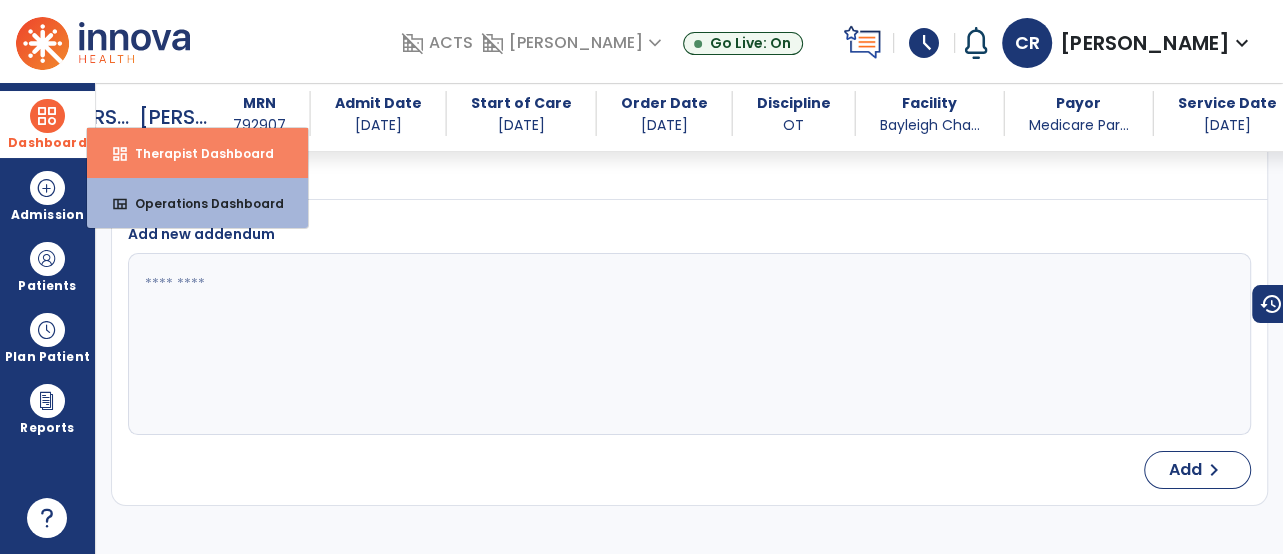 click on "Therapist Dashboard" at bounding box center [196, 153] 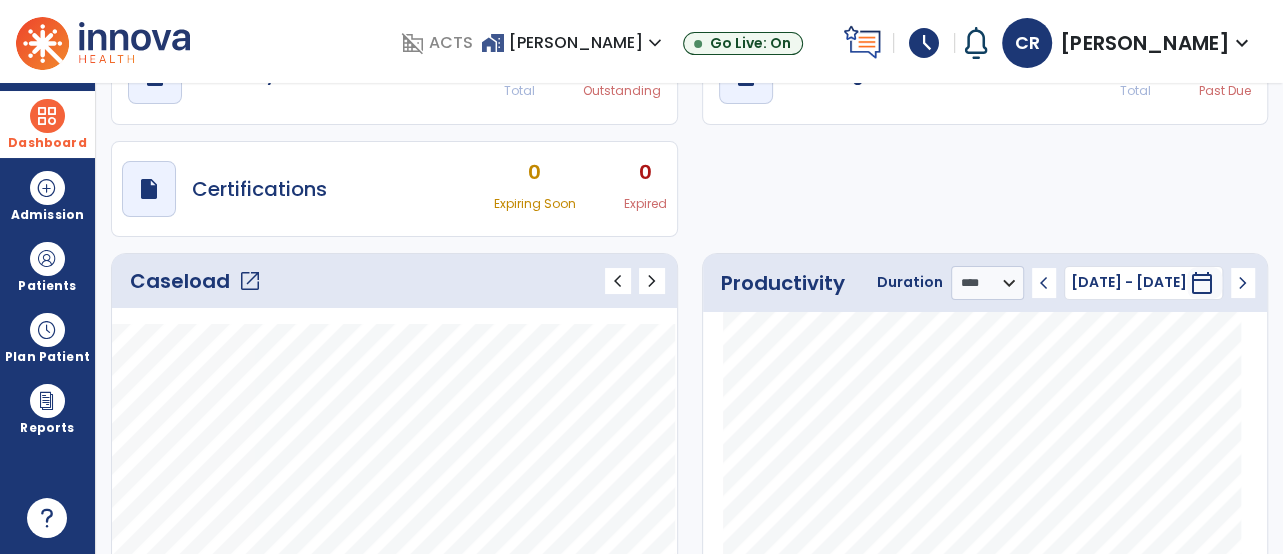 scroll, scrollTop: 0, scrollLeft: 0, axis: both 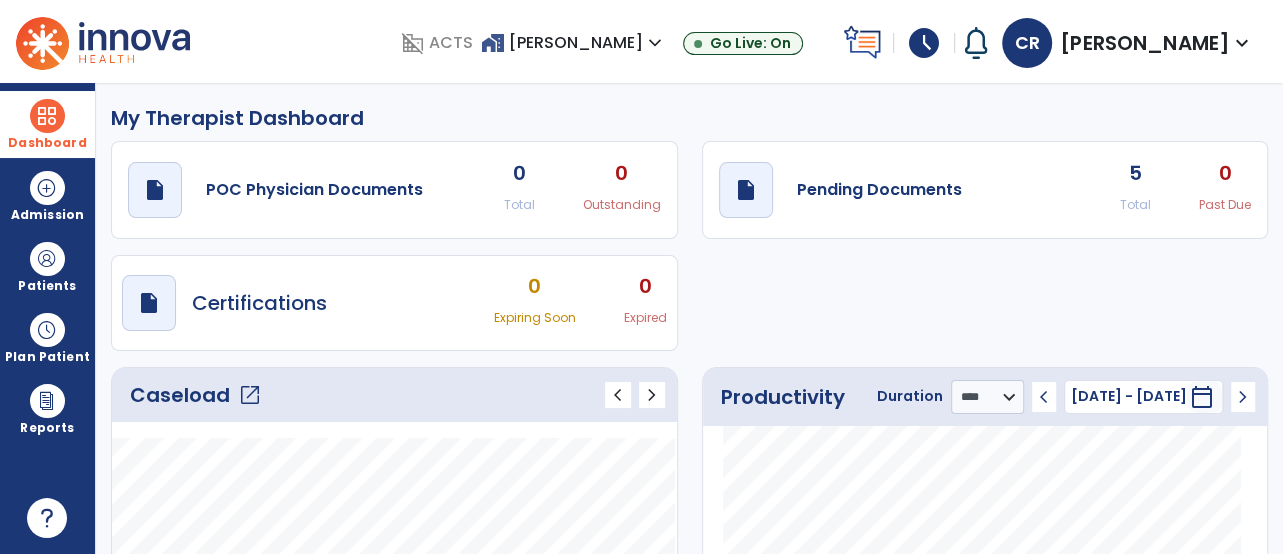 click on "Caseload   open_in_new" 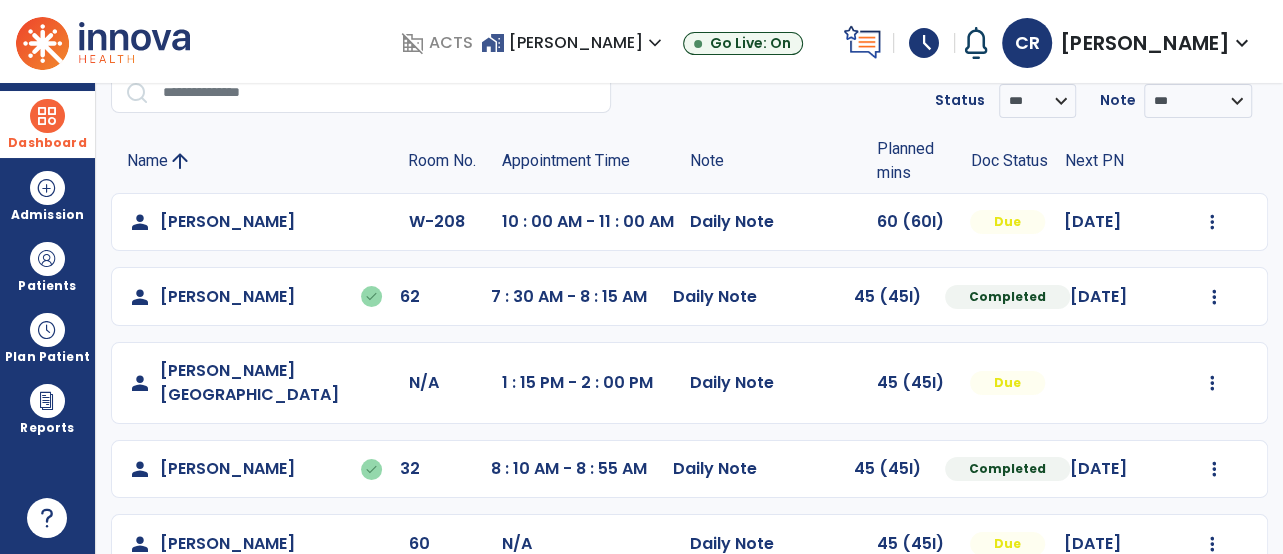 scroll, scrollTop: 87, scrollLeft: 0, axis: vertical 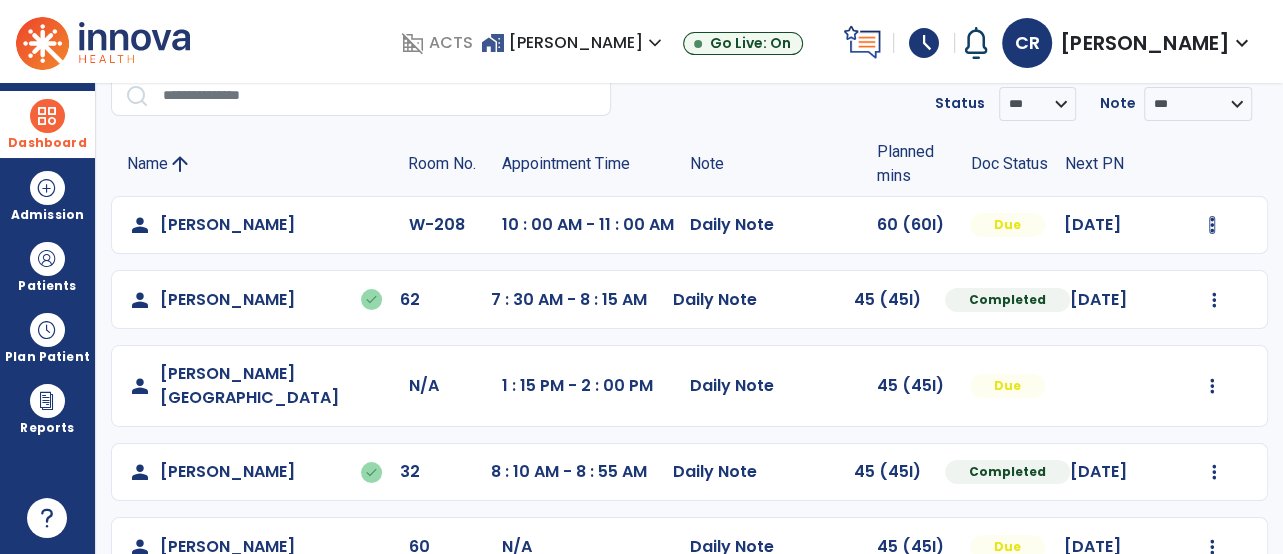 click at bounding box center [1212, 225] 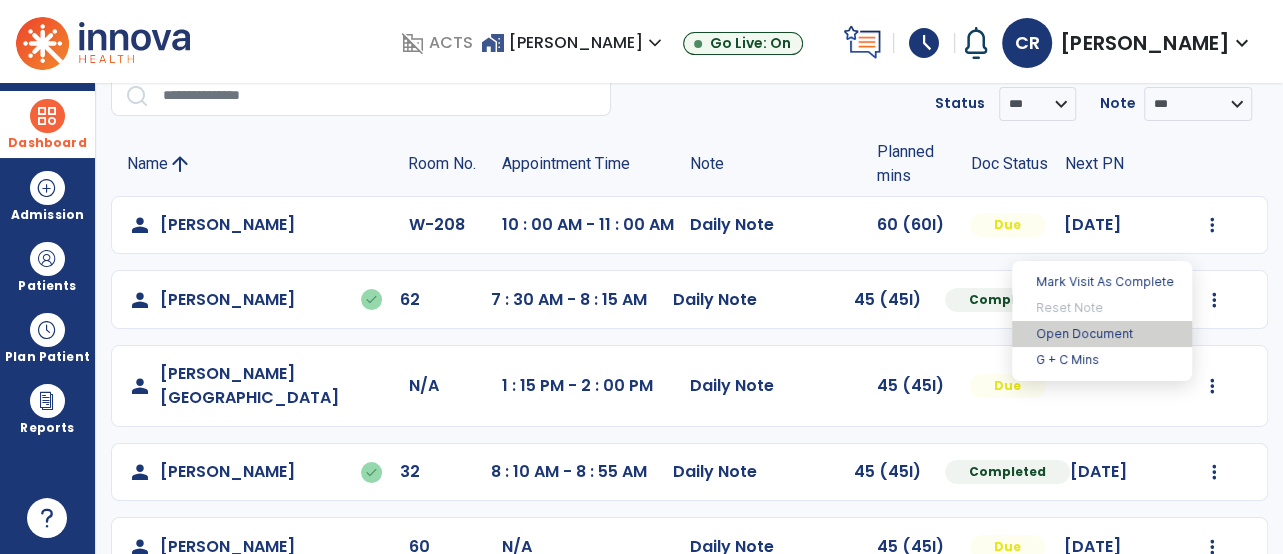 click on "Open Document" at bounding box center [1102, 334] 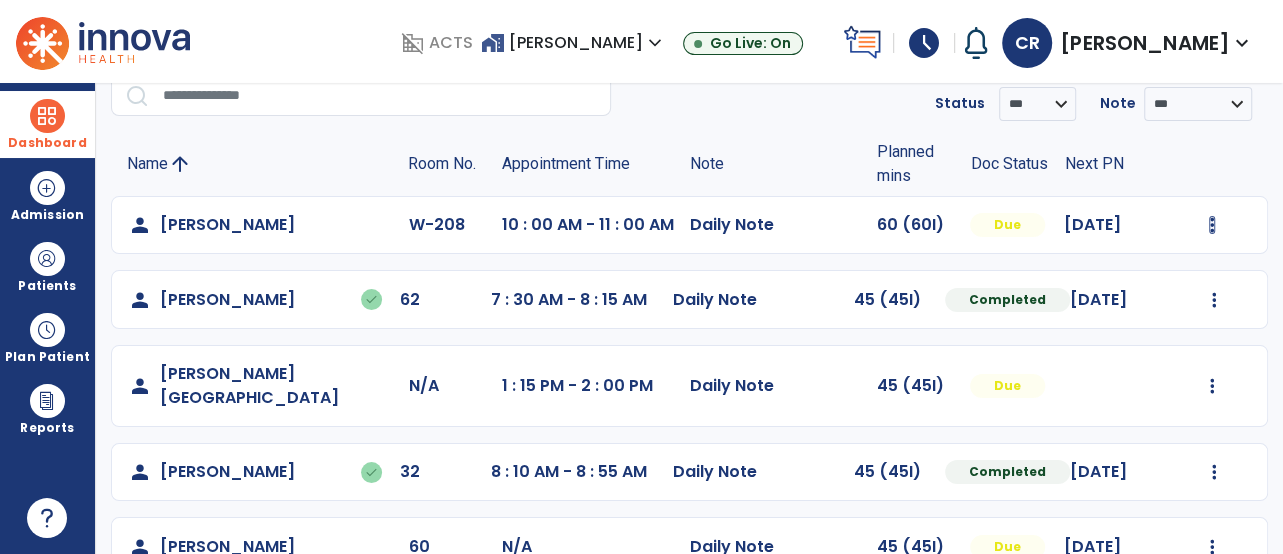 click at bounding box center [1212, 225] 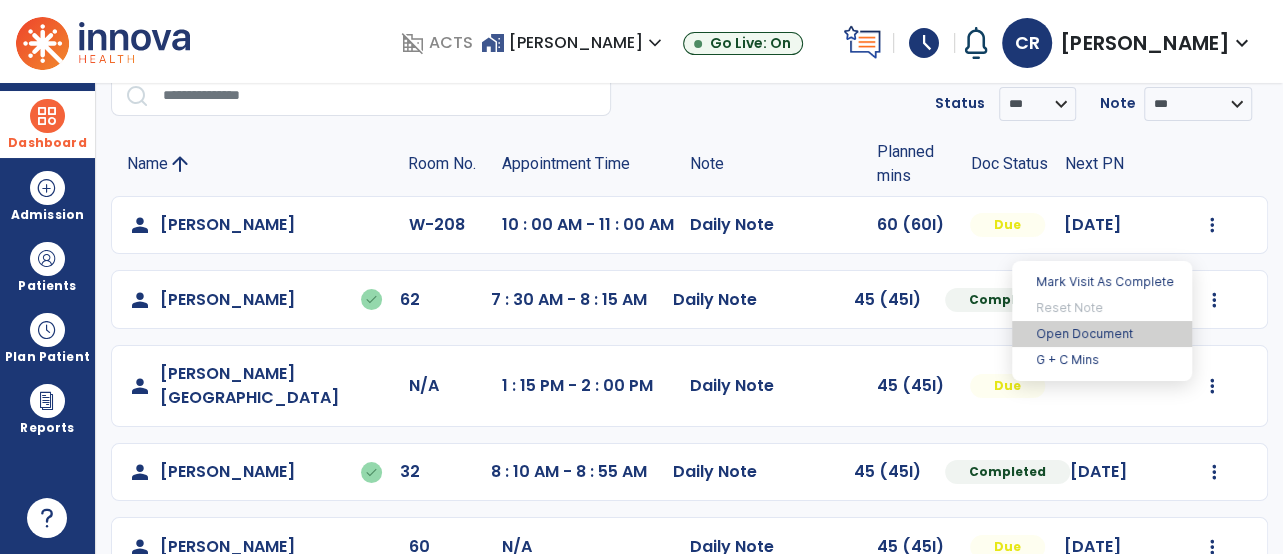 click on "Open Document" at bounding box center (1102, 334) 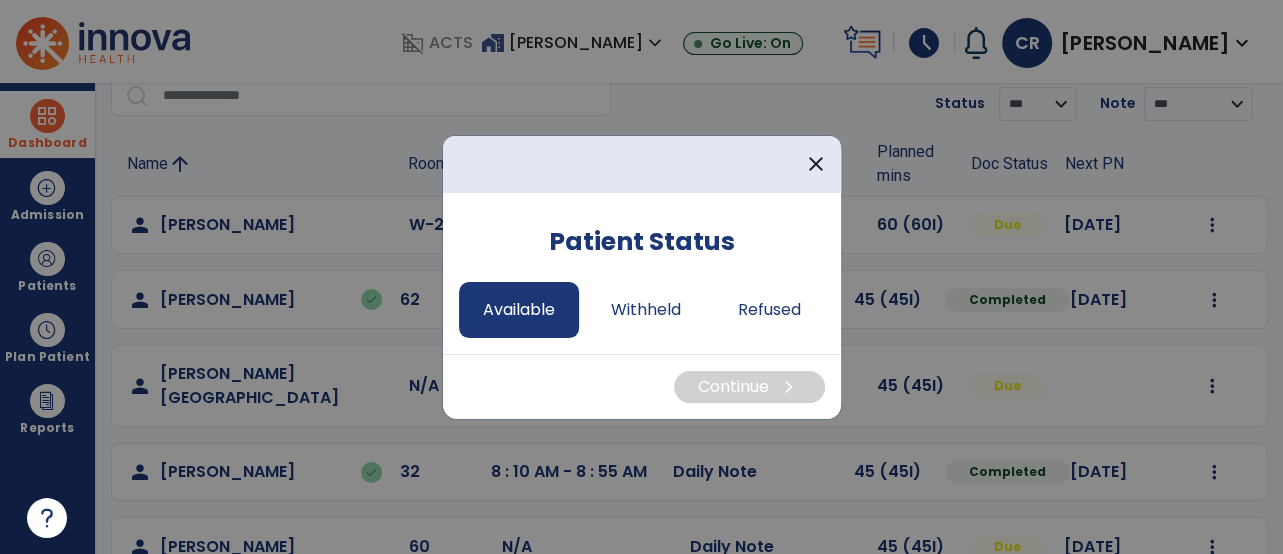 click on "Available" at bounding box center [519, 310] 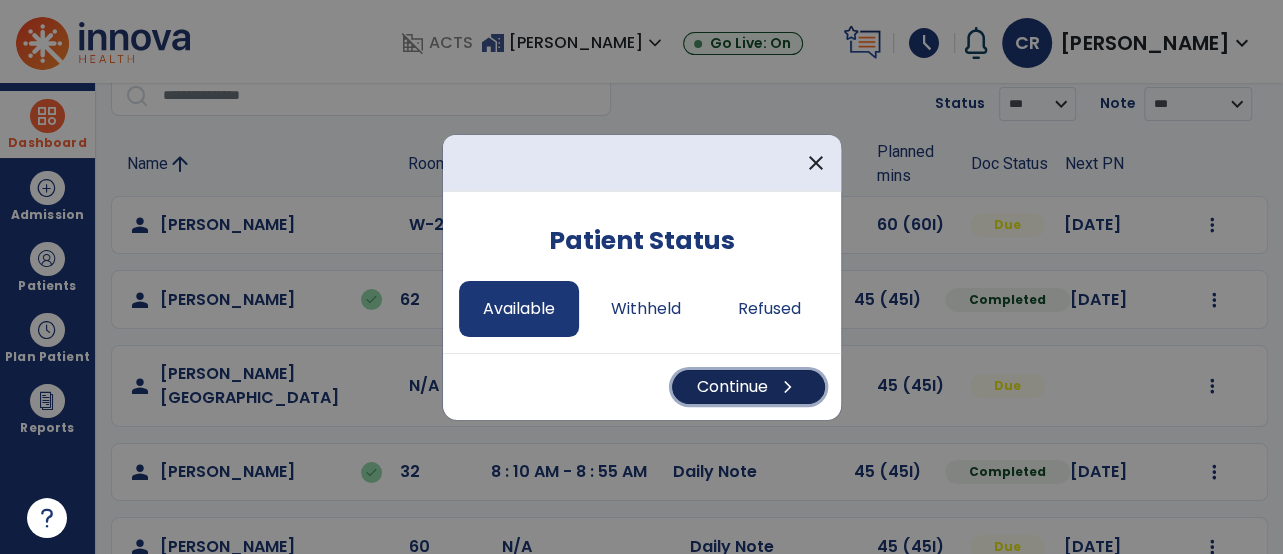 click on "Continue   chevron_right" at bounding box center [748, 387] 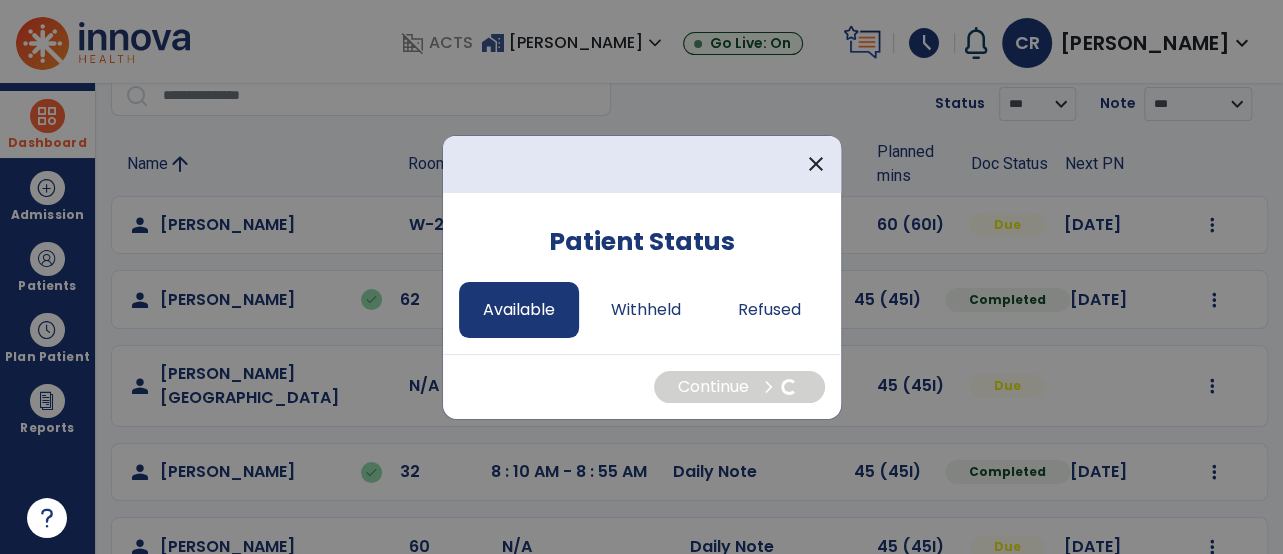 select on "*" 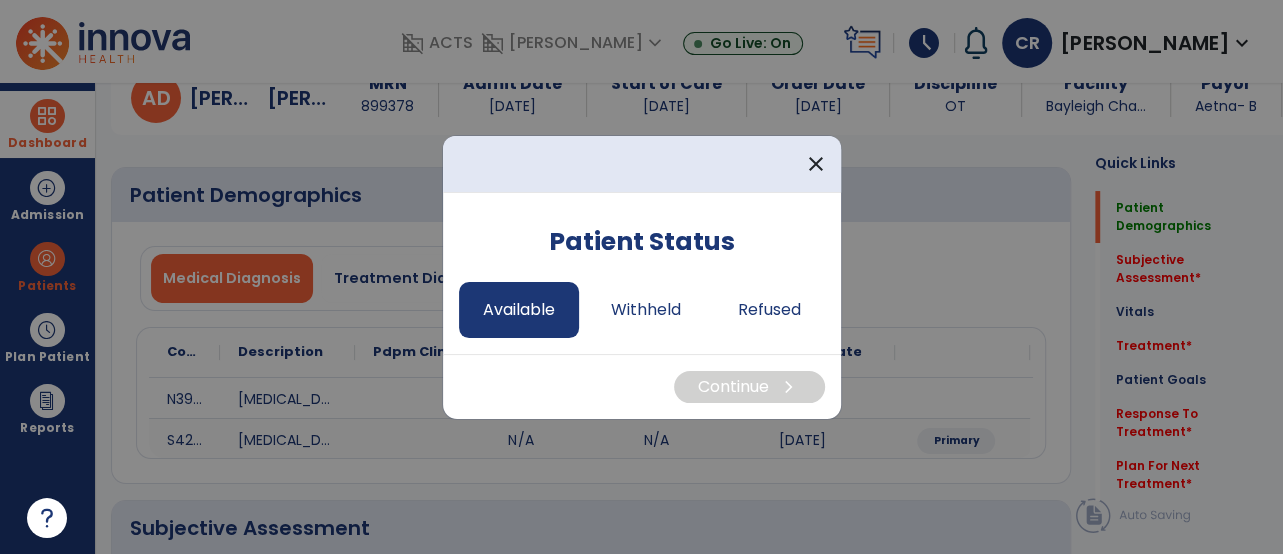 click on "Available" at bounding box center (519, 310) 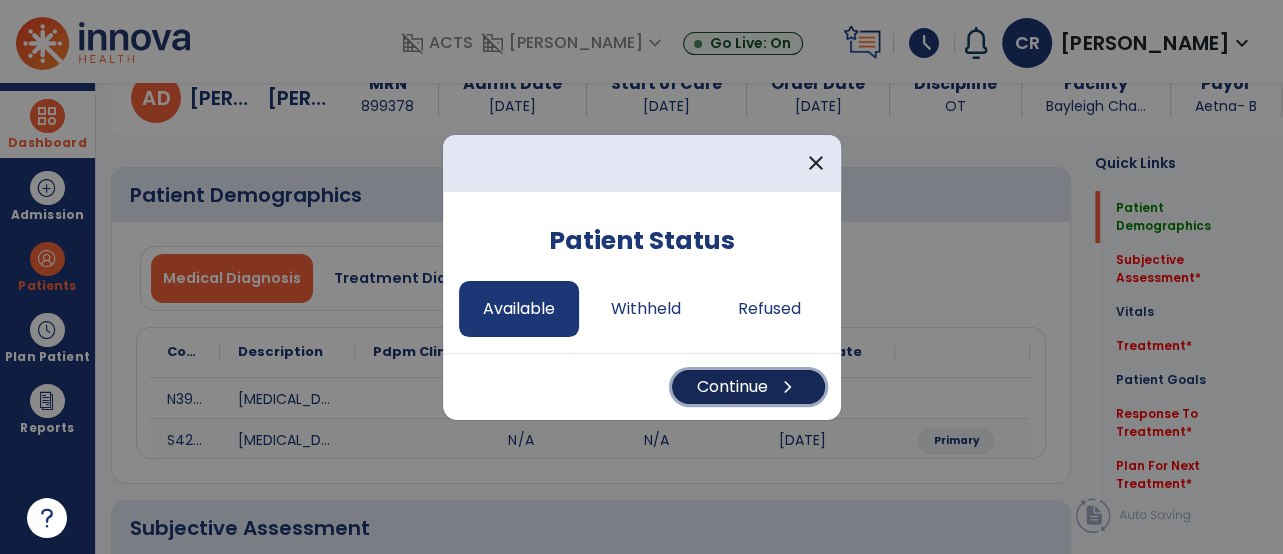 click on "Continue   chevron_right" at bounding box center (748, 387) 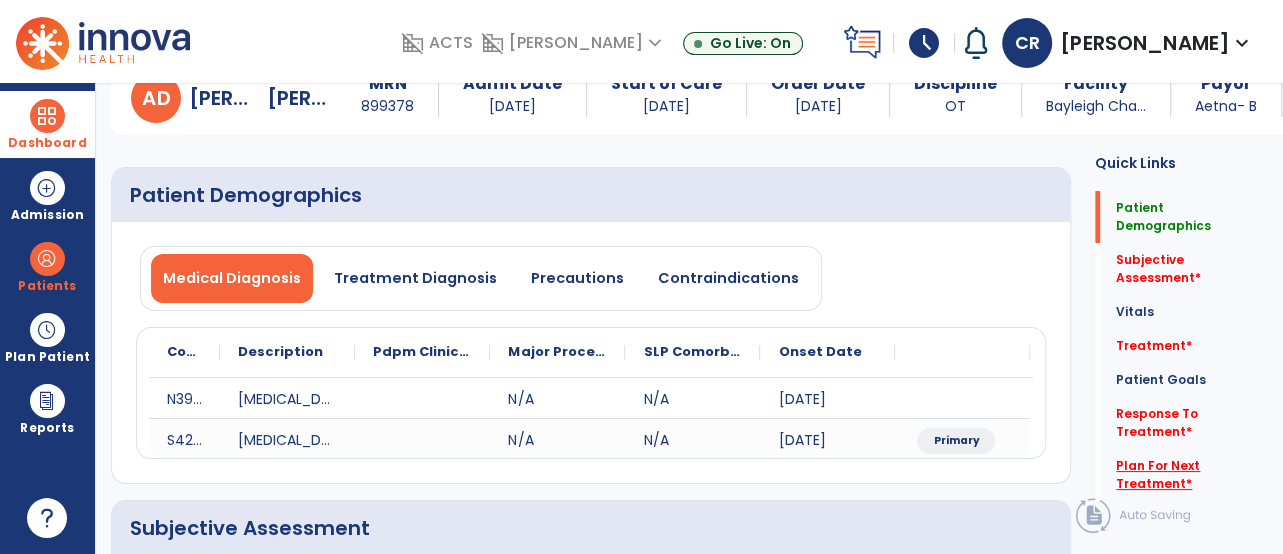 click on "Plan For Next Treatment   *" 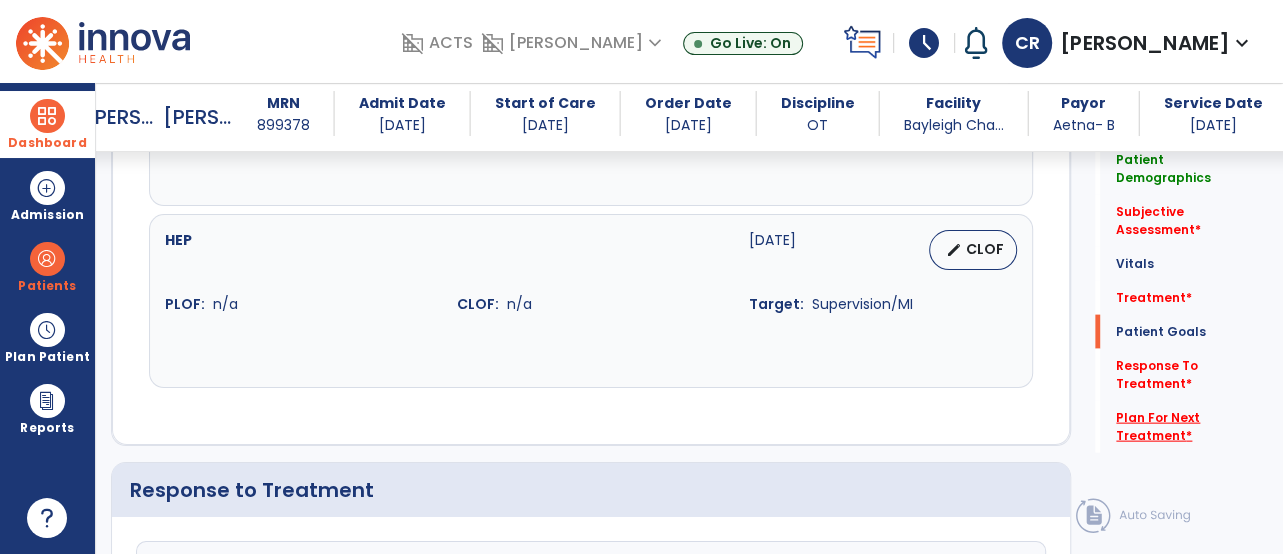 scroll, scrollTop: 3418, scrollLeft: 0, axis: vertical 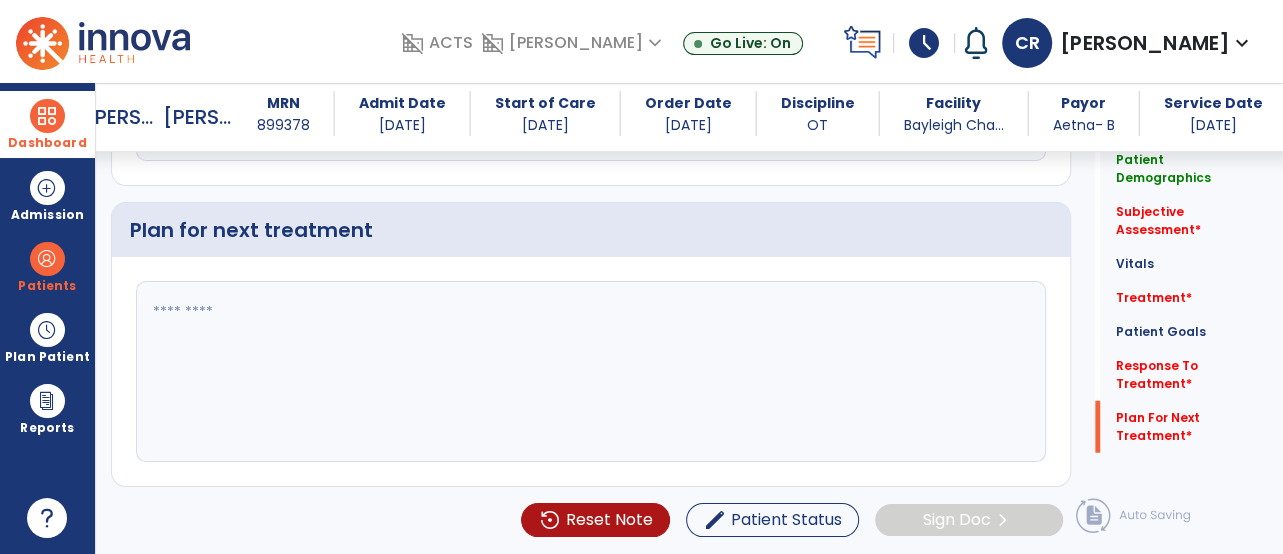 click 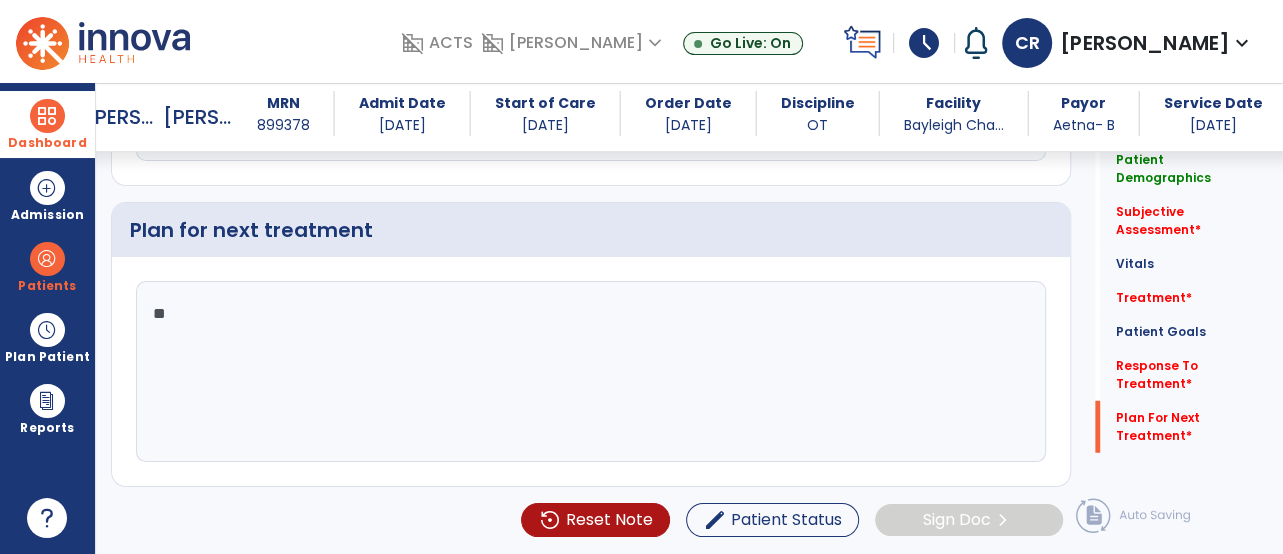 type on "*" 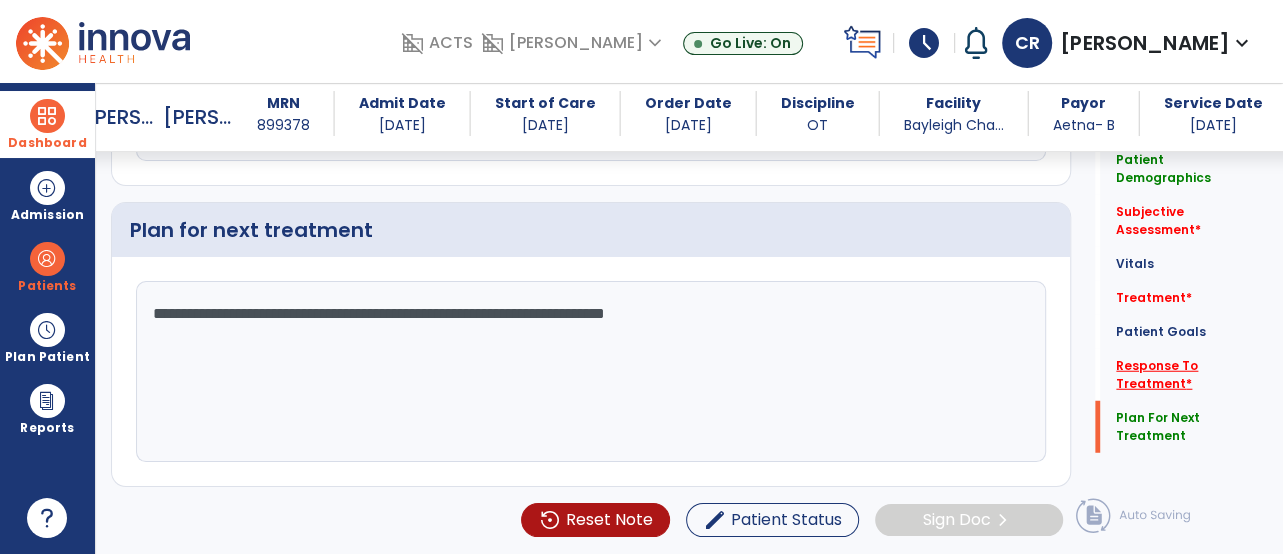 type on "**********" 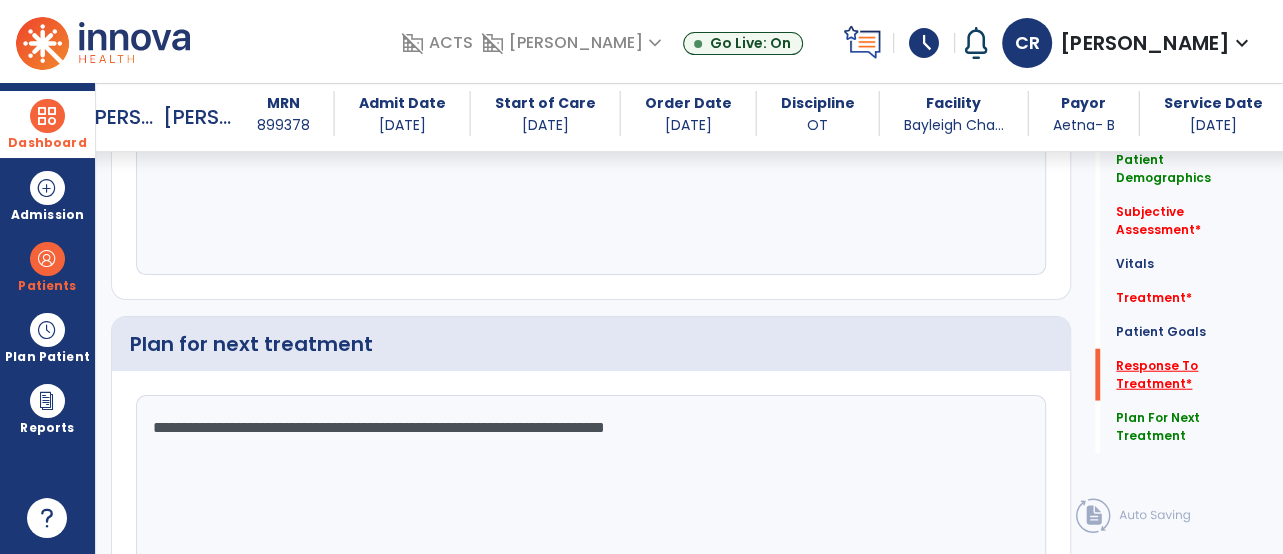 scroll, scrollTop: 3113, scrollLeft: 0, axis: vertical 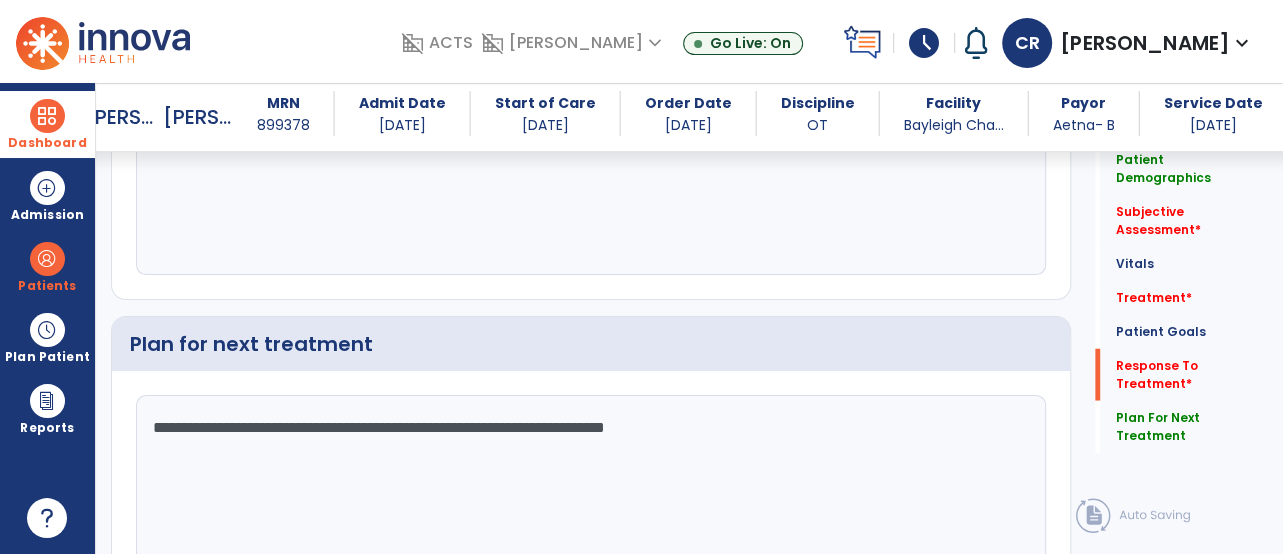 click on "fact_check" 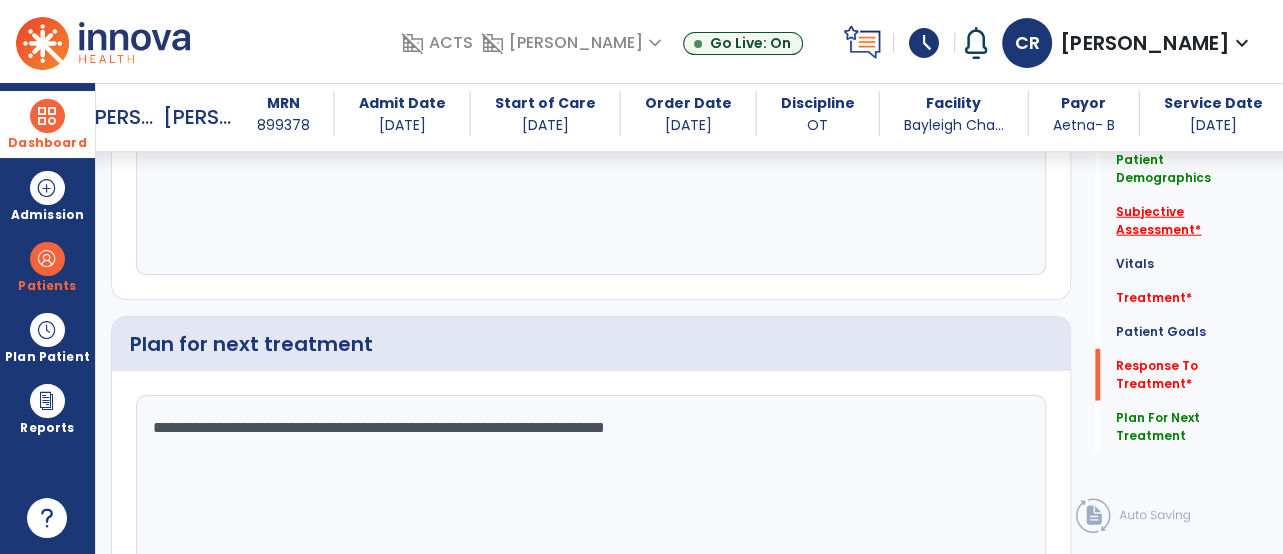 type on "**********" 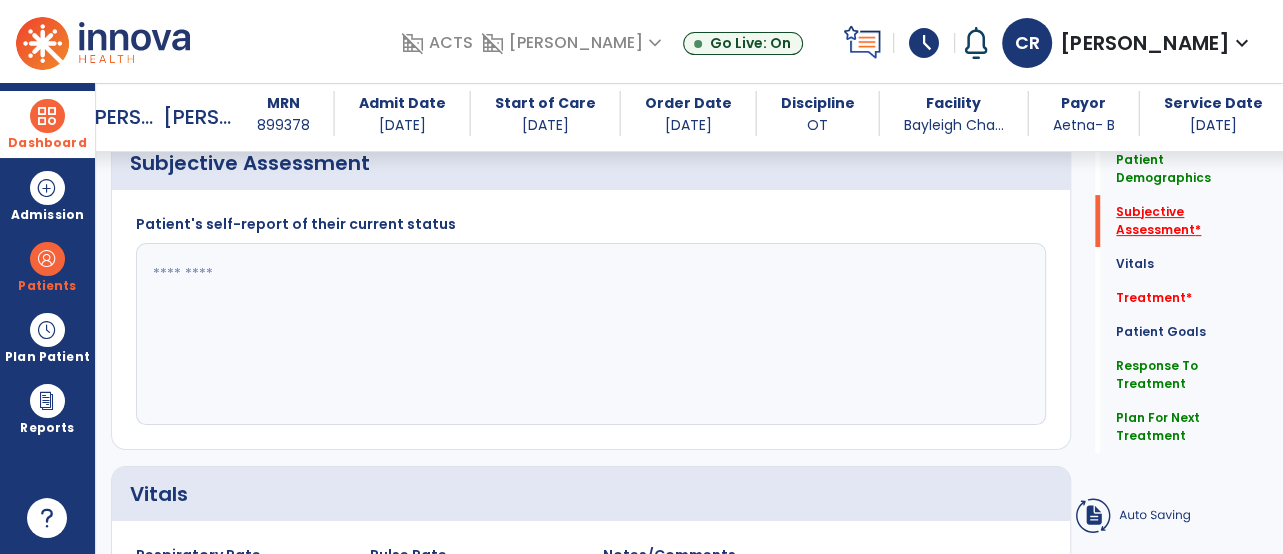 scroll, scrollTop: 421, scrollLeft: 0, axis: vertical 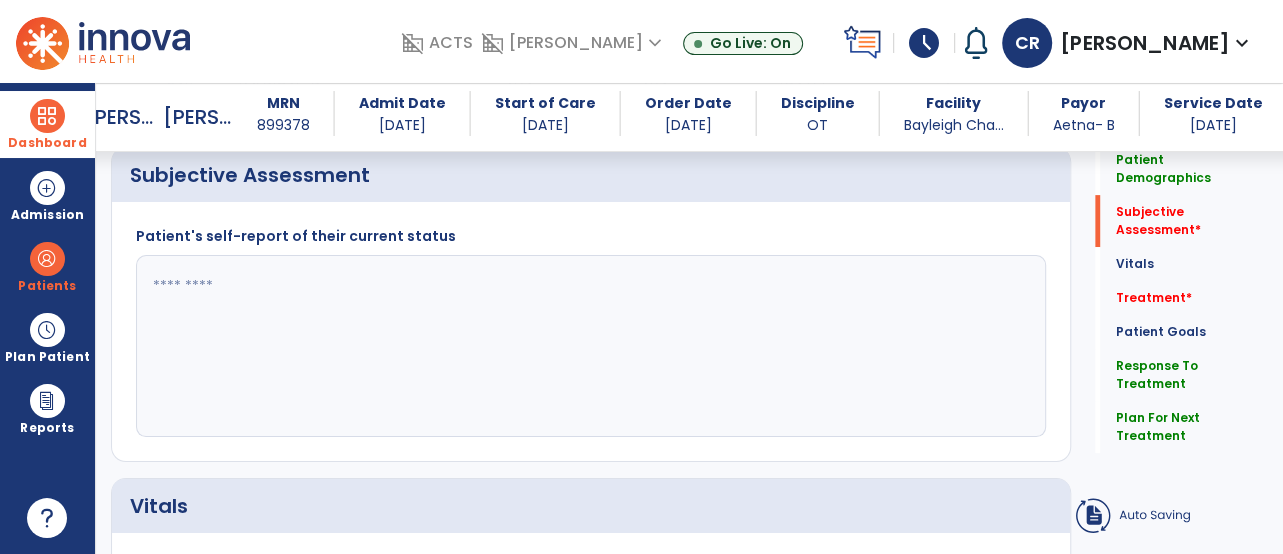 click 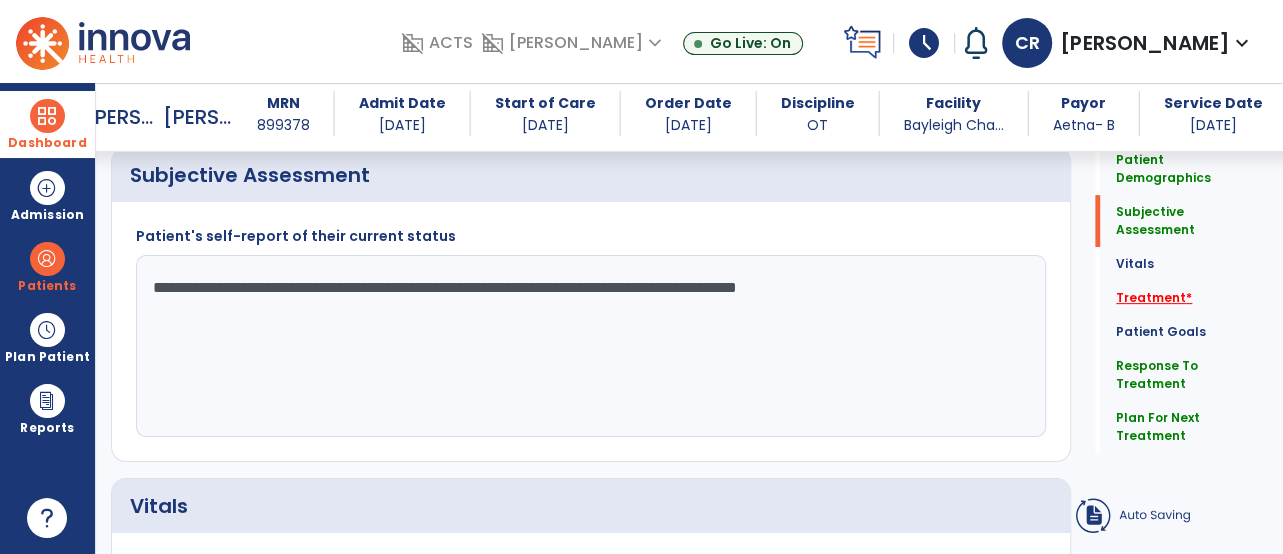 type on "**********" 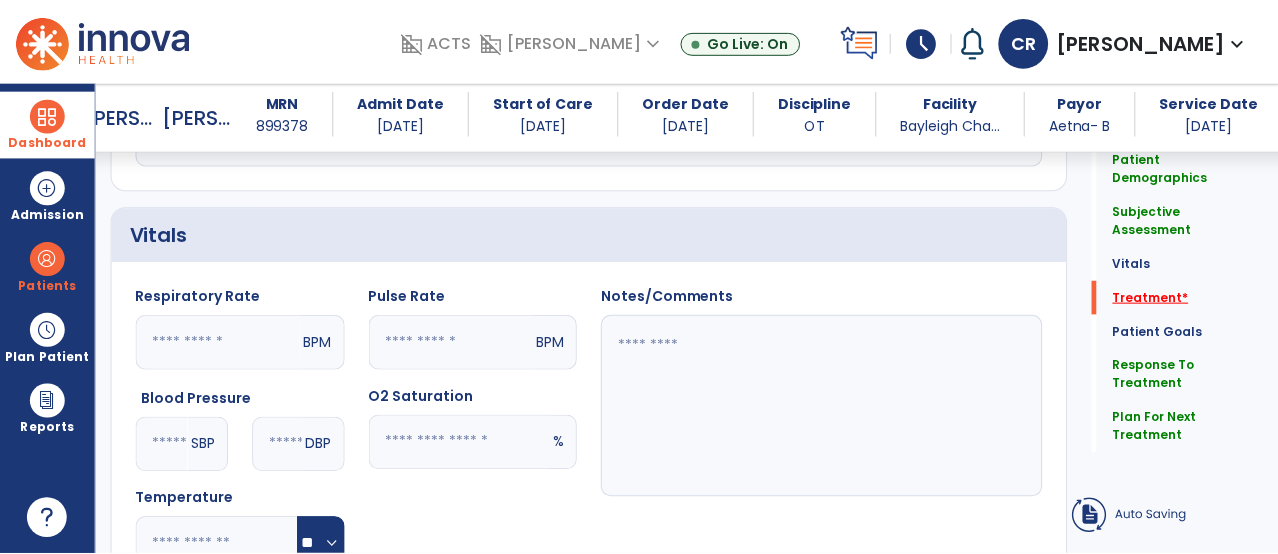 scroll, scrollTop: 1174, scrollLeft: 0, axis: vertical 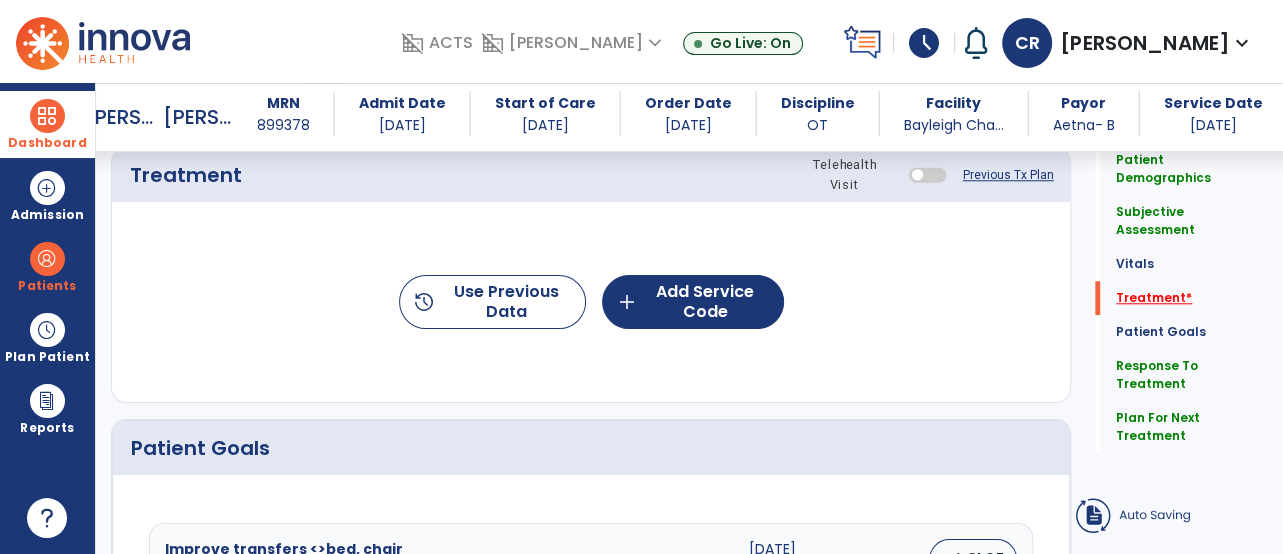 click on "Treatment   *" 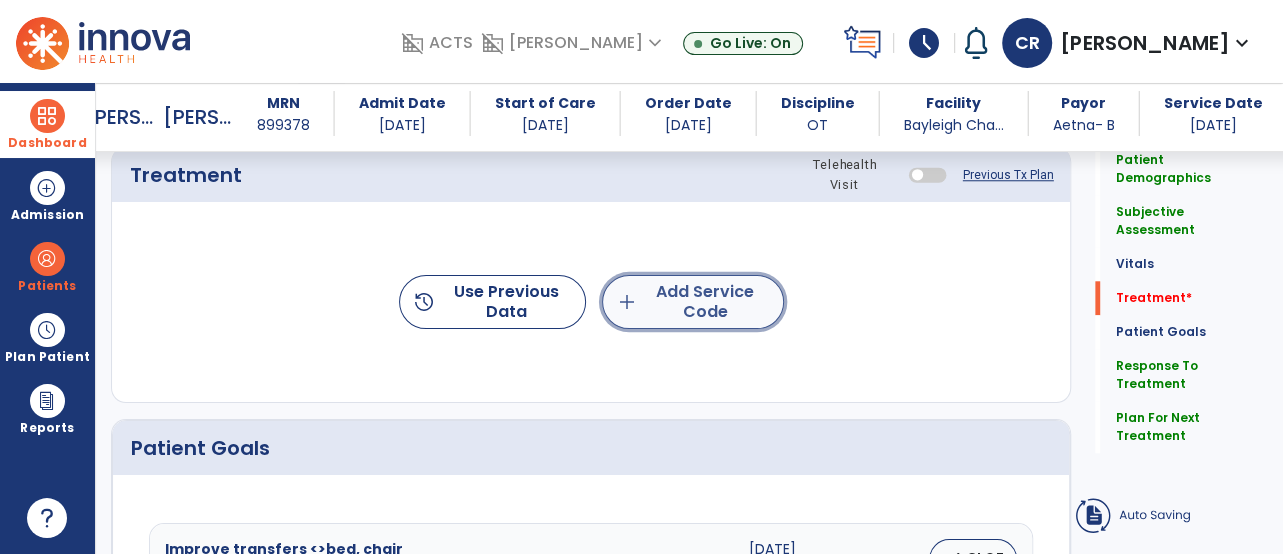 click on "add  Add Service Code" 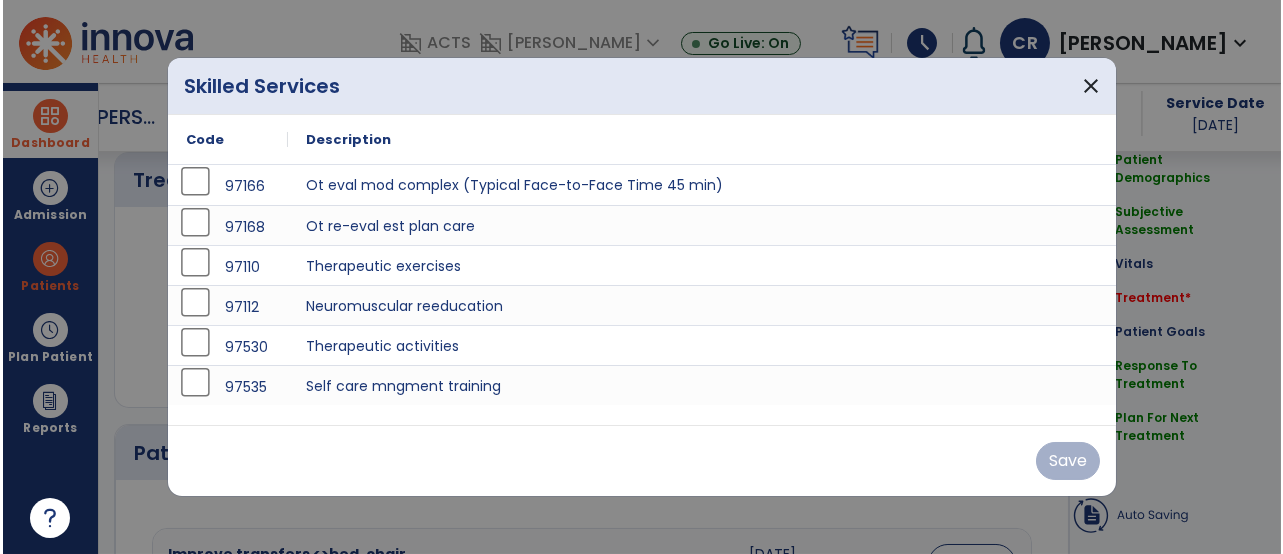 scroll, scrollTop: 1174, scrollLeft: 0, axis: vertical 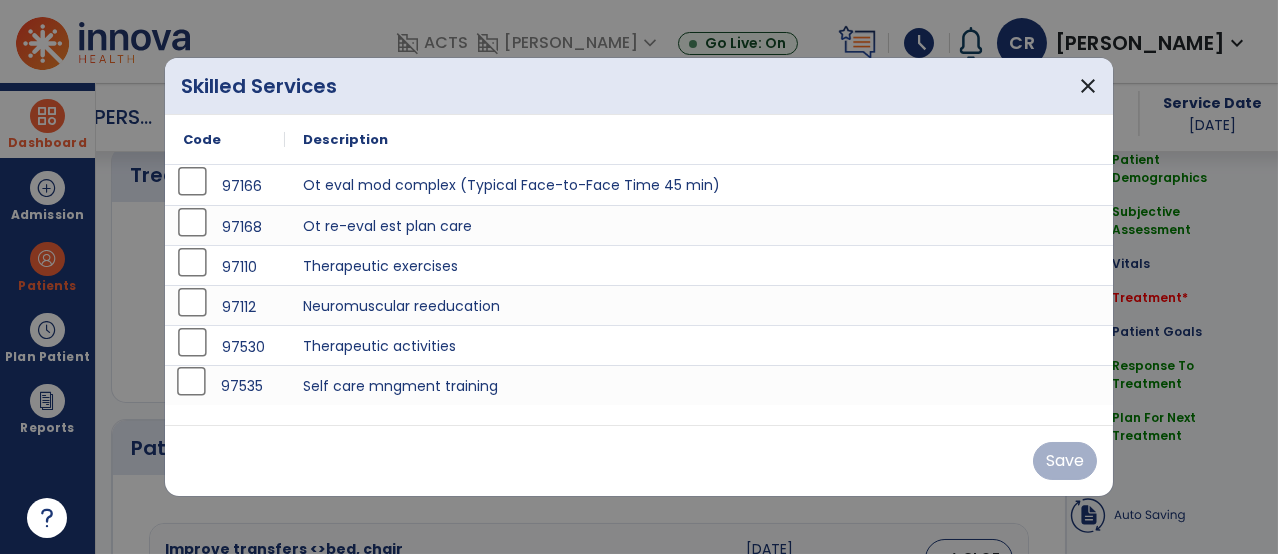 click on "97535" at bounding box center [225, 386] 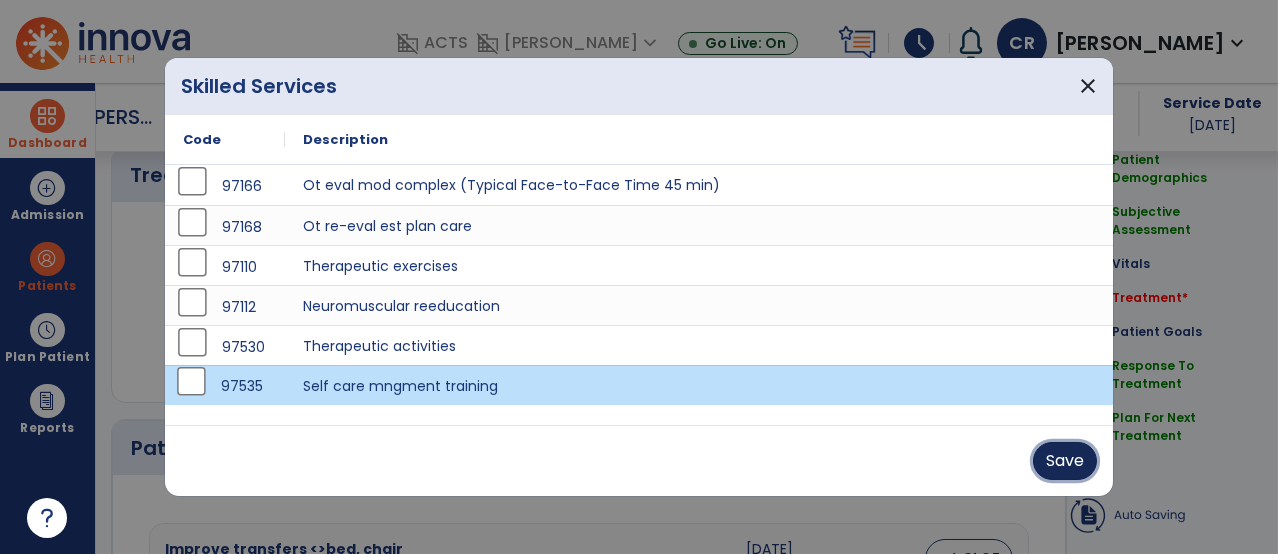 click on "Save" at bounding box center (1065, 461) 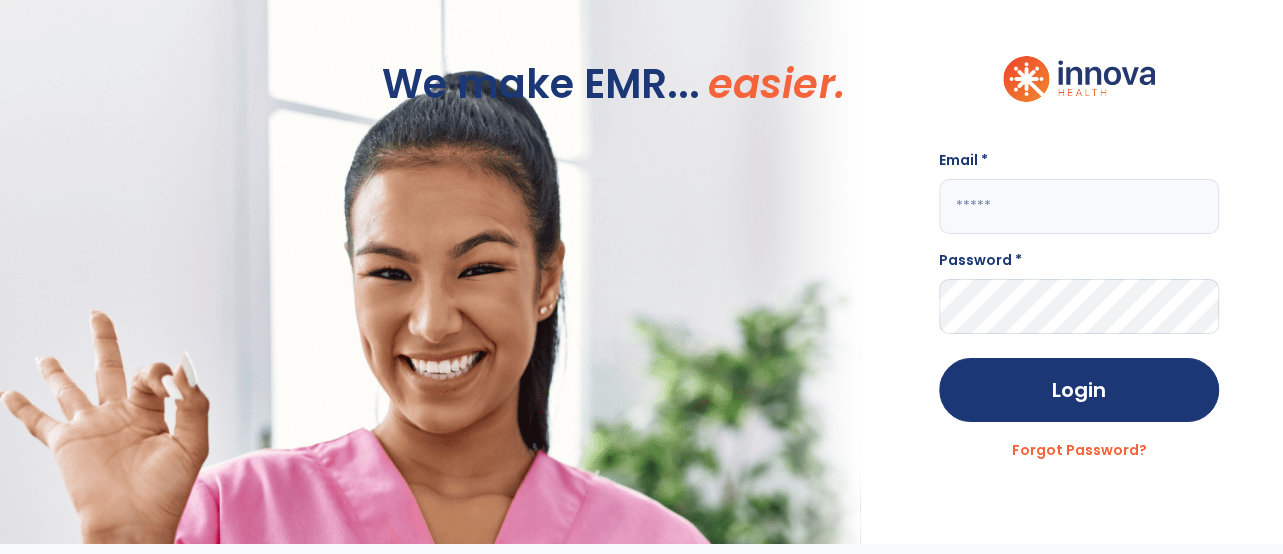 scroll, scrollTop: 0, scrollLeft: 0, axis: both 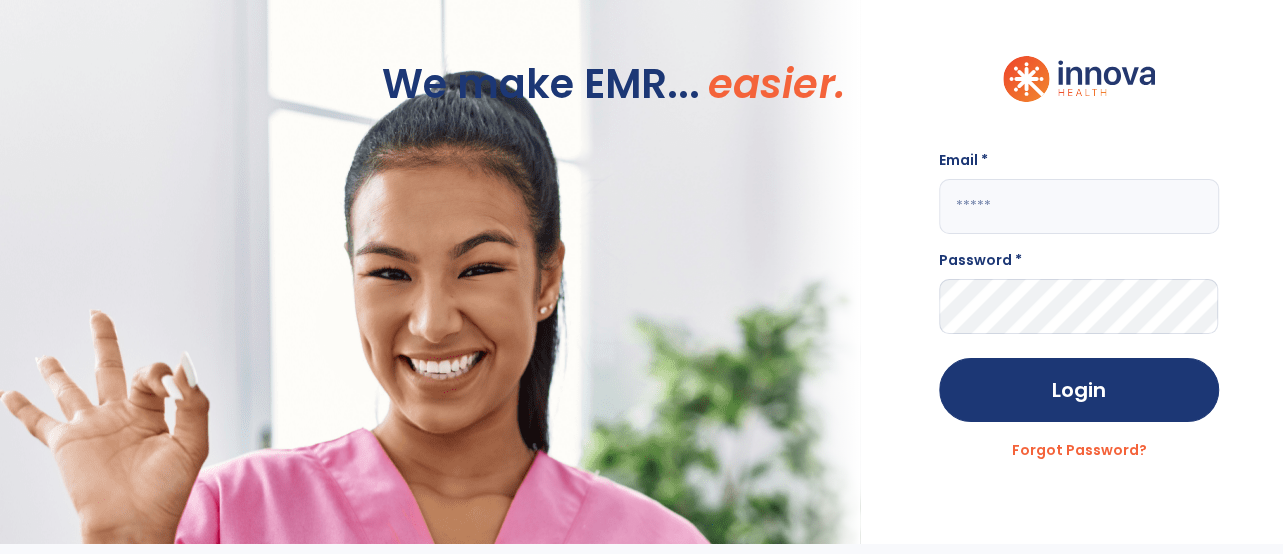 click 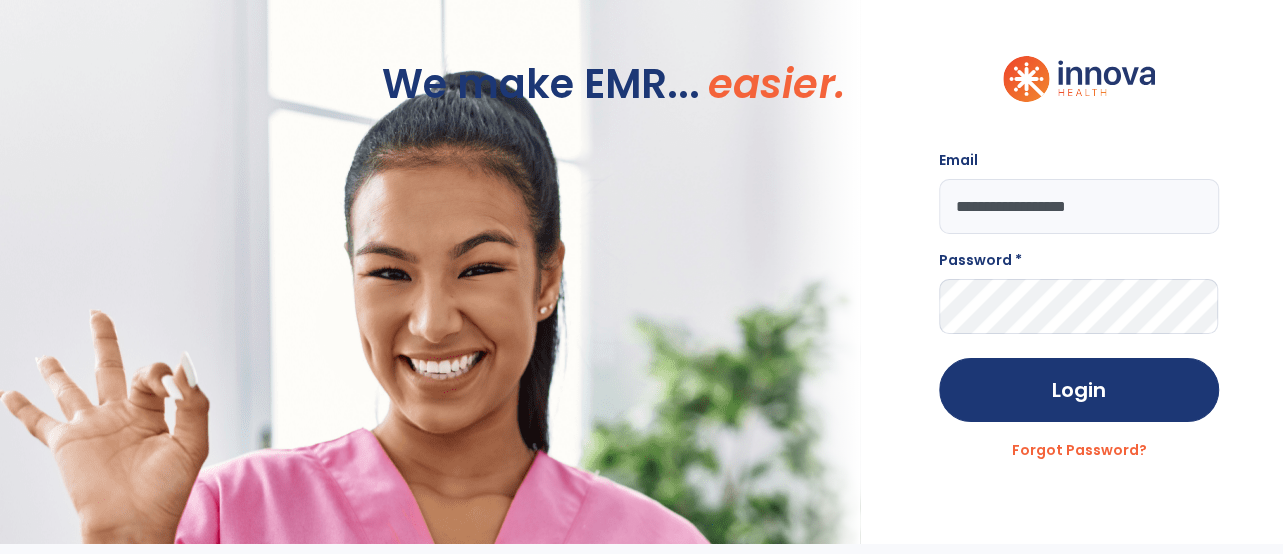 type on "**********" 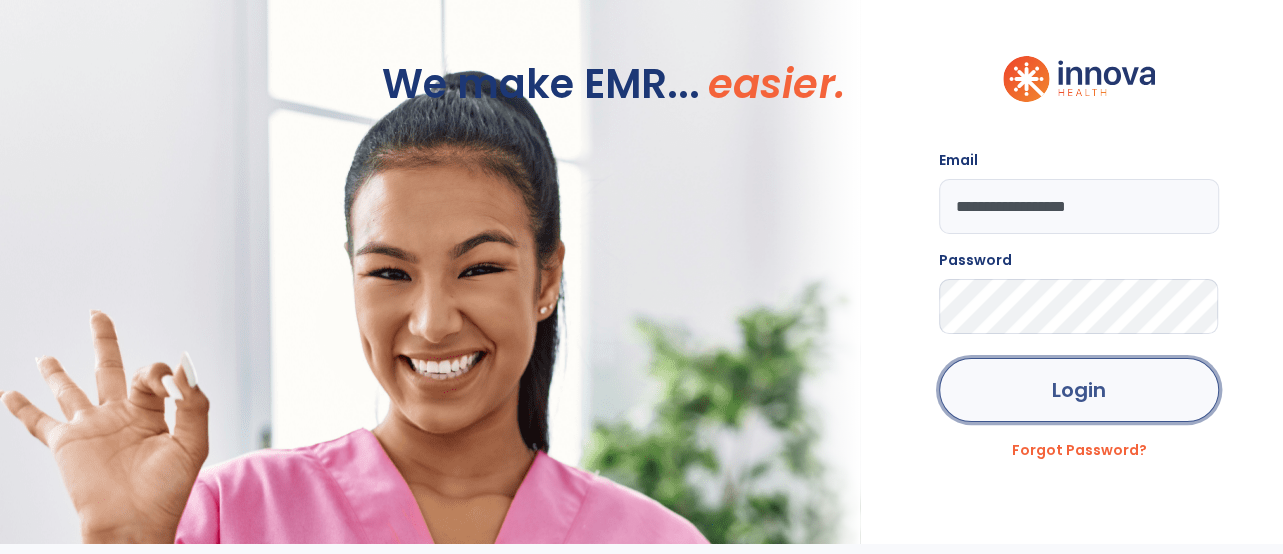 click on "Login" 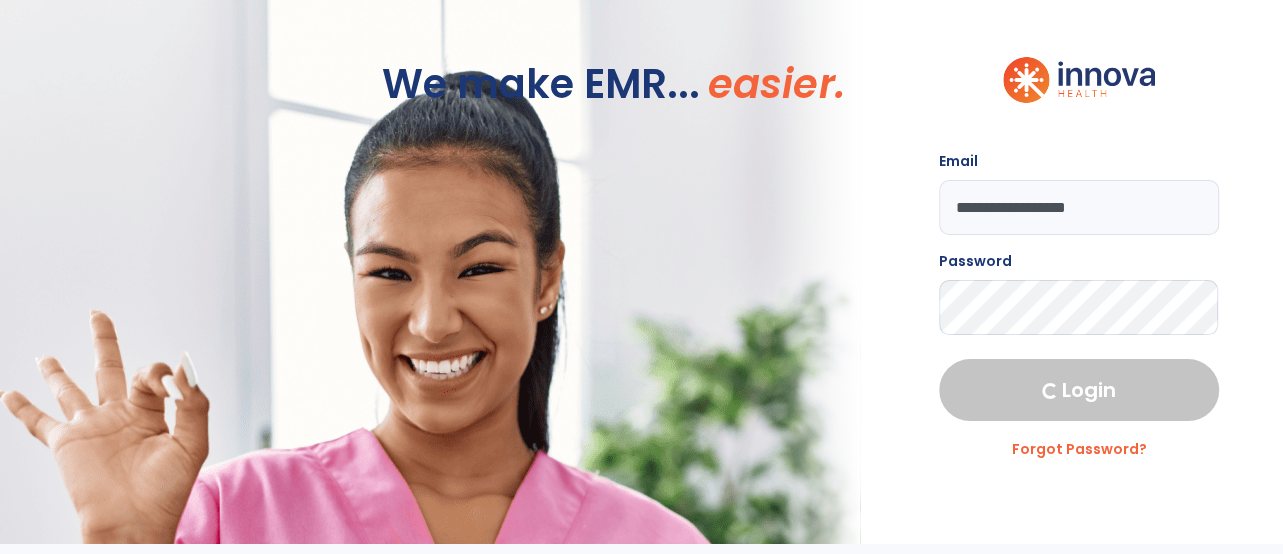 select on "****" 